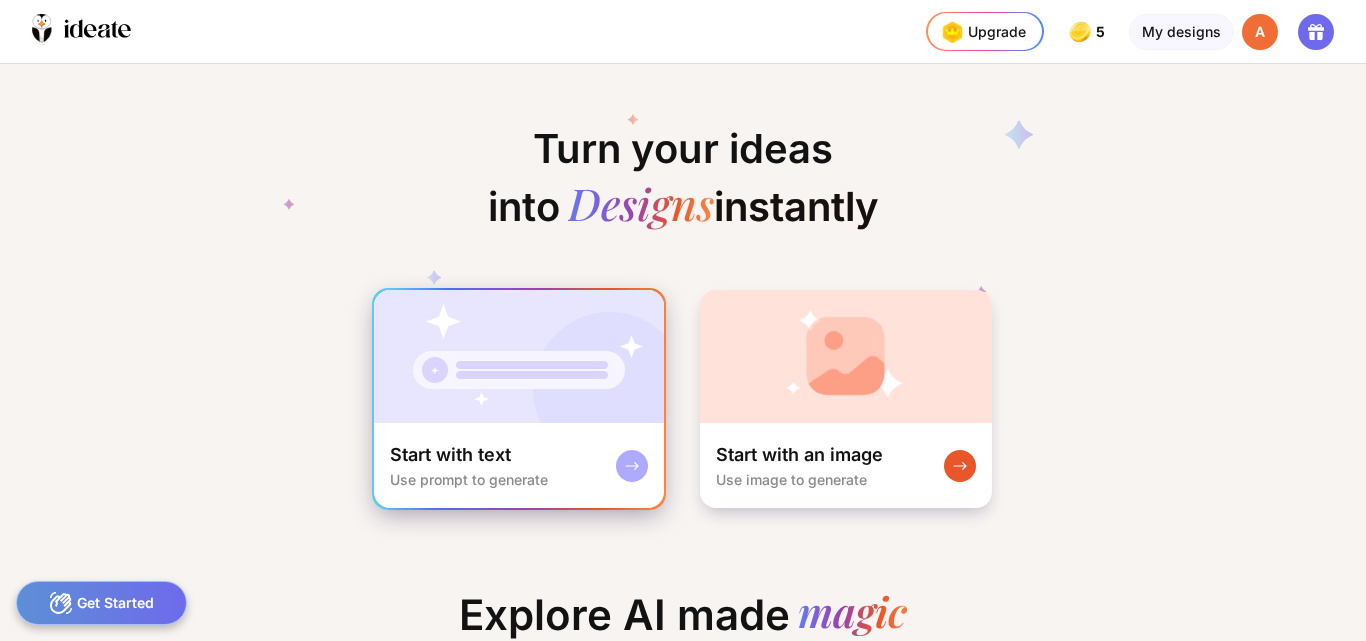 scroll, scrollTop: 0, scrollLeft: 0, axis: both 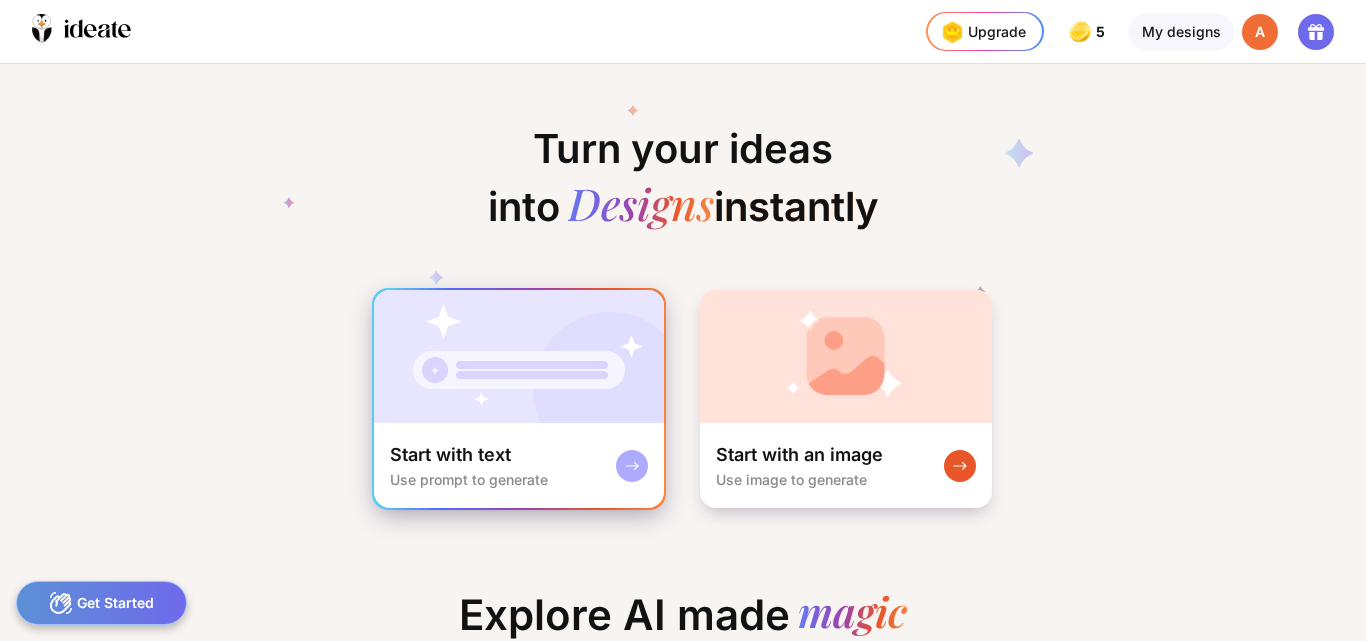 click on "Start with text Use prompt to generate" at bounding box center (519, 465) 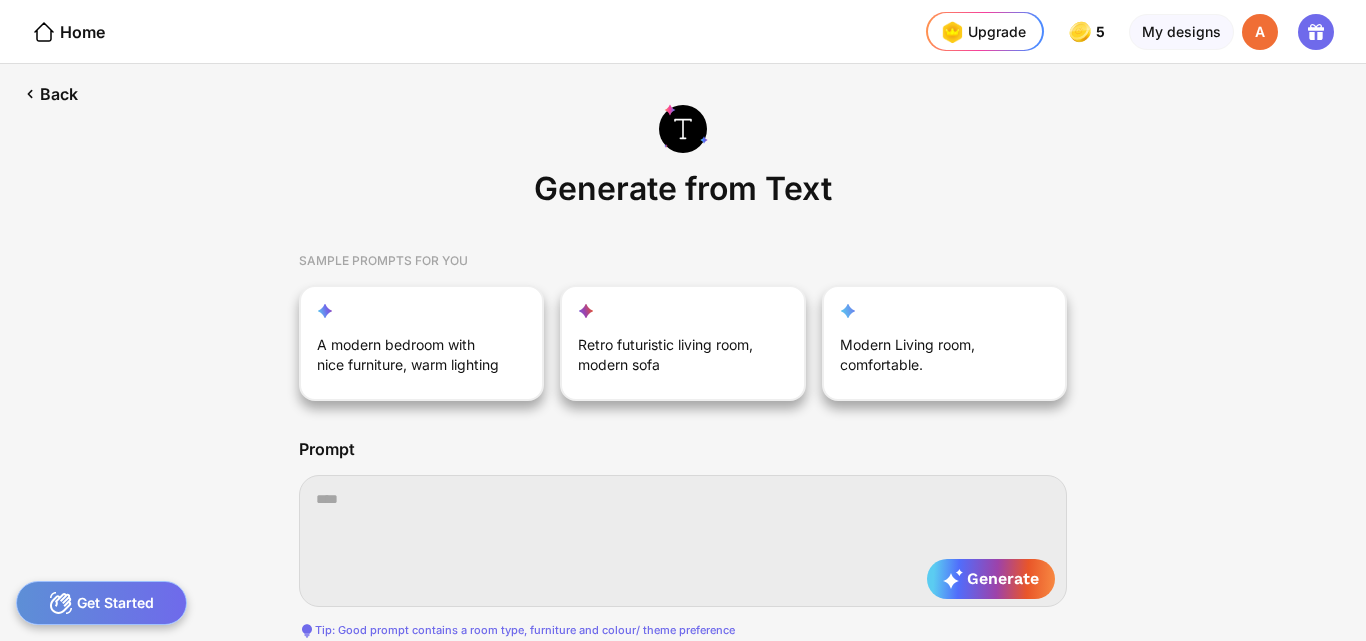 scroll, scrollTop: 0, scrollLeft: 190, axis: horizontal 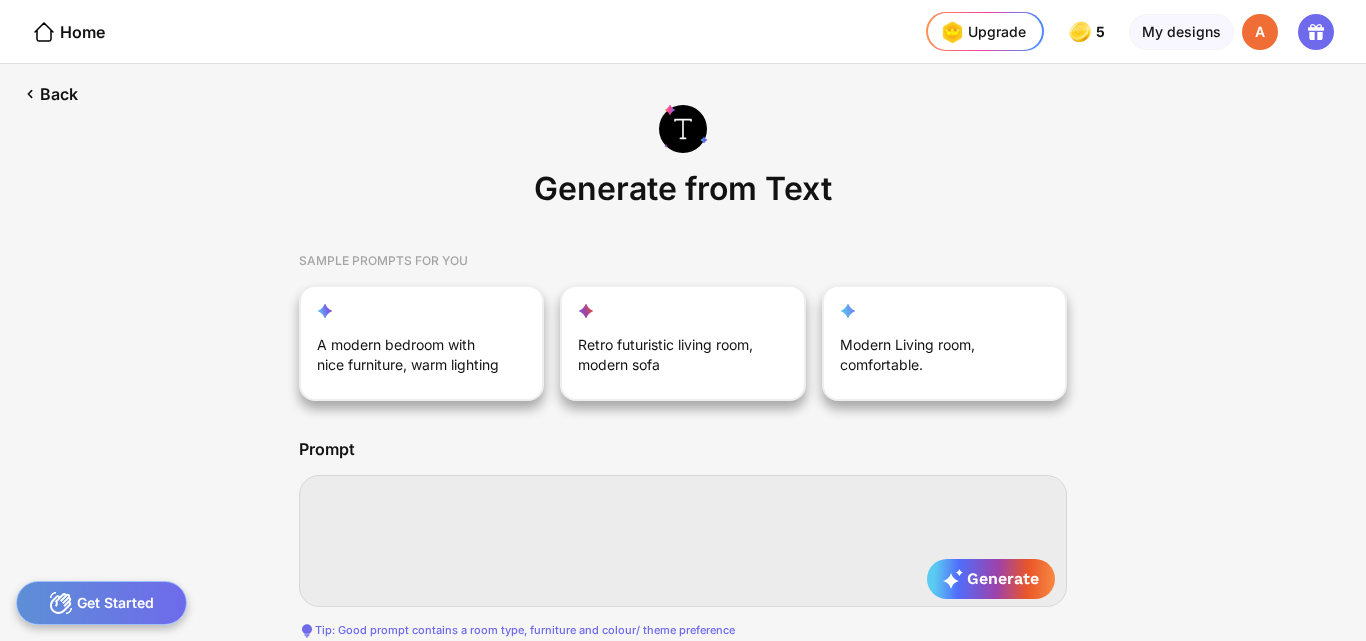 paste on "**********" 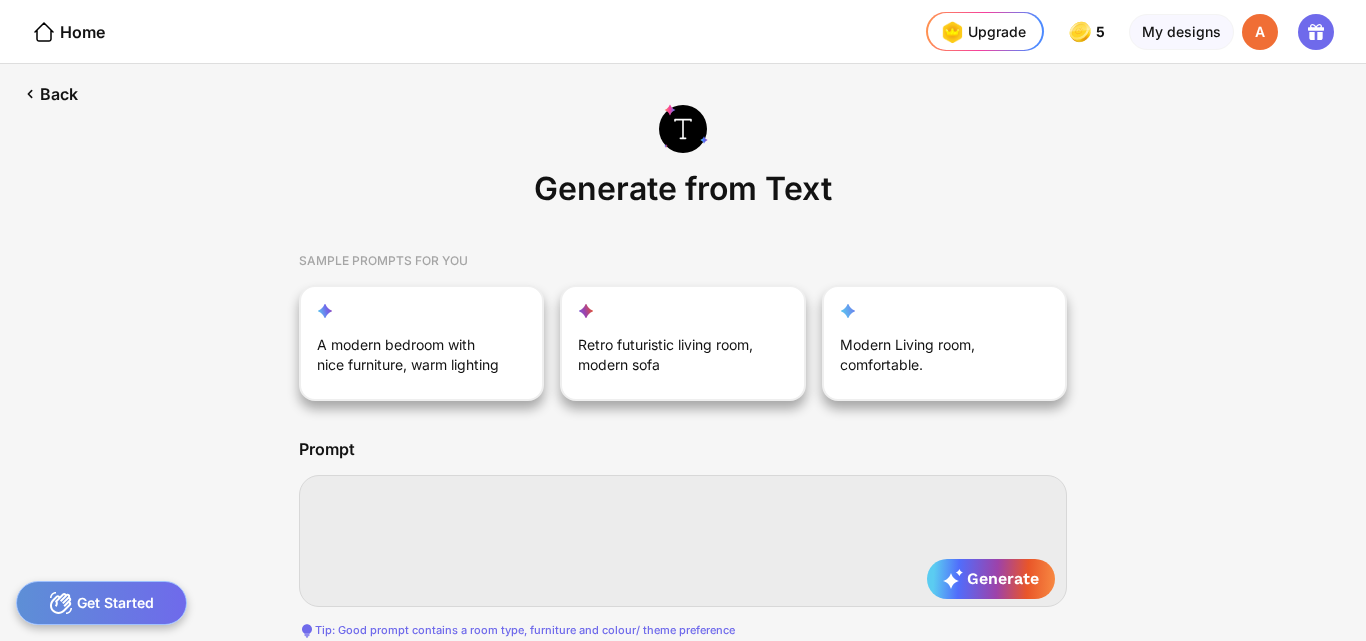 type on "**********" 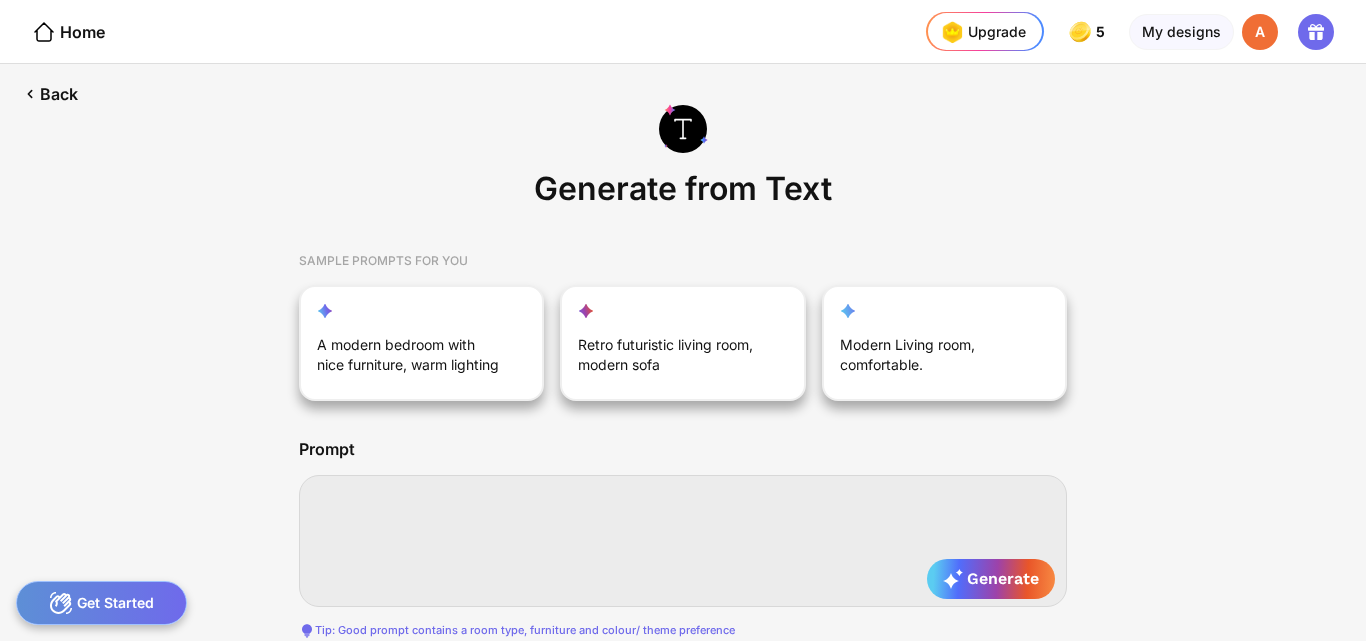 type on "**********" 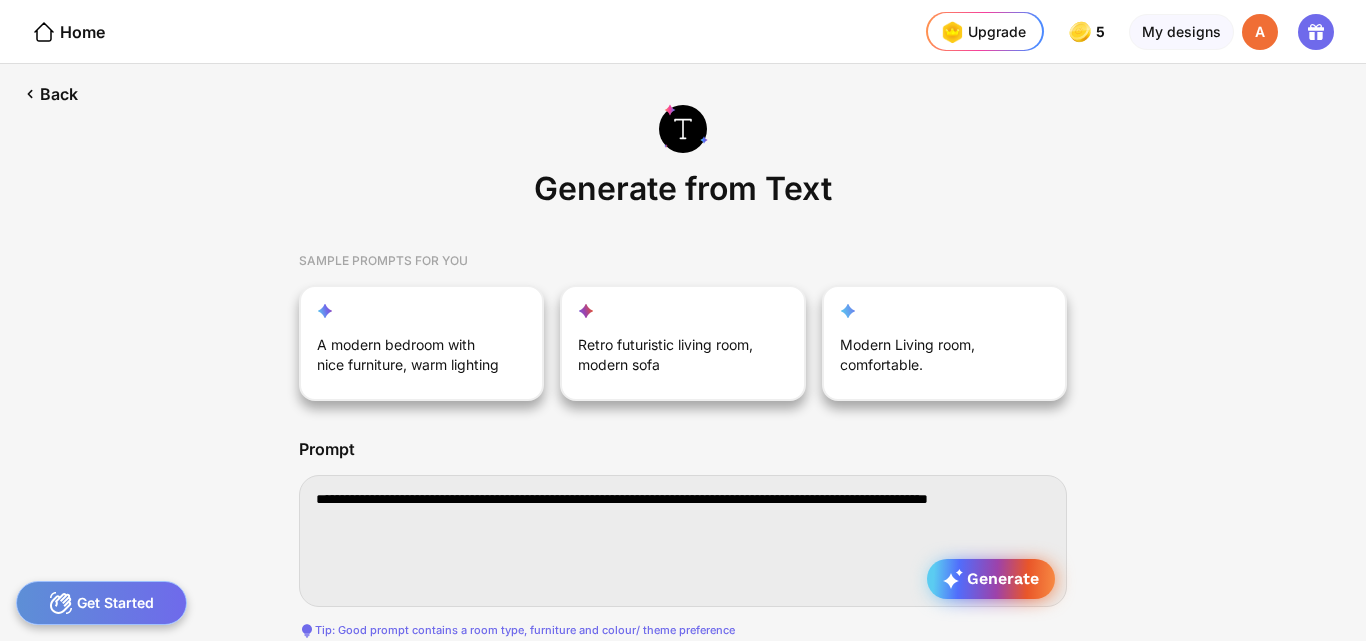 type on "**********" 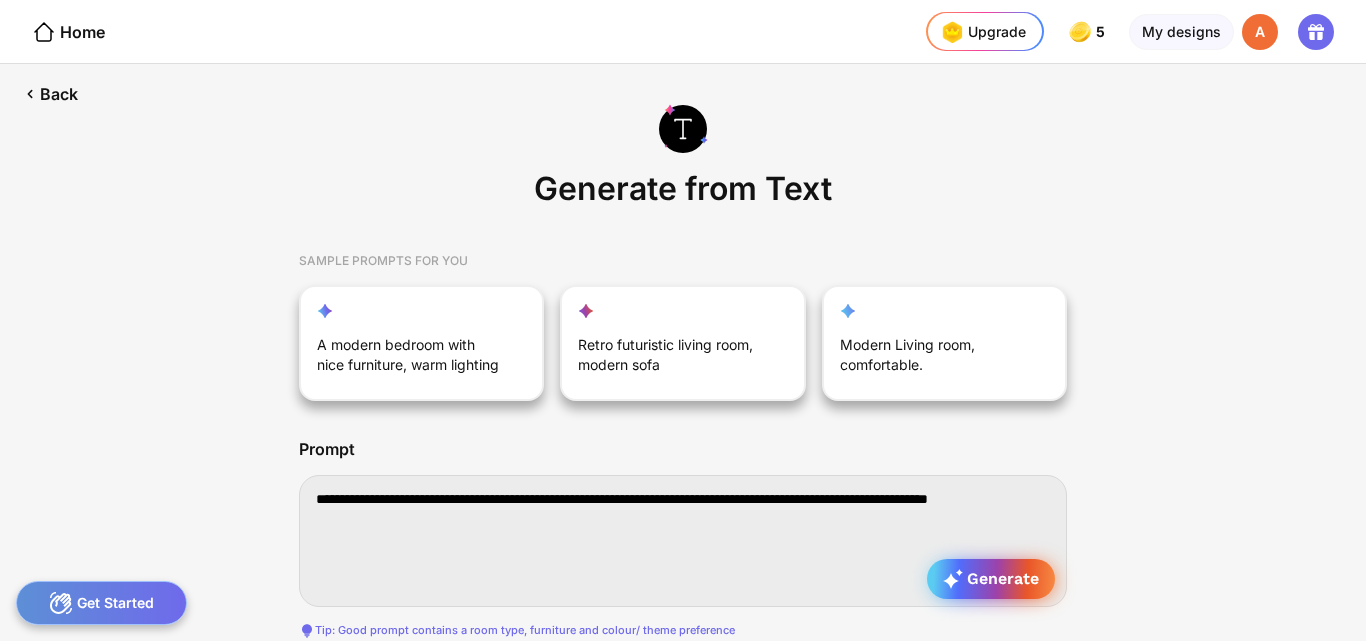 click 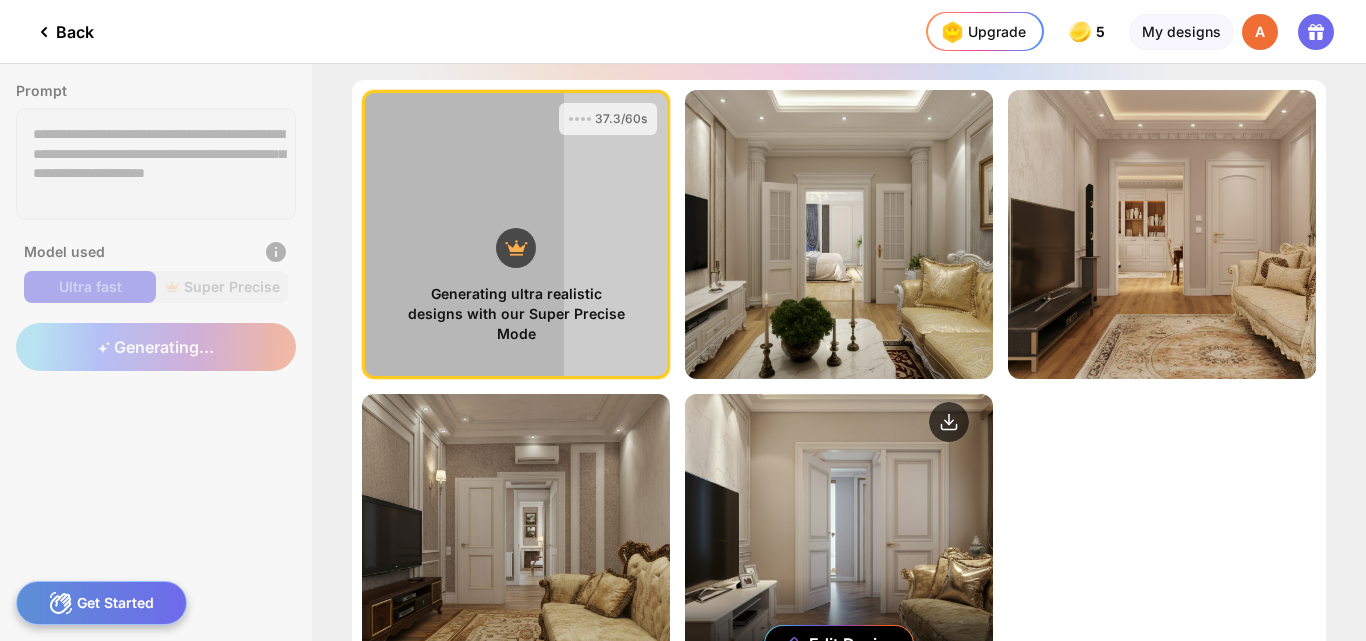 drag, startPoint x: 848, startPoint y: 555, endPoint x: 864, endPoint y: 546, distance: 18.35756 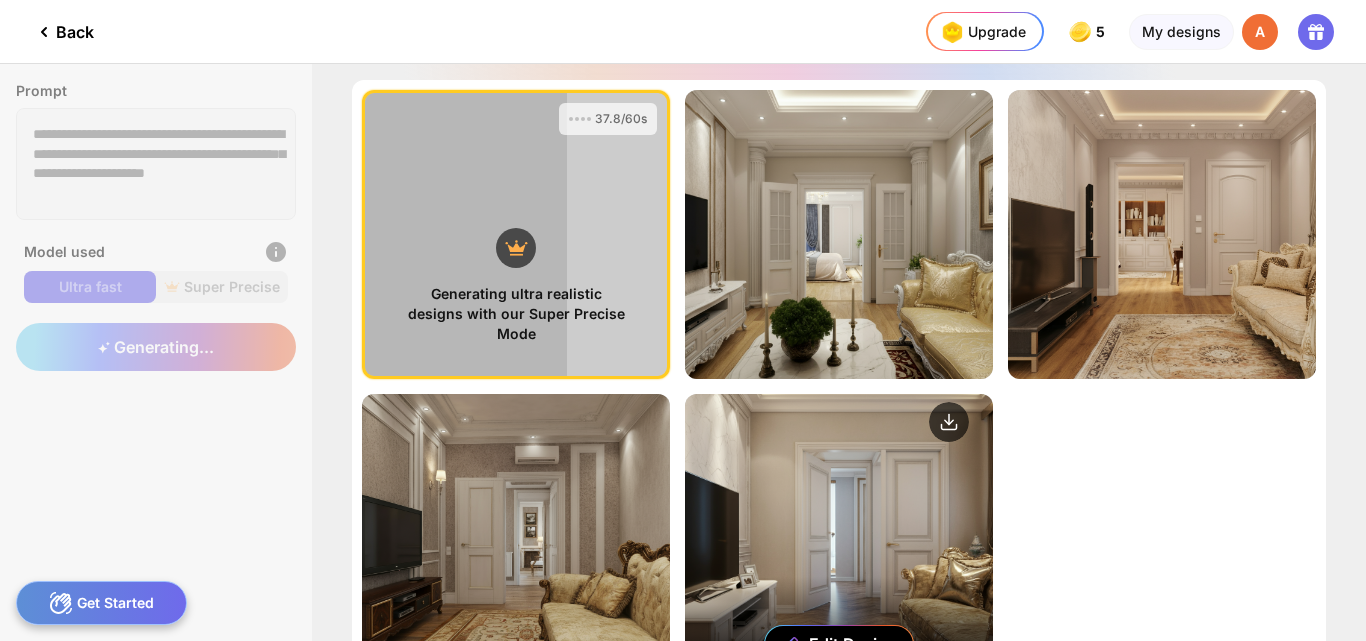 scroll, scrollTop: 150, scrollLeft: 0, axis: vertical 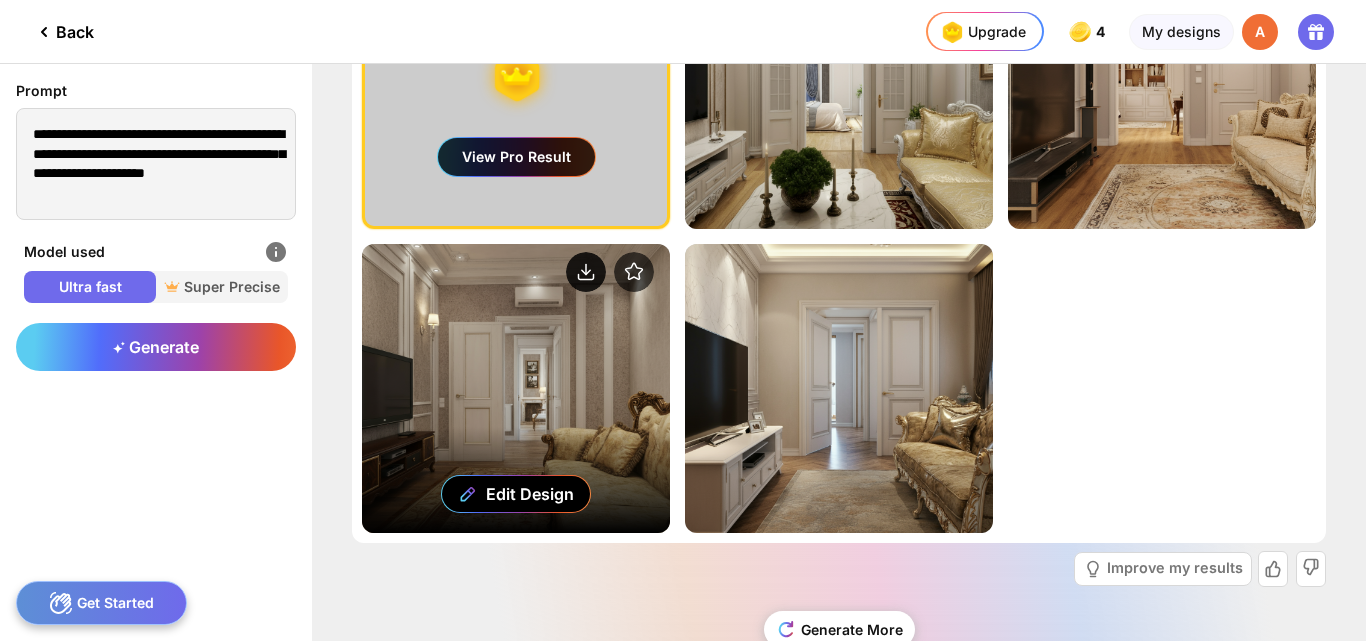 click 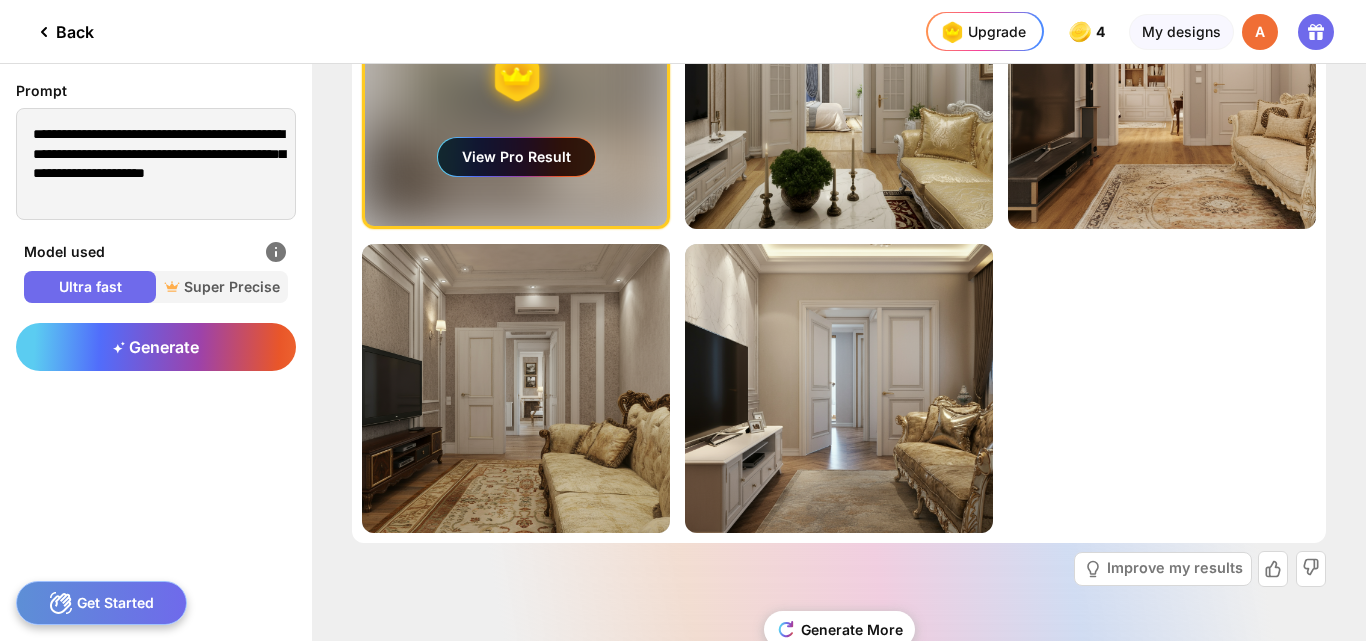 click on "Generating ultra realistic designs with our Super Precise Mode View Pro Result Edit Design Almost there... Edit Design Almost there... Edit Design Almost there... Edit Design Almost there... Edit Design" at bounding box center (839, 236) 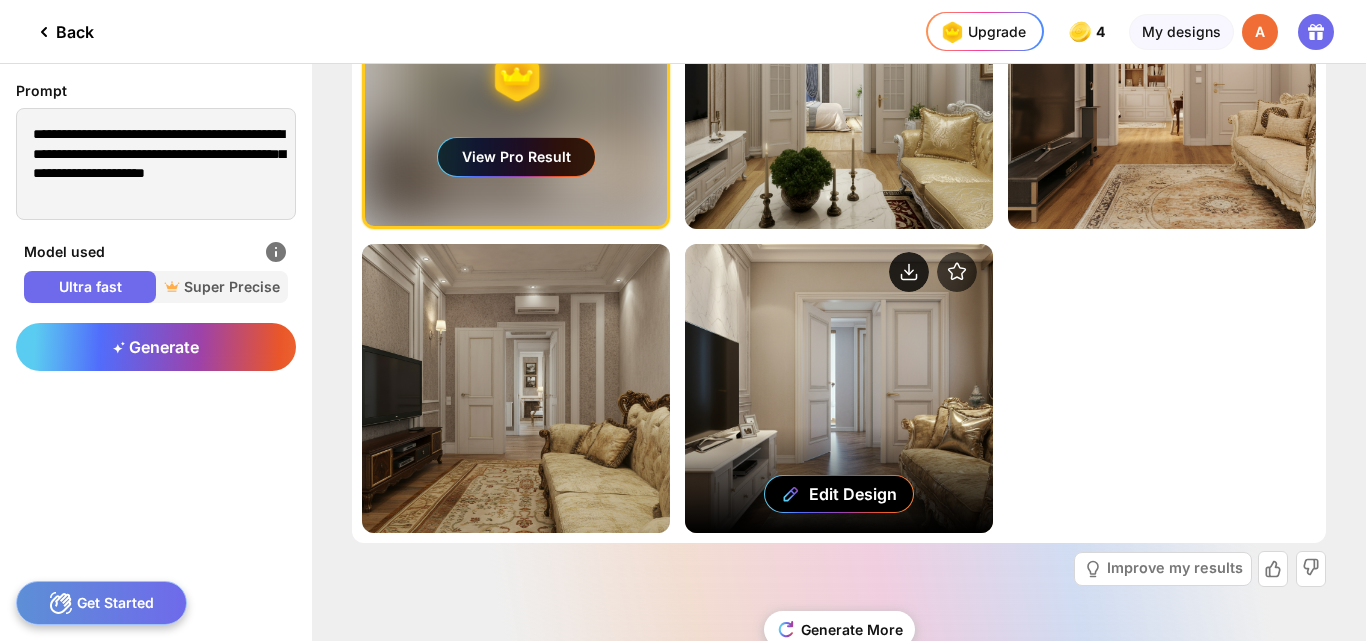 click 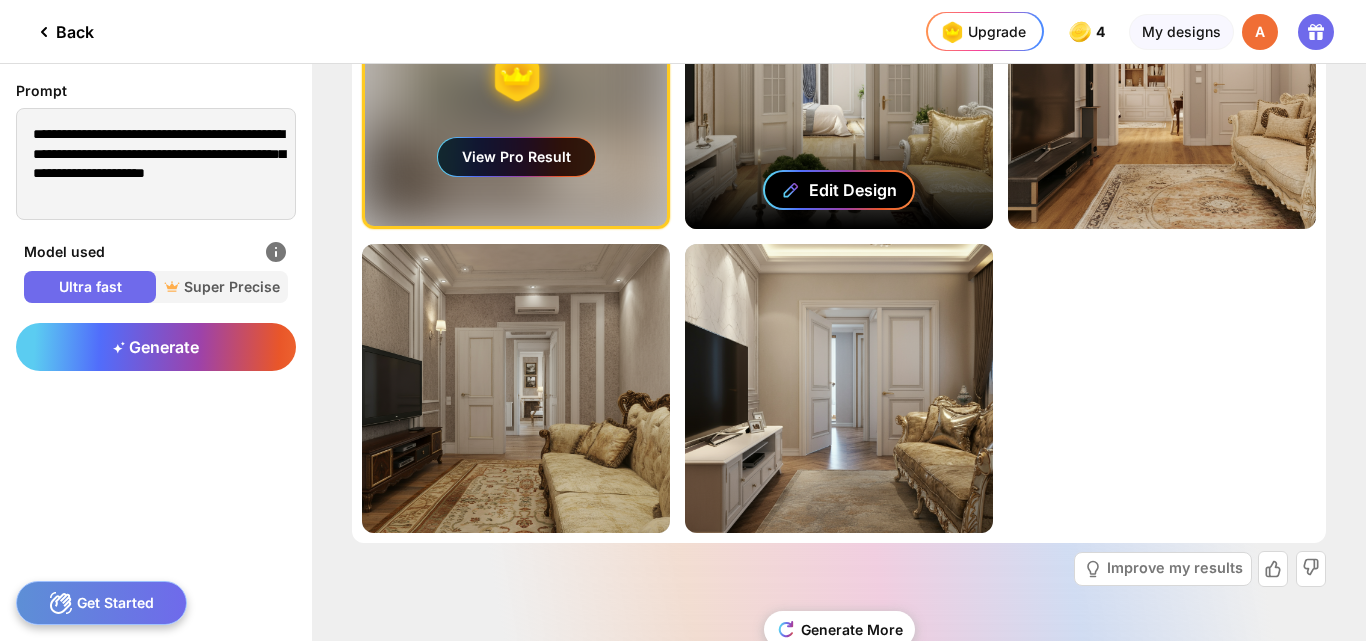scroll, scrollTop: 0, scrollLeft: 0, axis: both 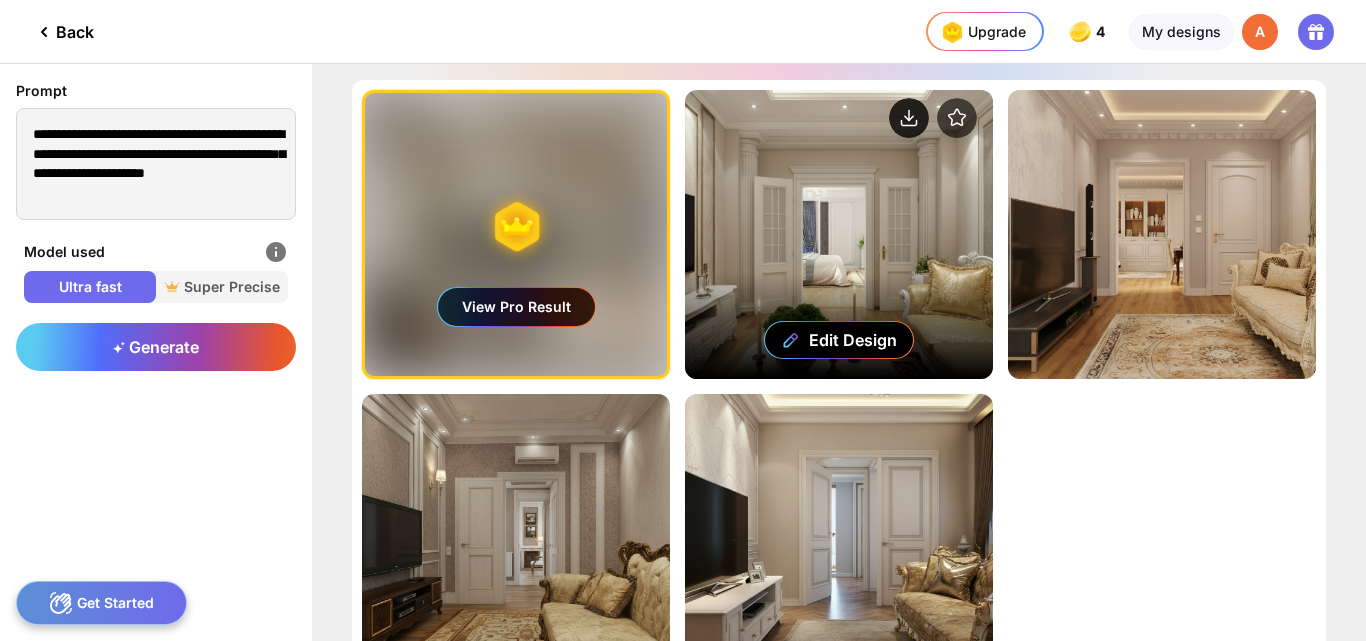 click 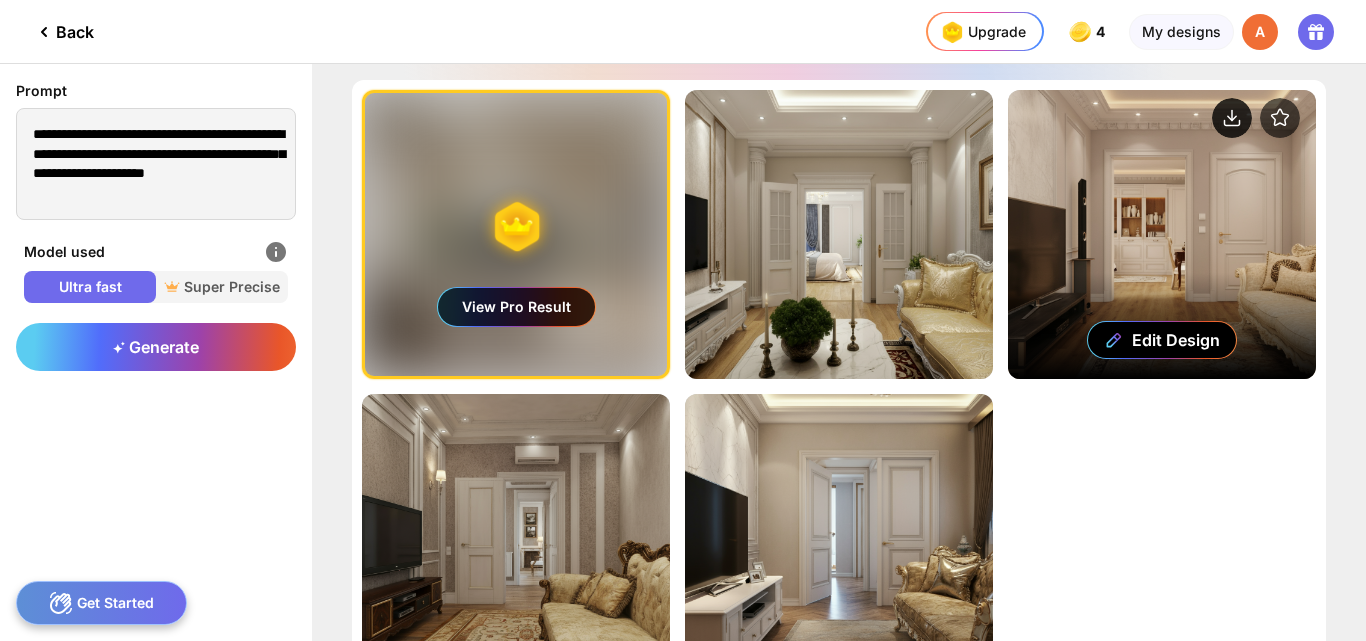 click 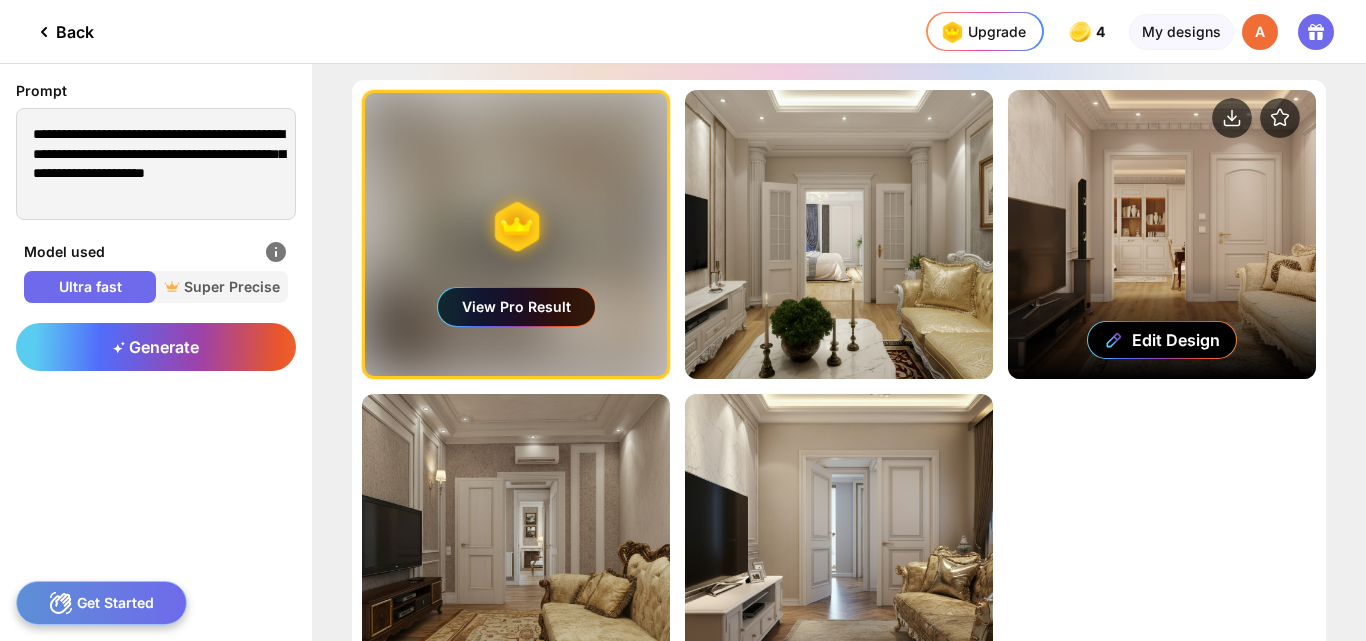 click on "Edit Design" at bounding box center [1162, 234] 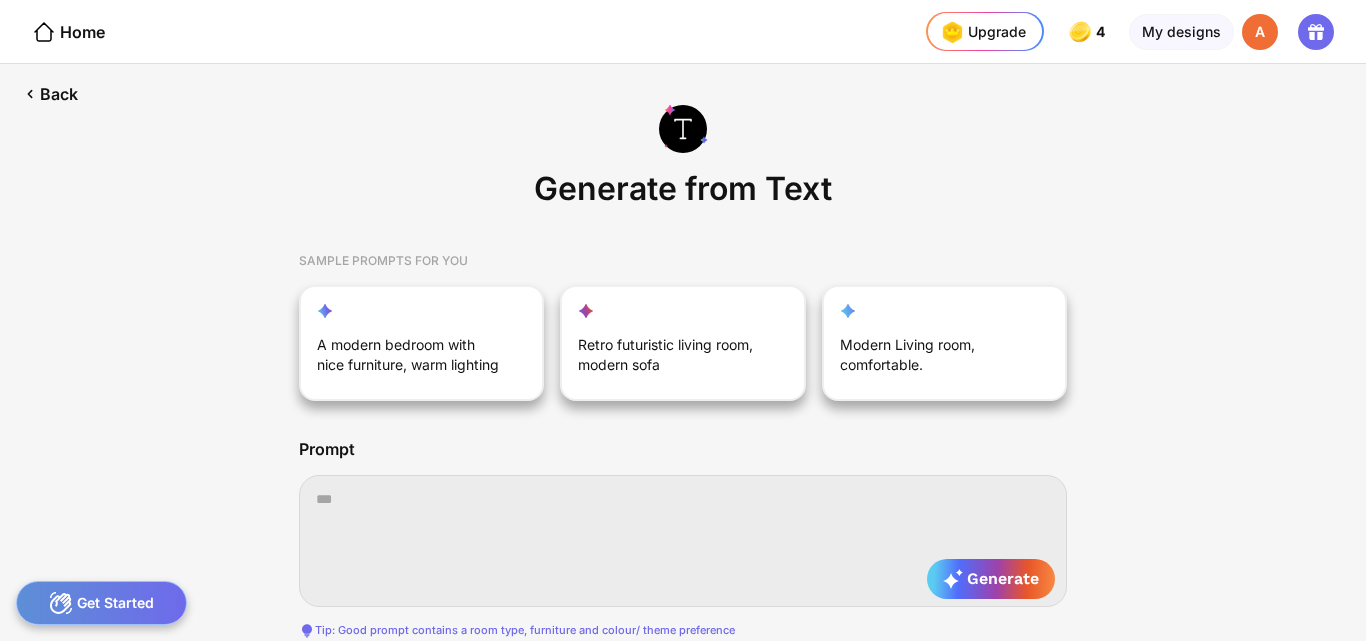 scroll, scrollTop: 0, scrollLeft: 518, axis: horizontal 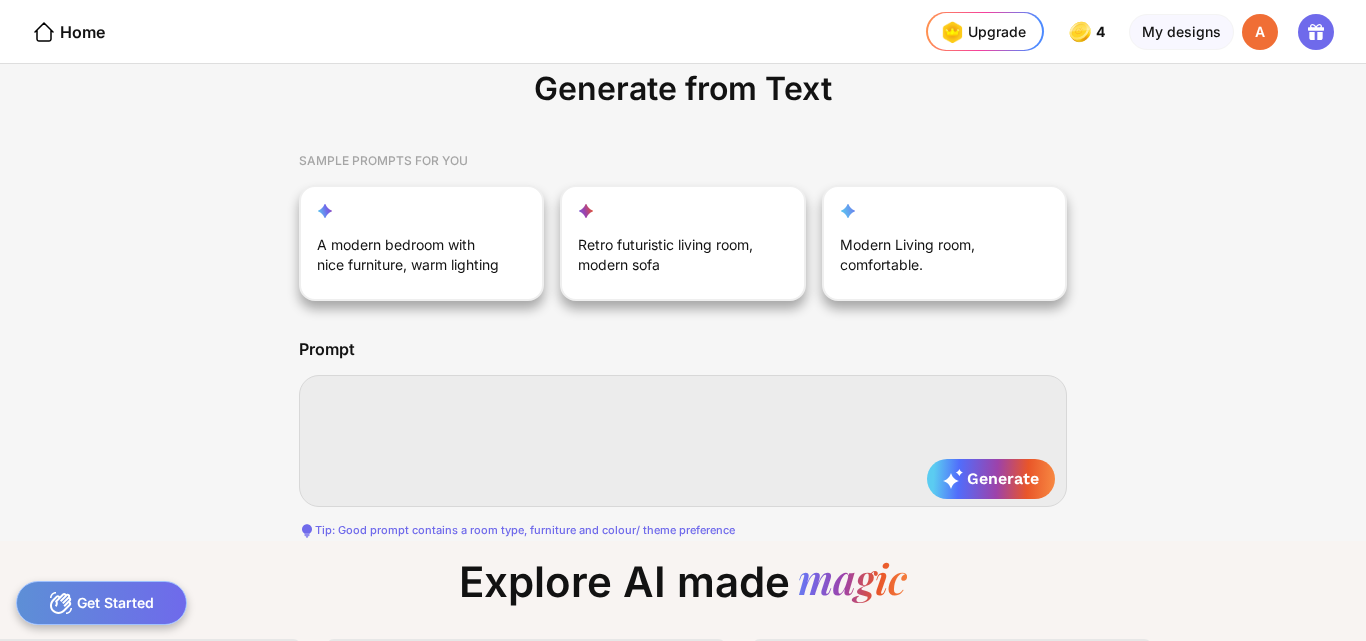 paste on "**********" 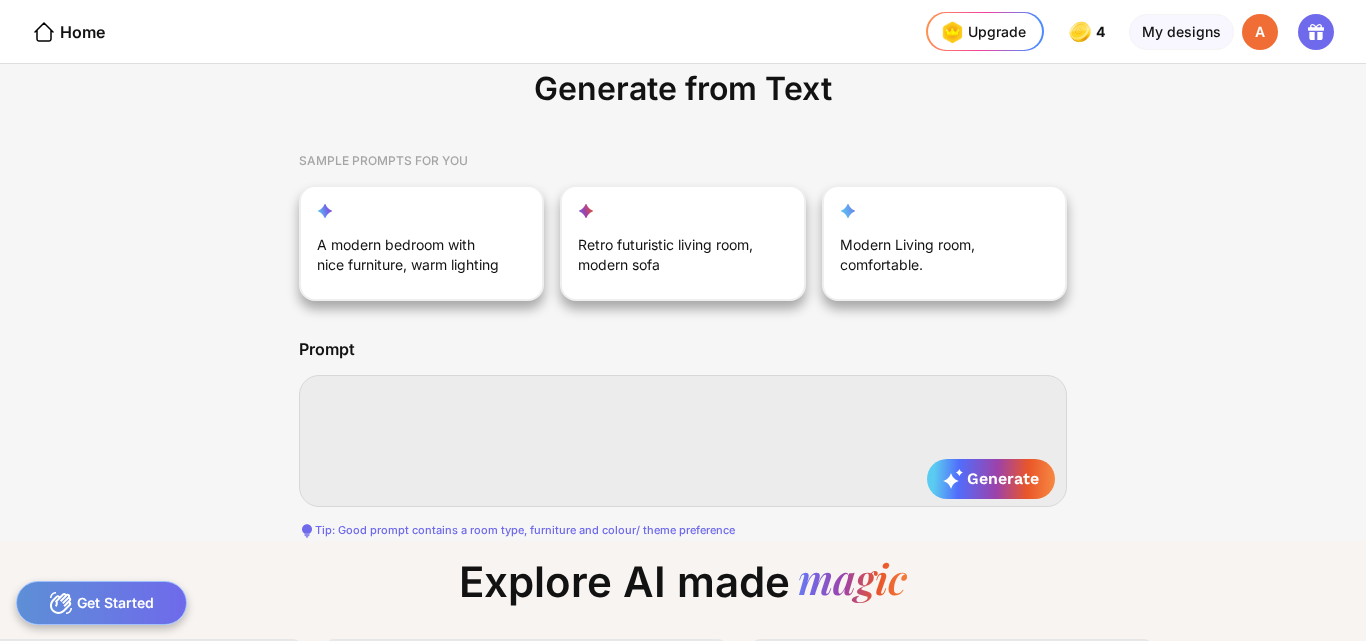 type on "**********" 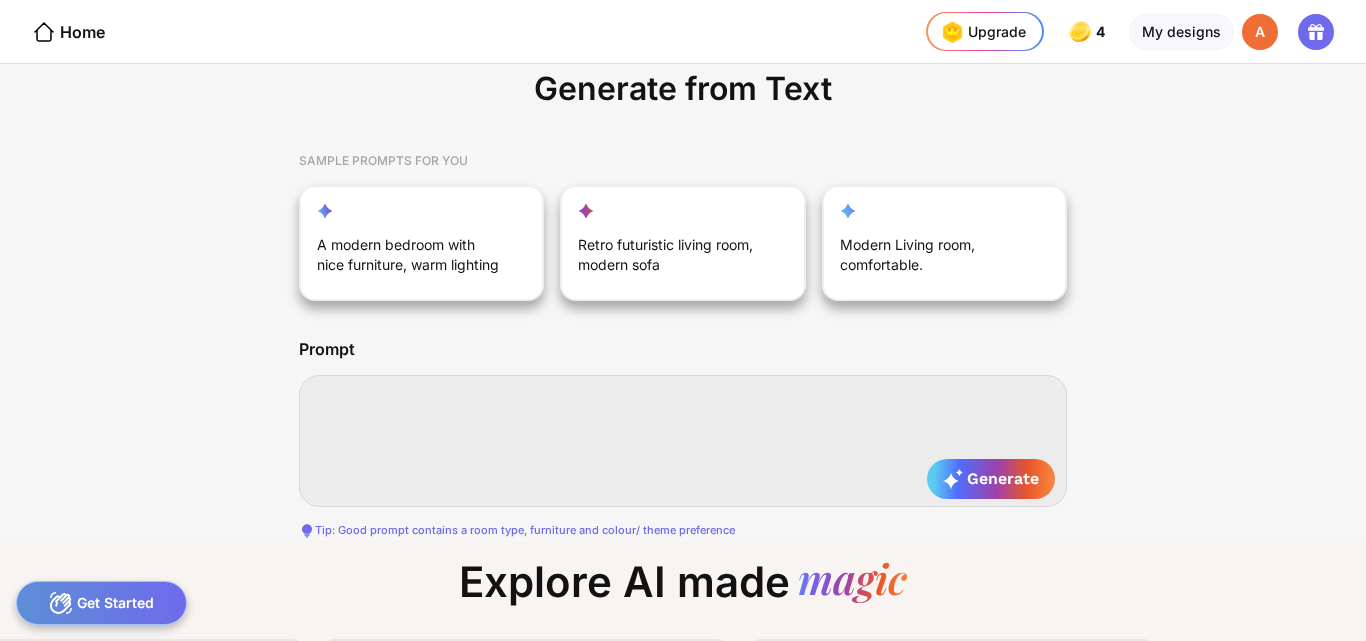type on "**********" 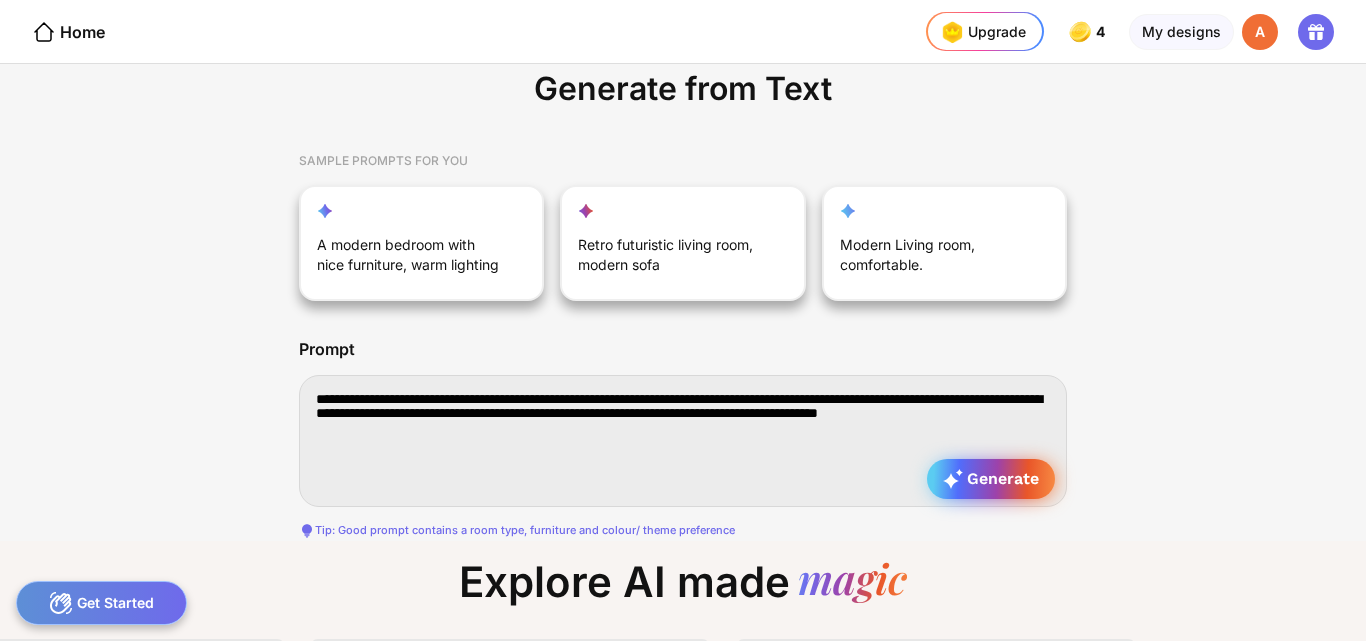 type on "**********" 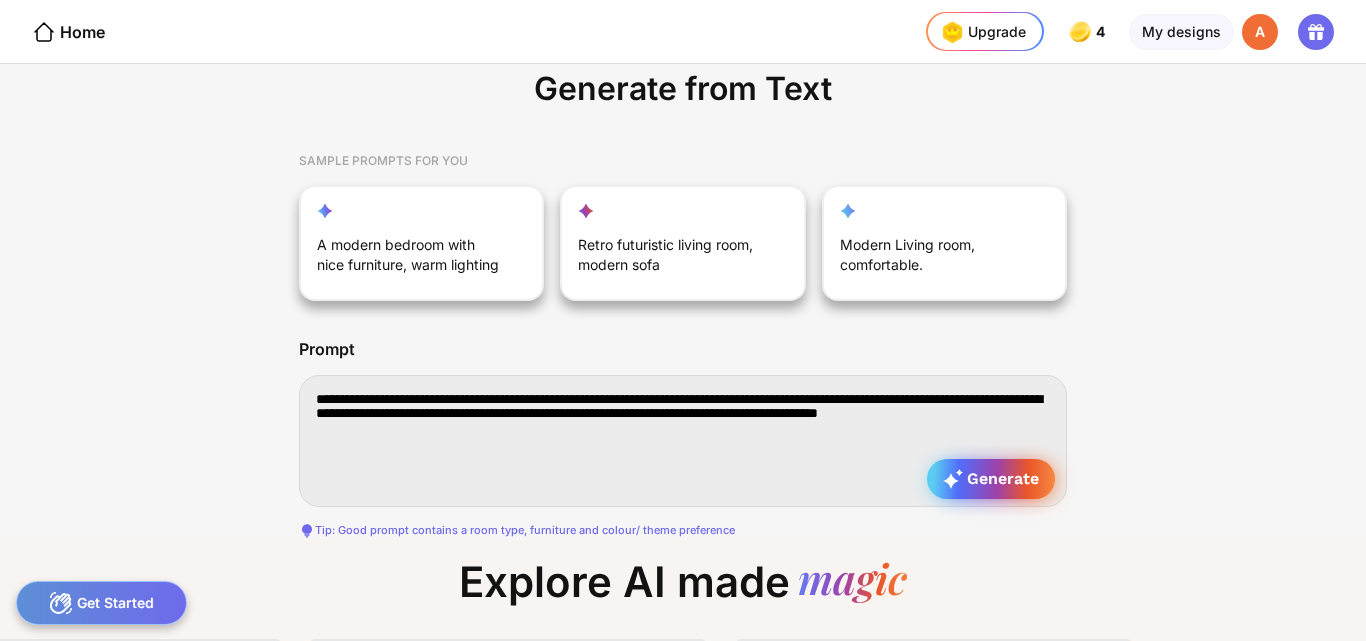 click on "Generate" at bounding box center (991, 479) 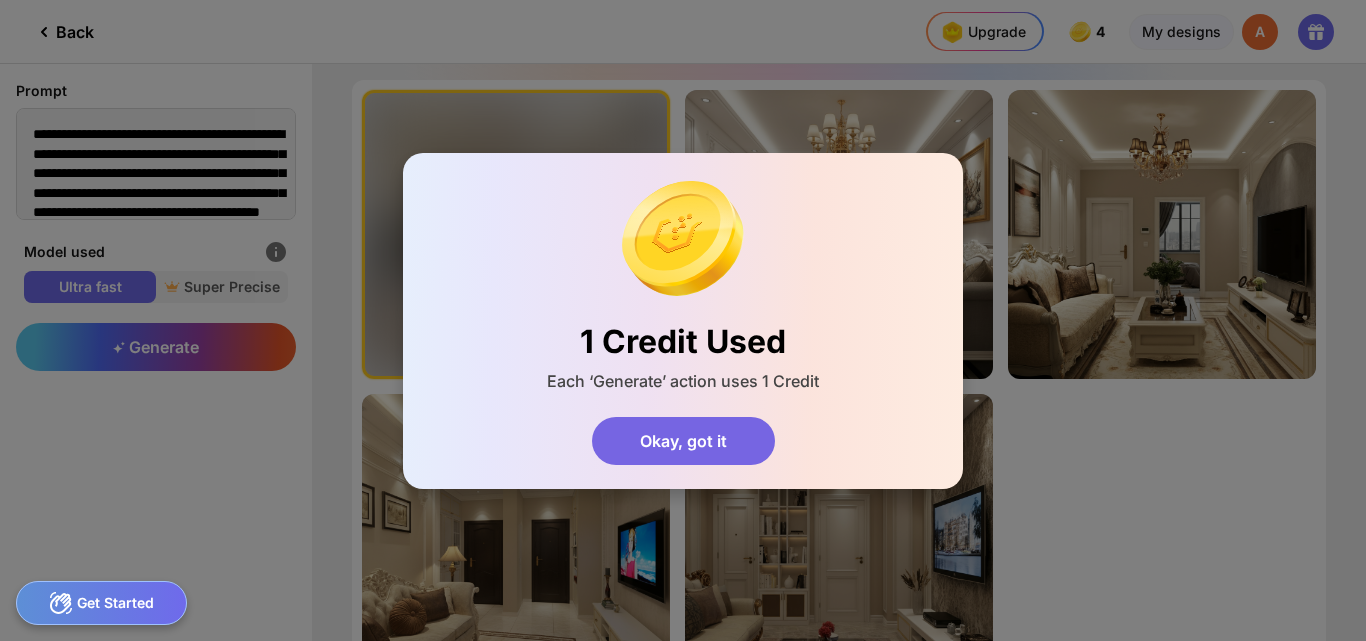 click on "Okay, got it" at bounding box center (683, 441) 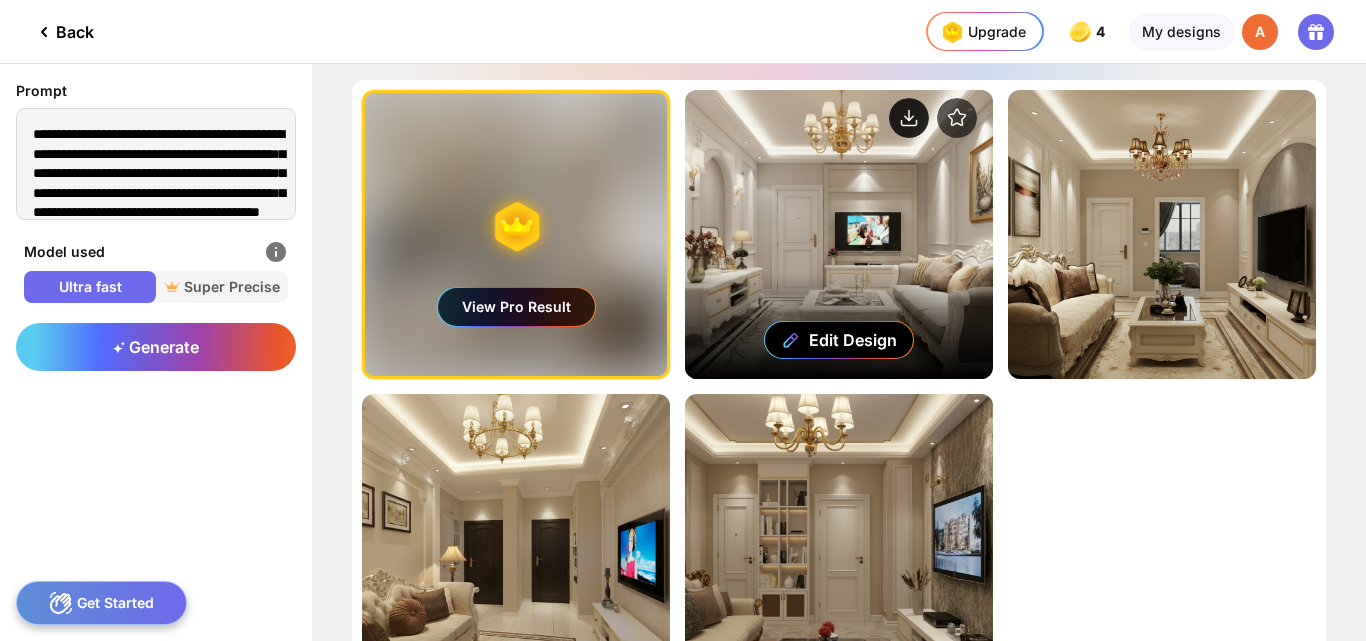 click 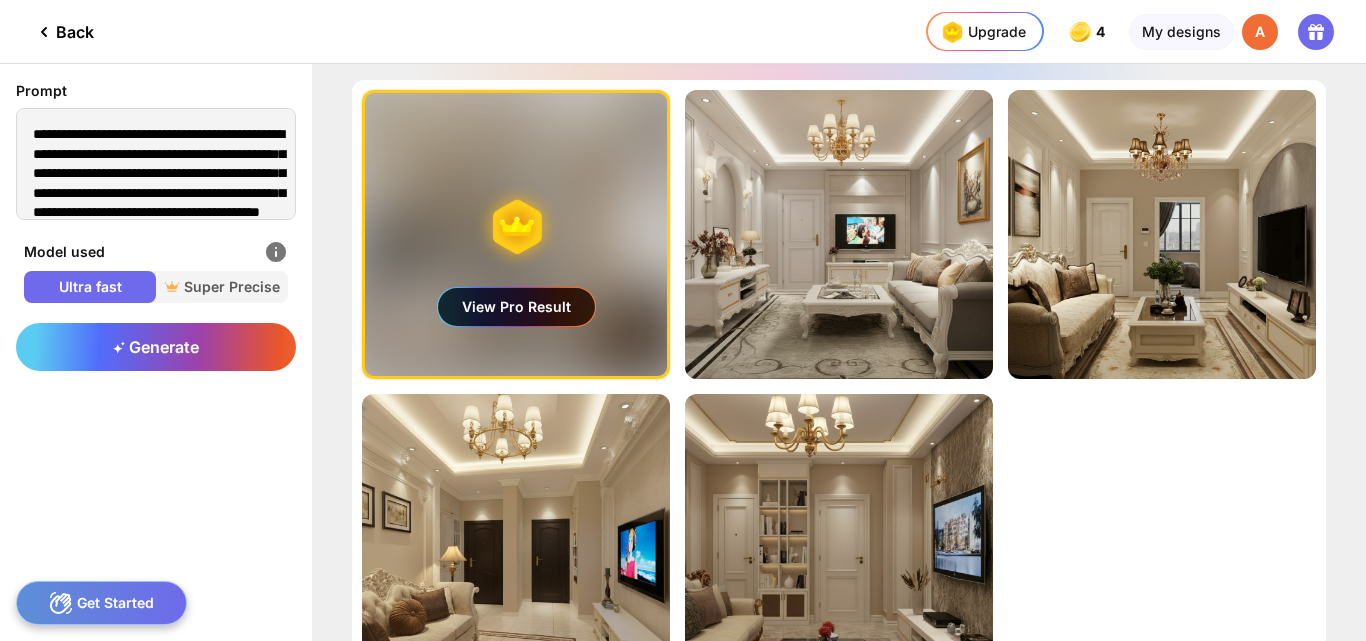 click on "View Pro Result" at bounding box center (516, 307) 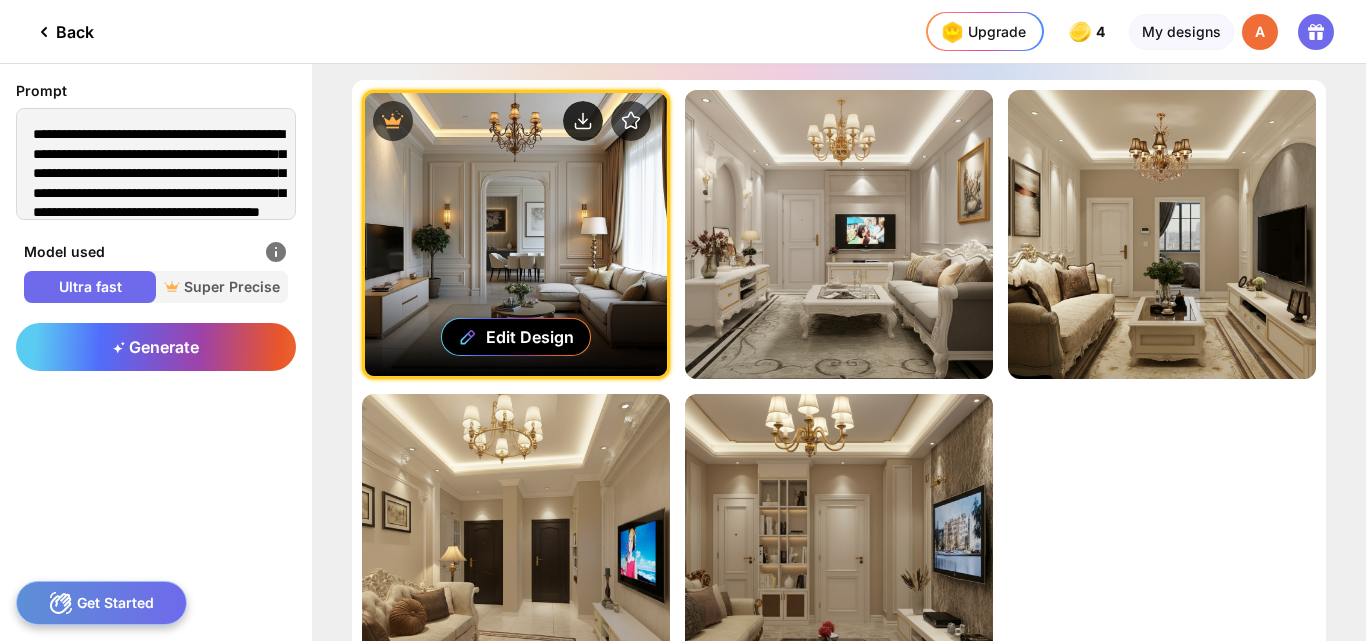 click 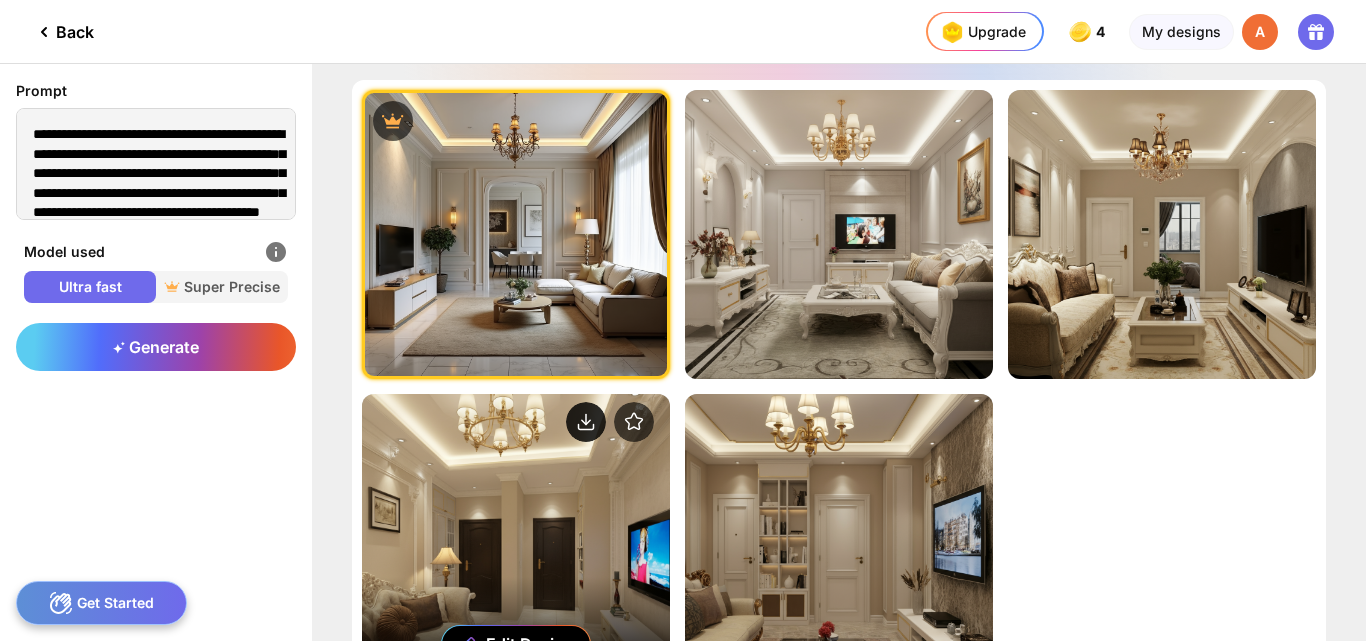 click 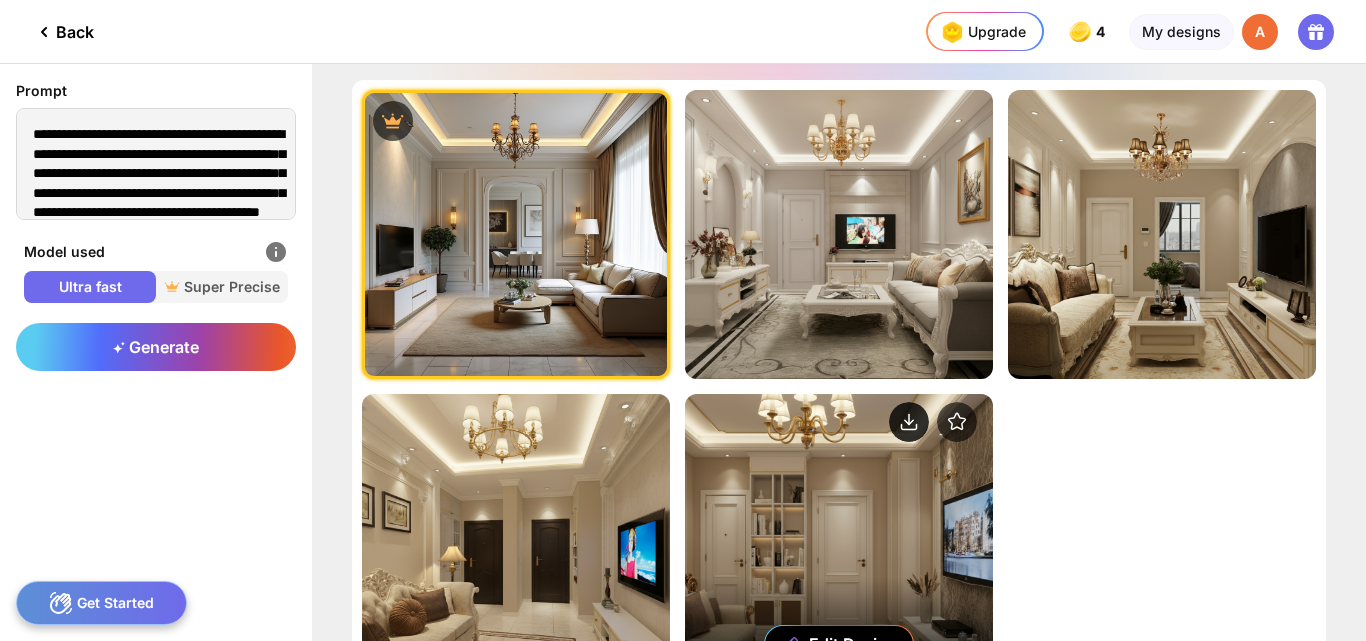 click 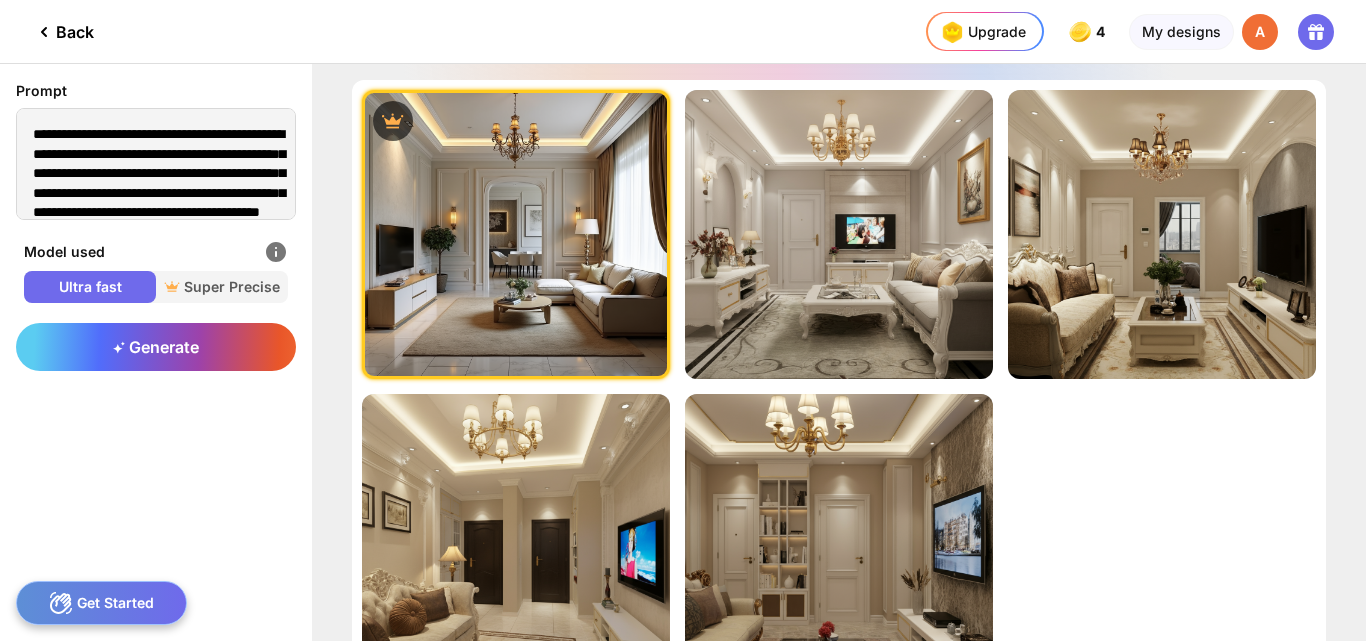 click 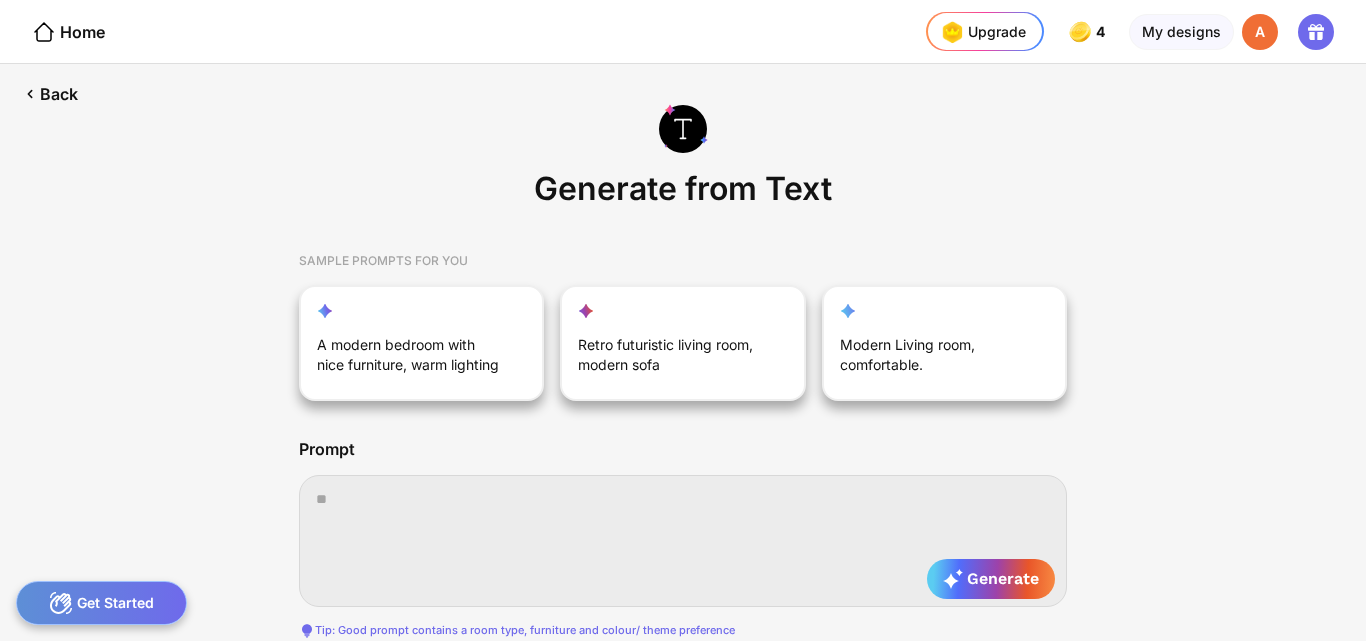 scroll, scrollTop: 0, scrollLeft: 438, axis: horizontal 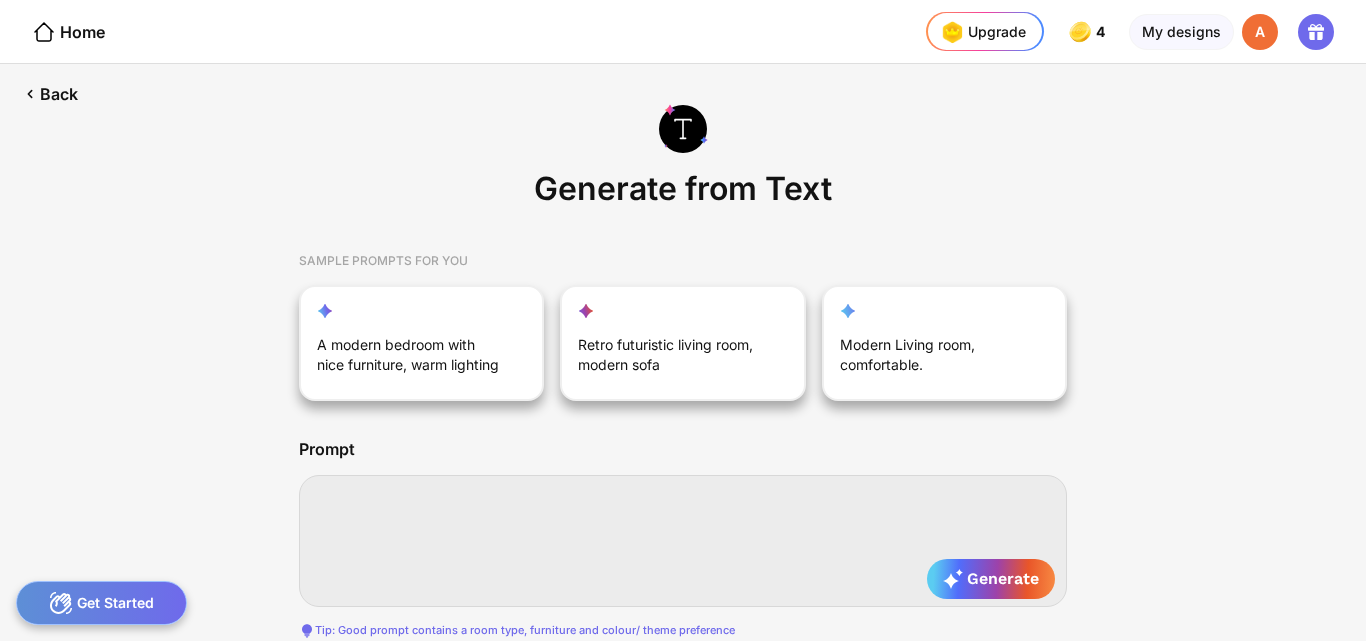 paste on "**********" 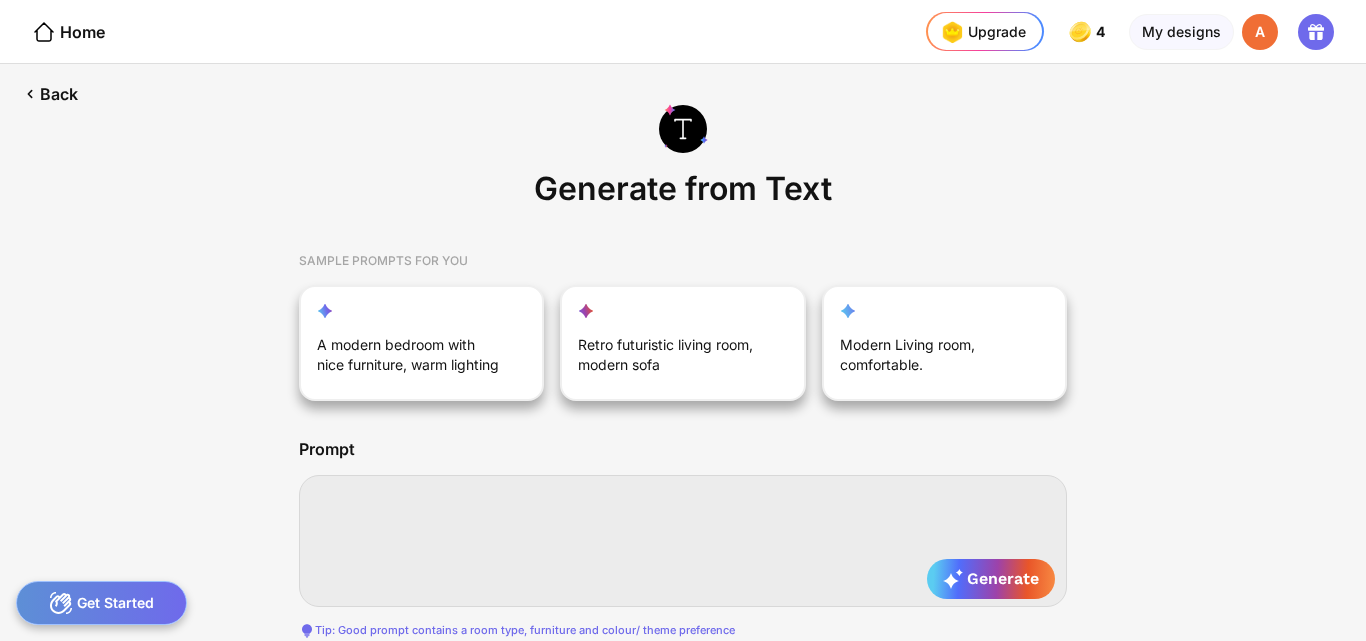 type on "**********" 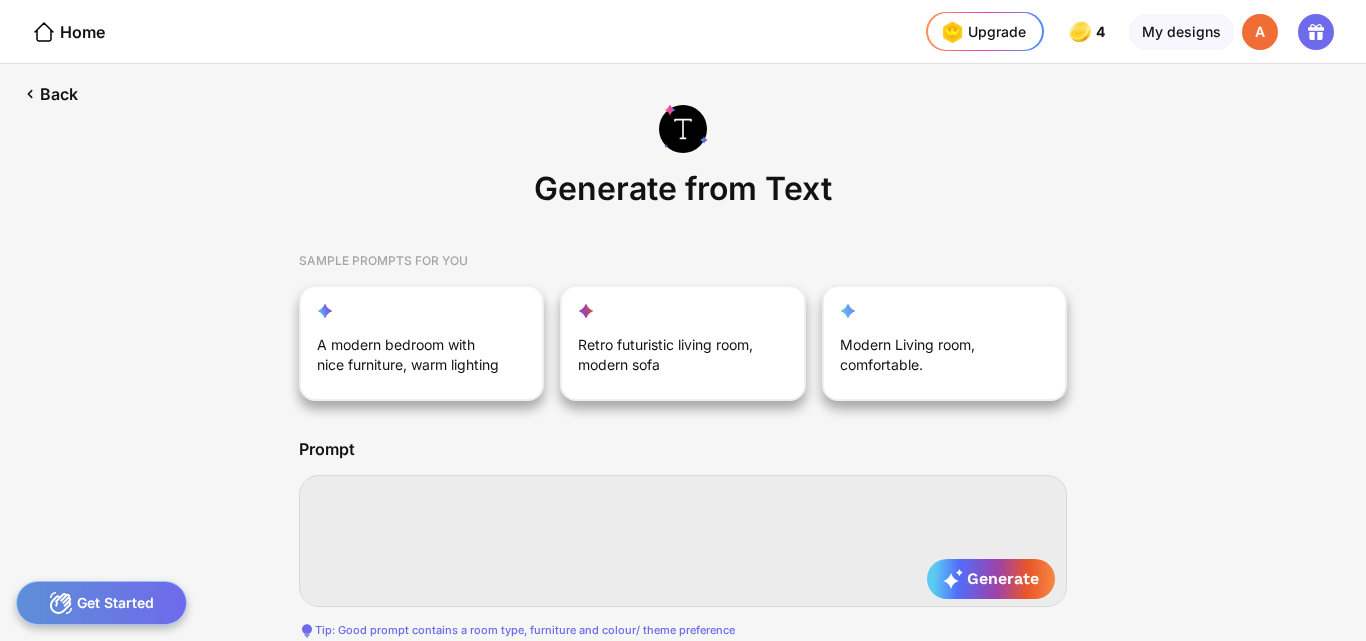 type on "**********" 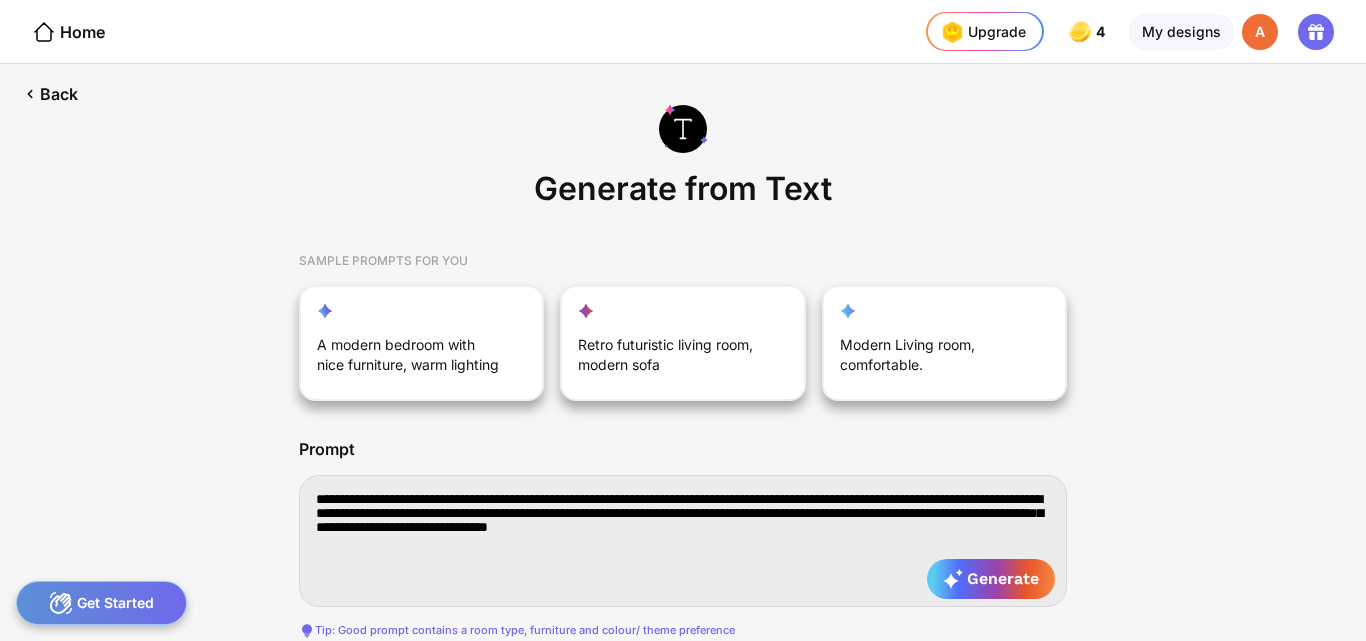 click on "**********" at bounding box center [683, 541] 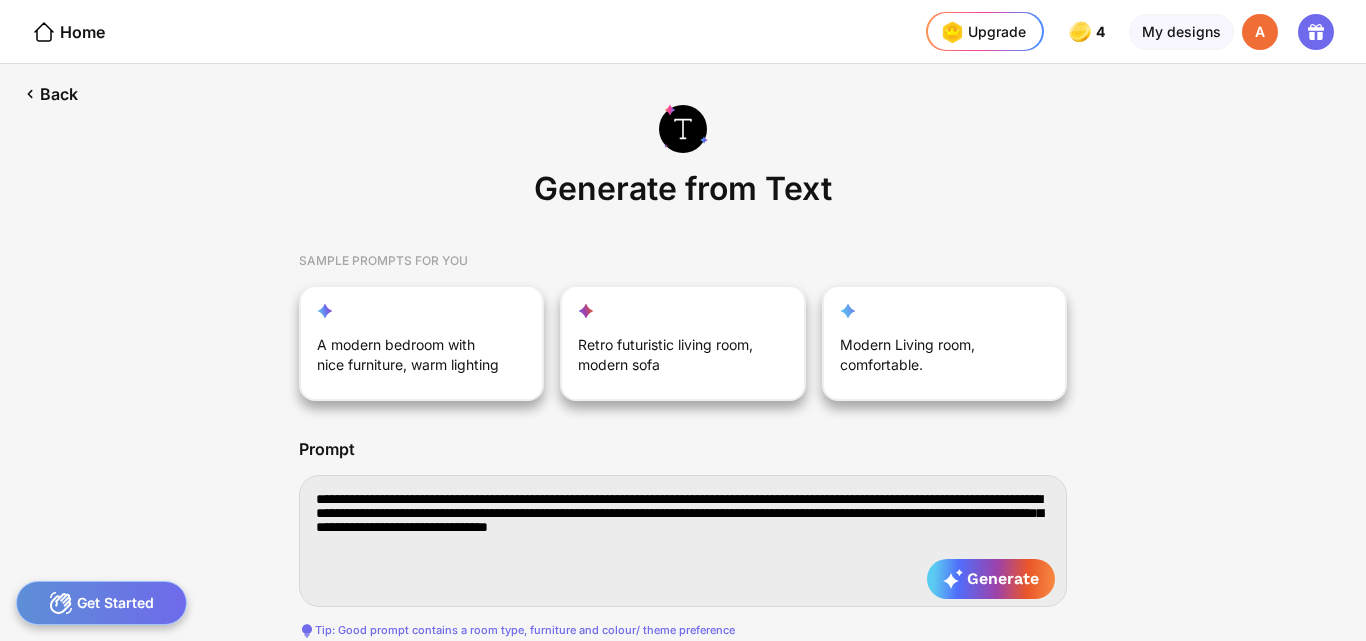 type on "**********" 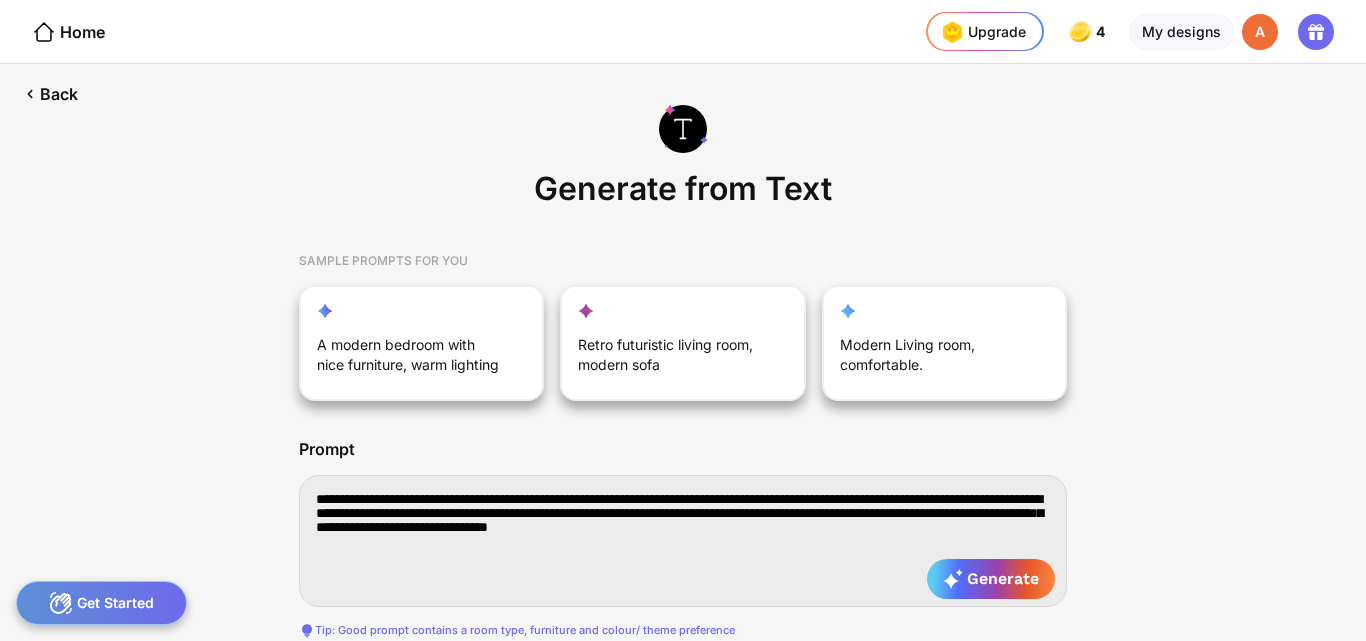 type on "**********" 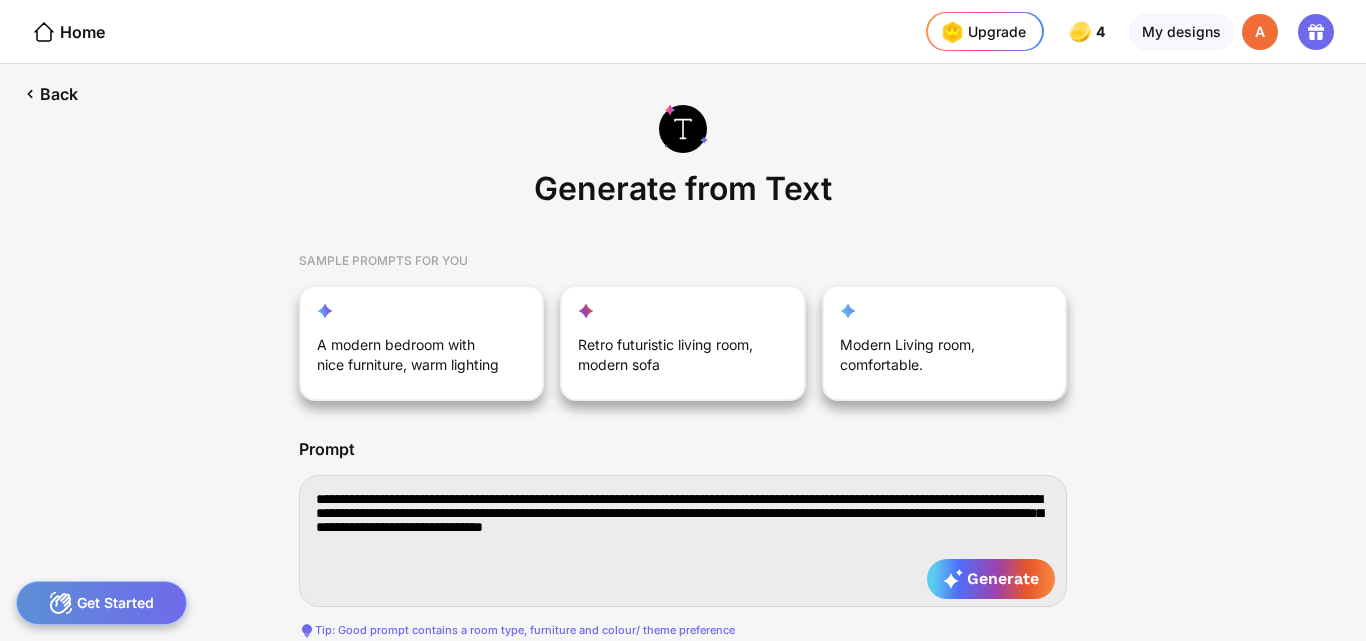 type on "**********" 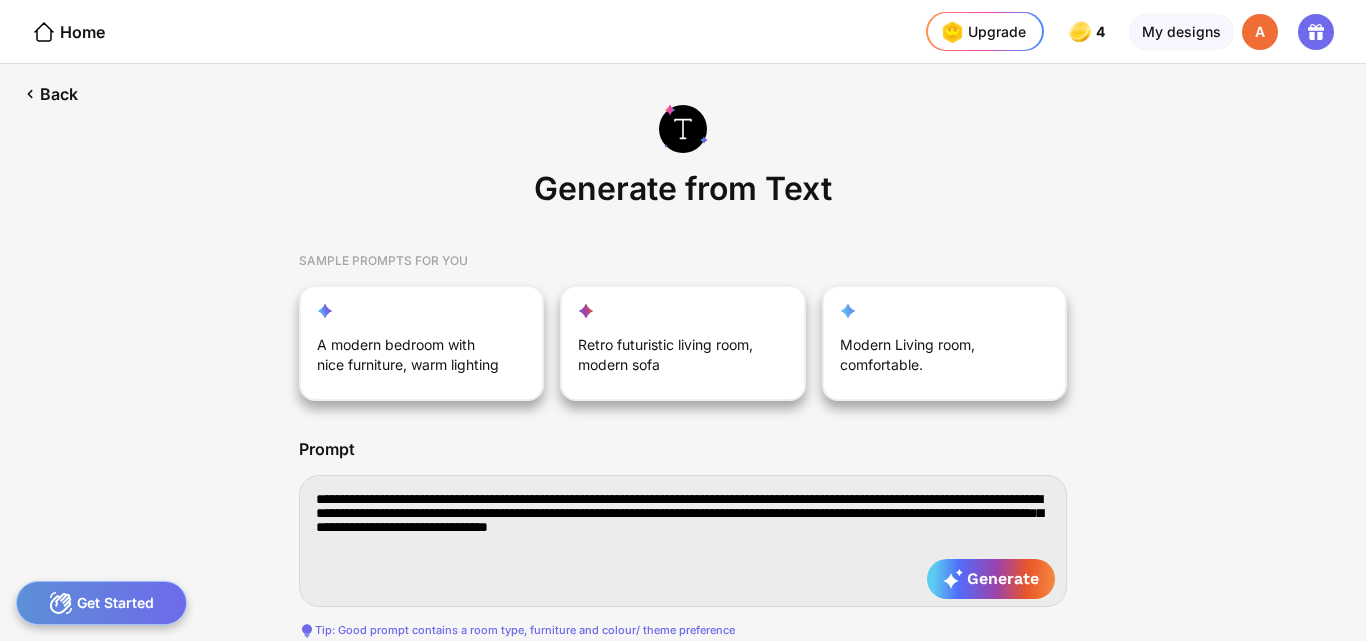 type on "**********" 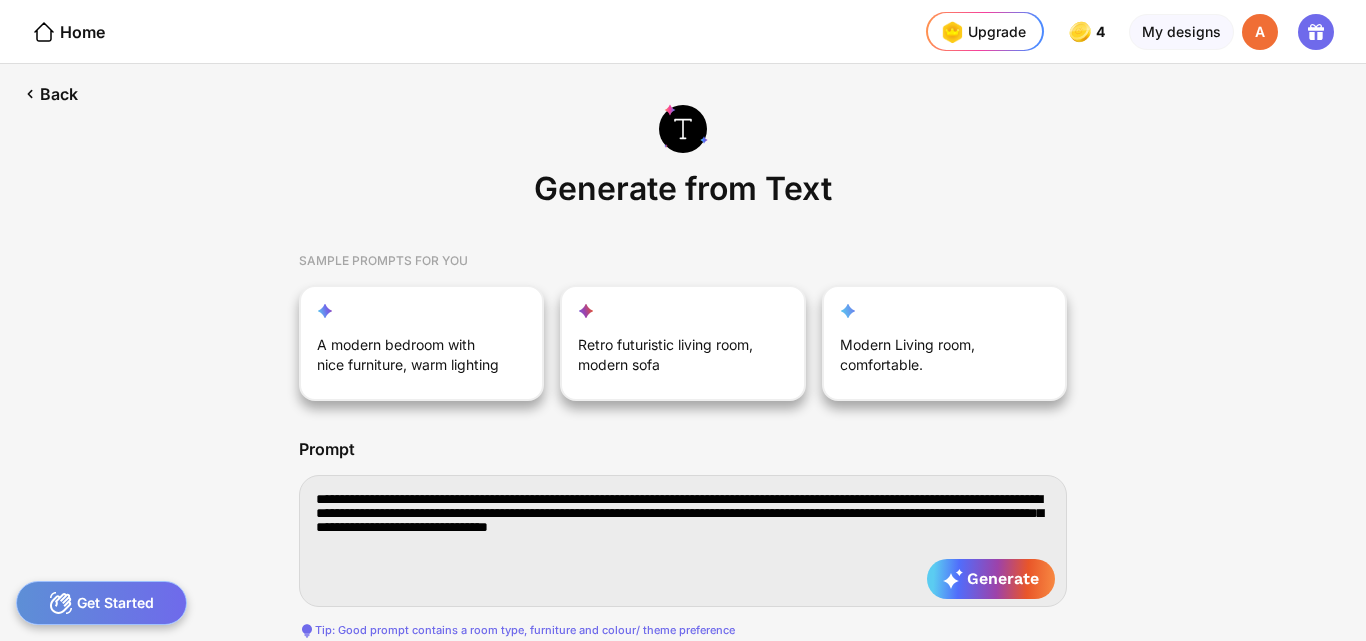 click on "**********" at bounding box center [683, 541] 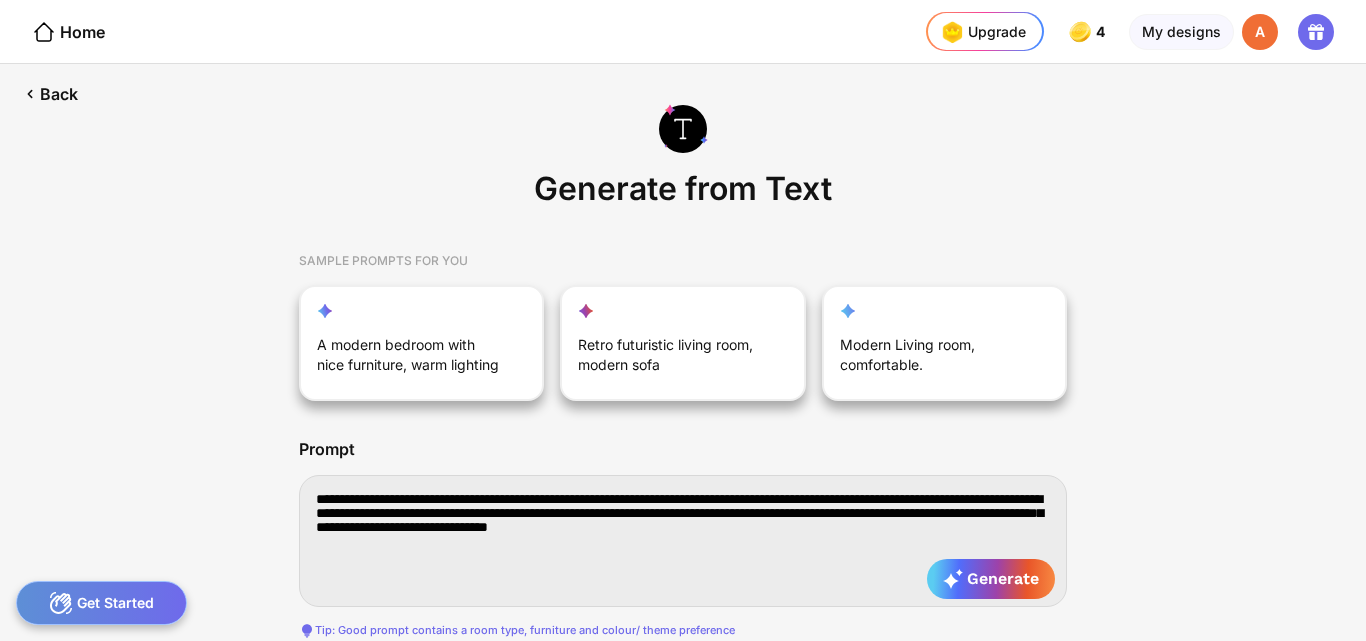 type on "**********" 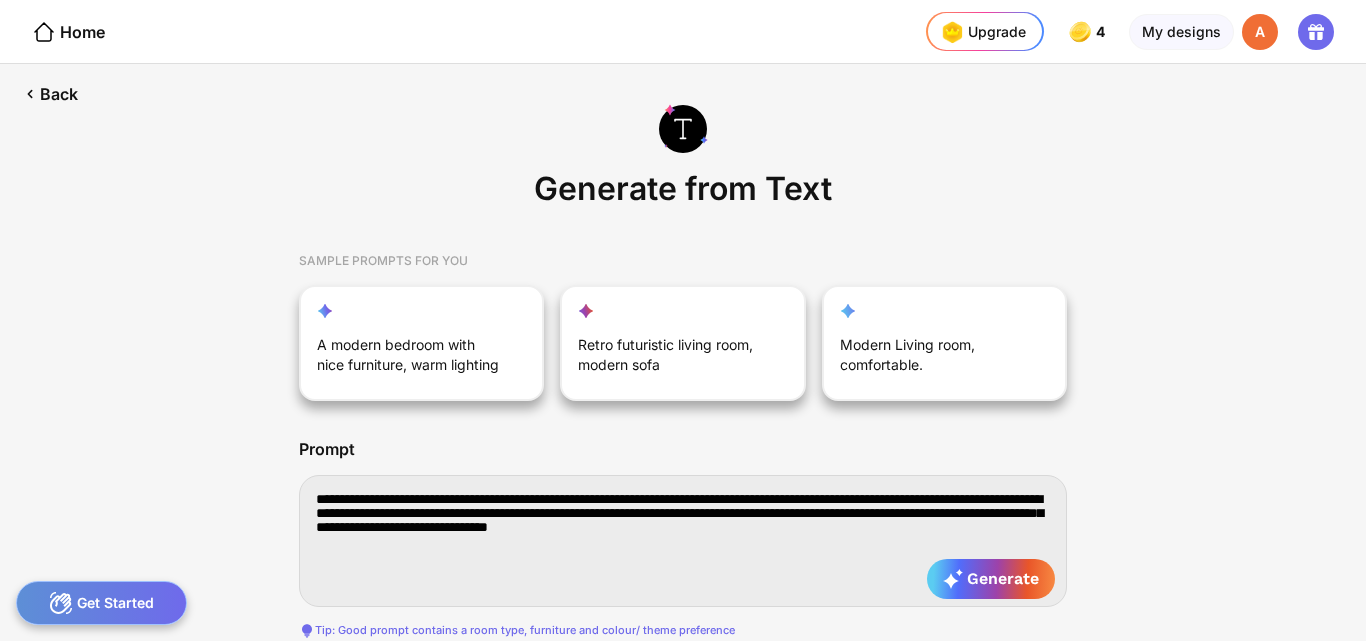 type on "**********" 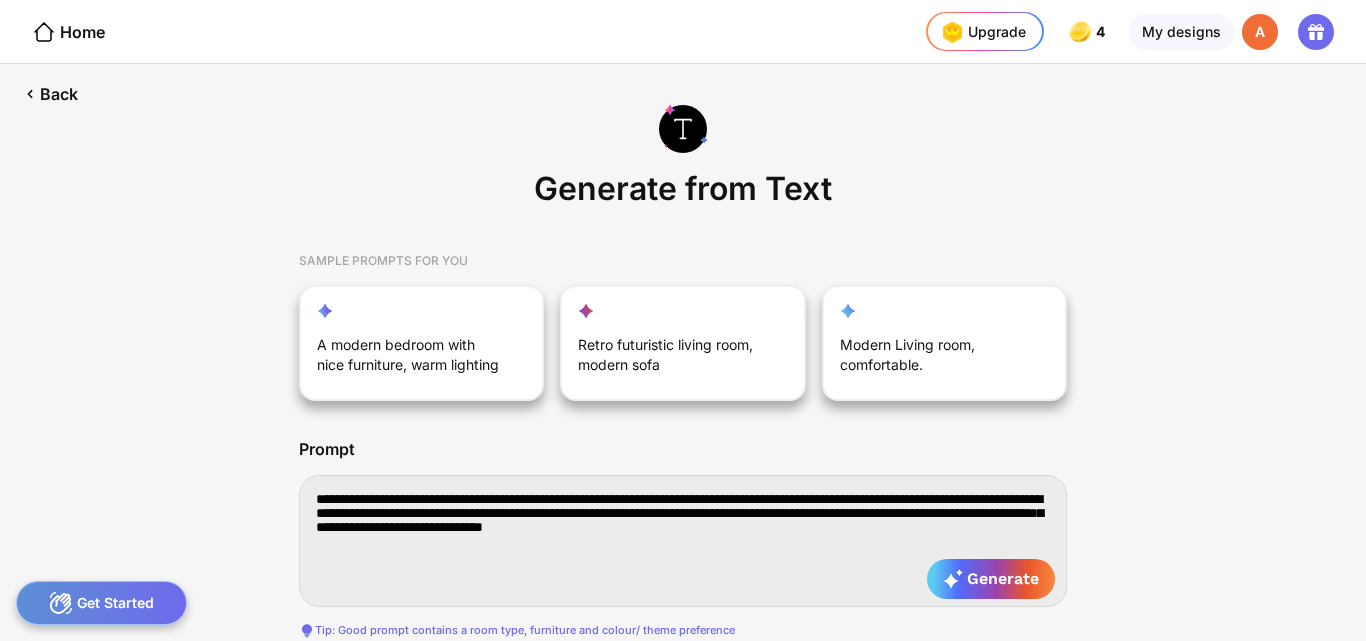 type on "**********" 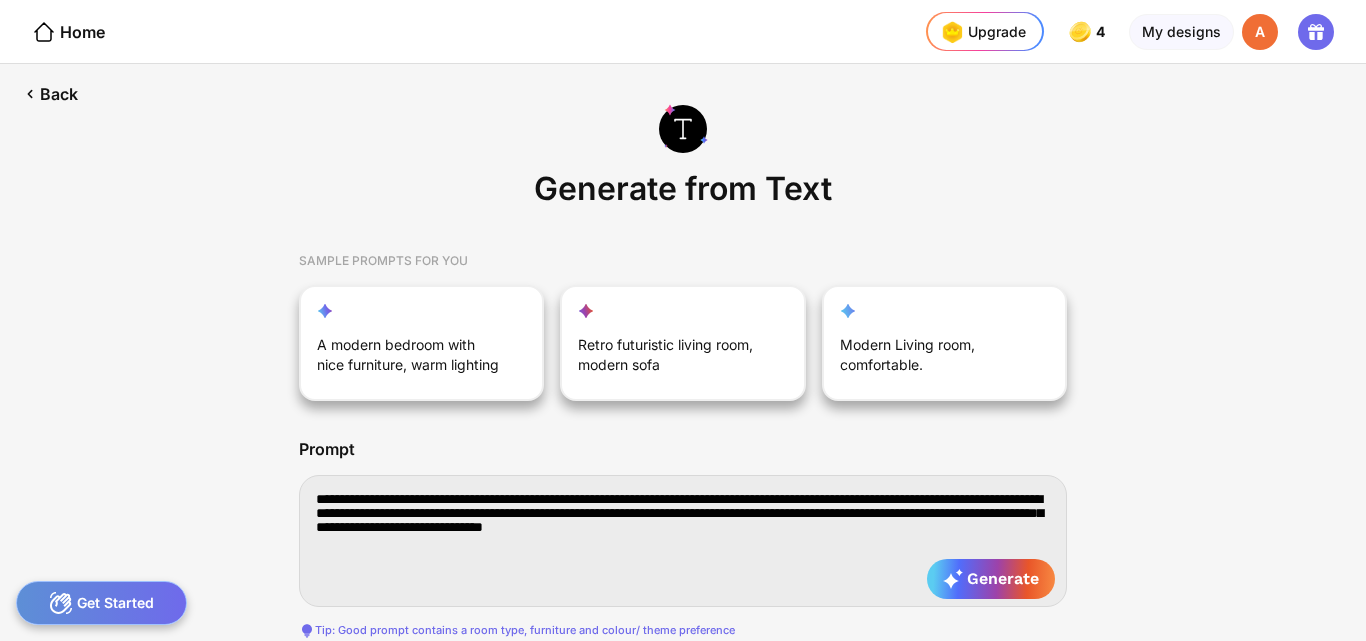 type on "**********" 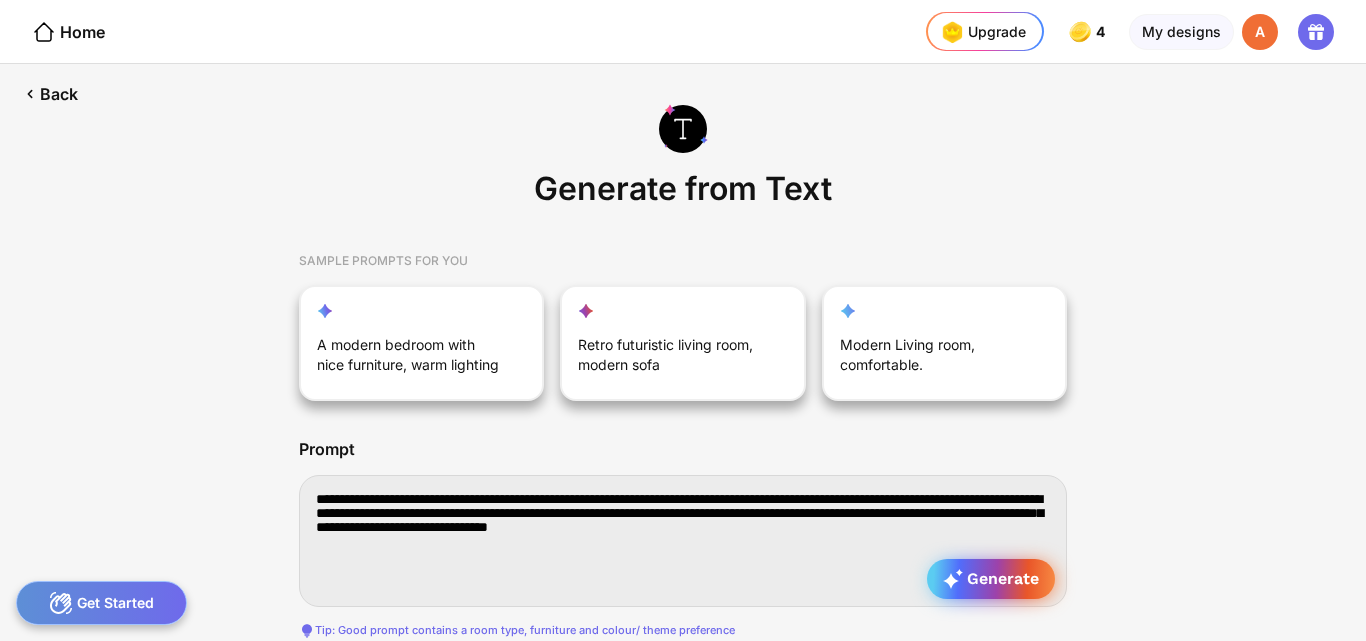 type on "**********" 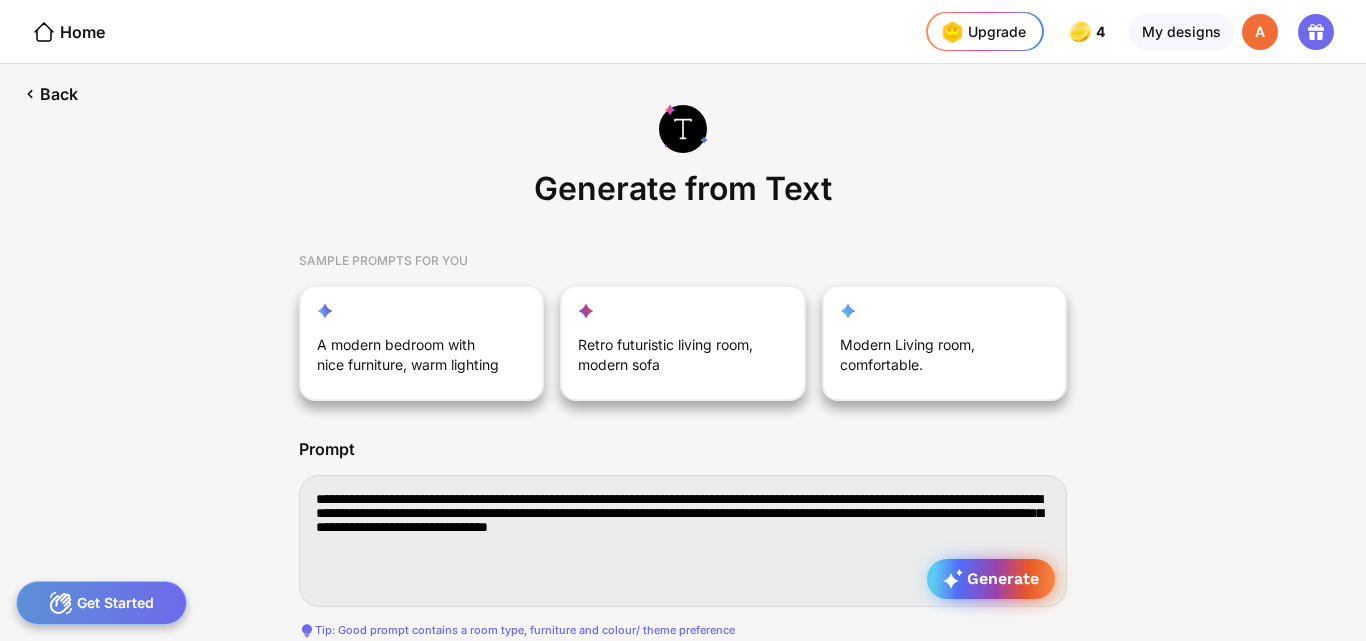 click on "Generate" at bounding box center (991, 579) 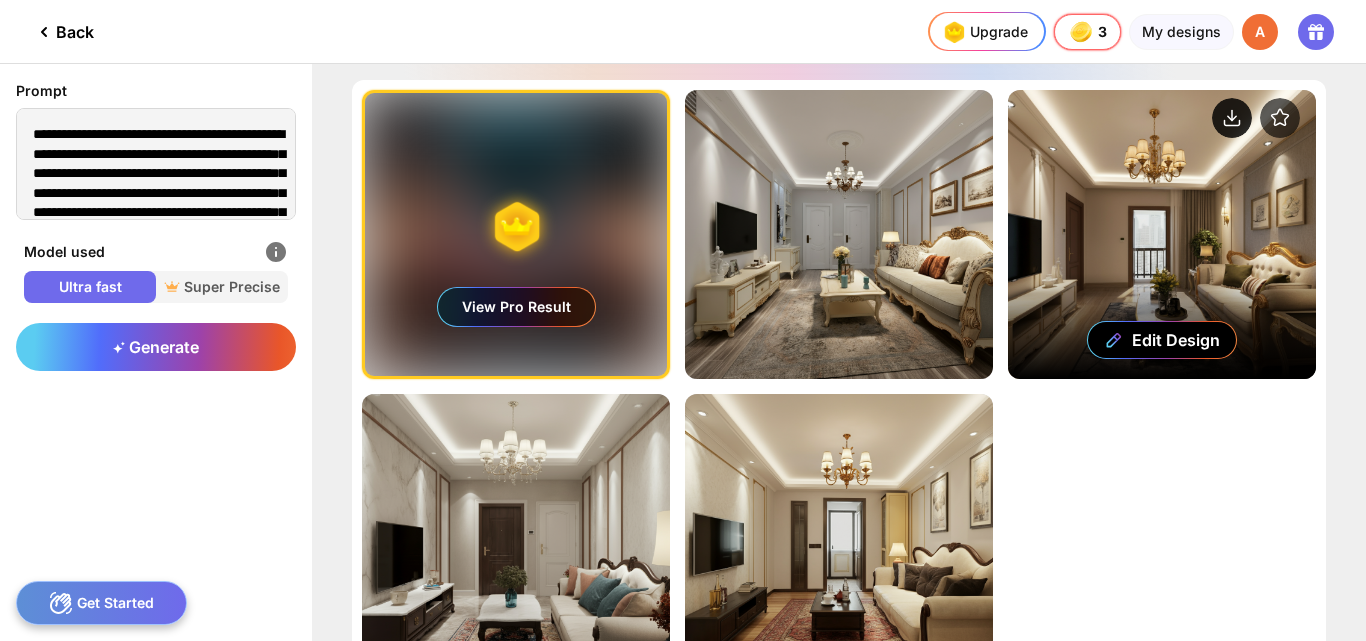 click 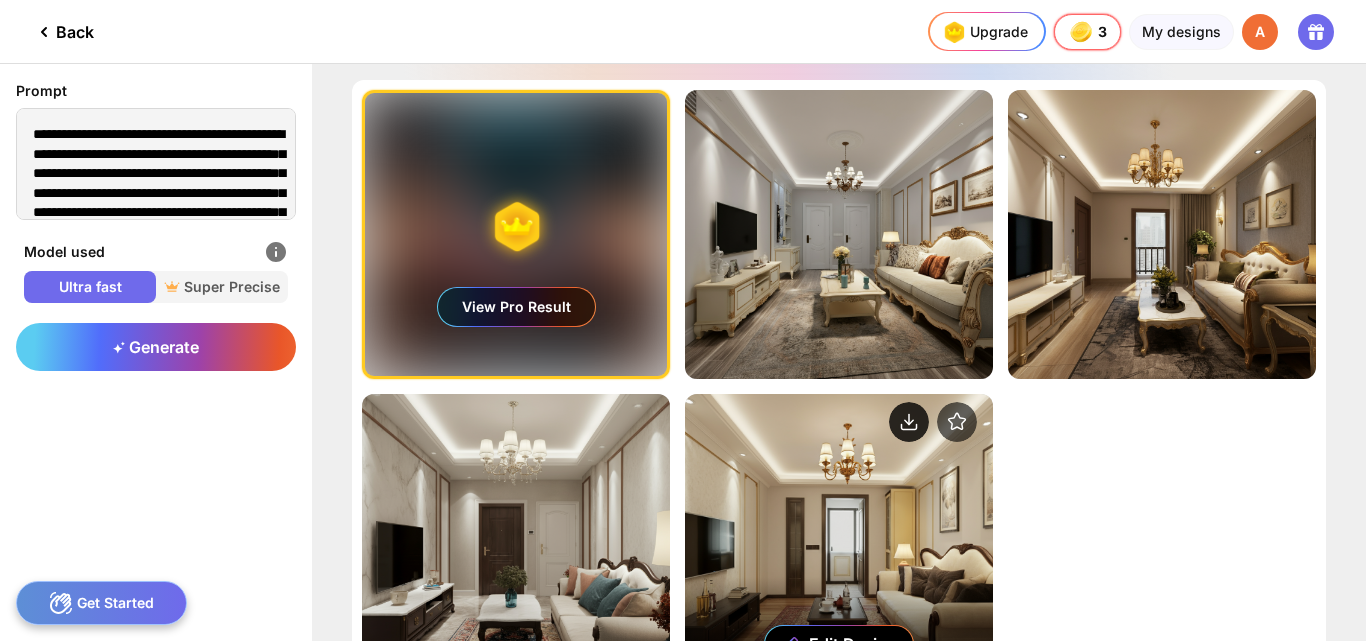 click 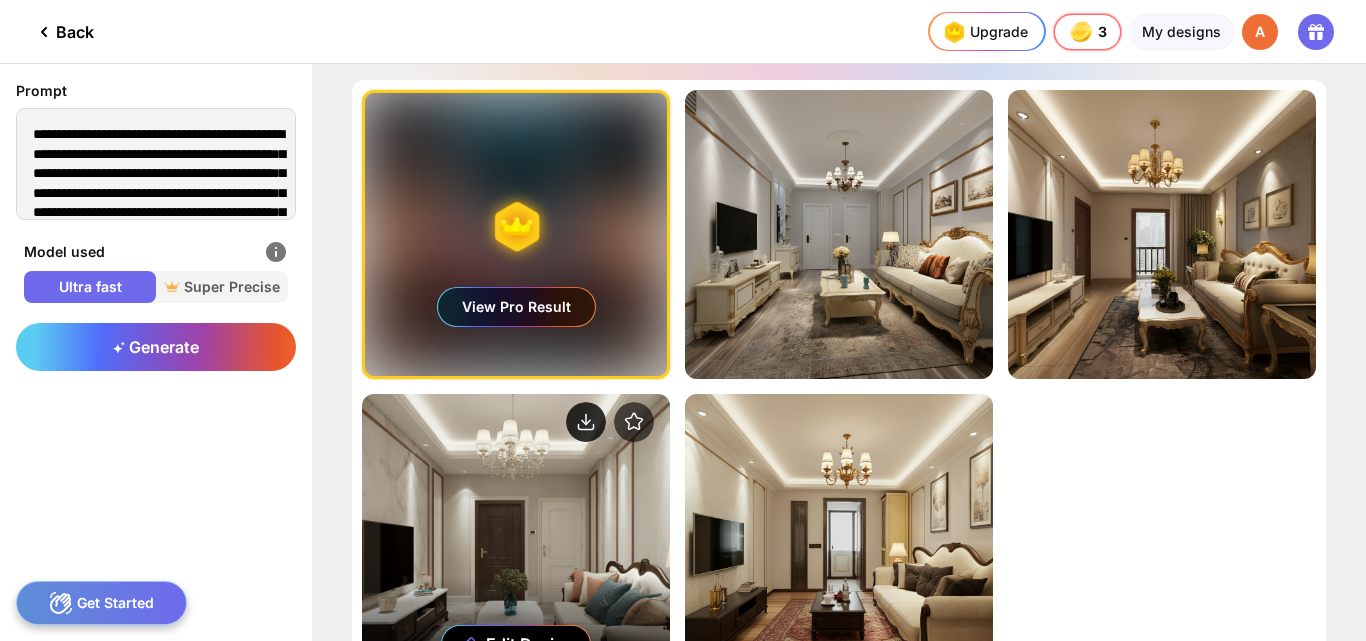 click 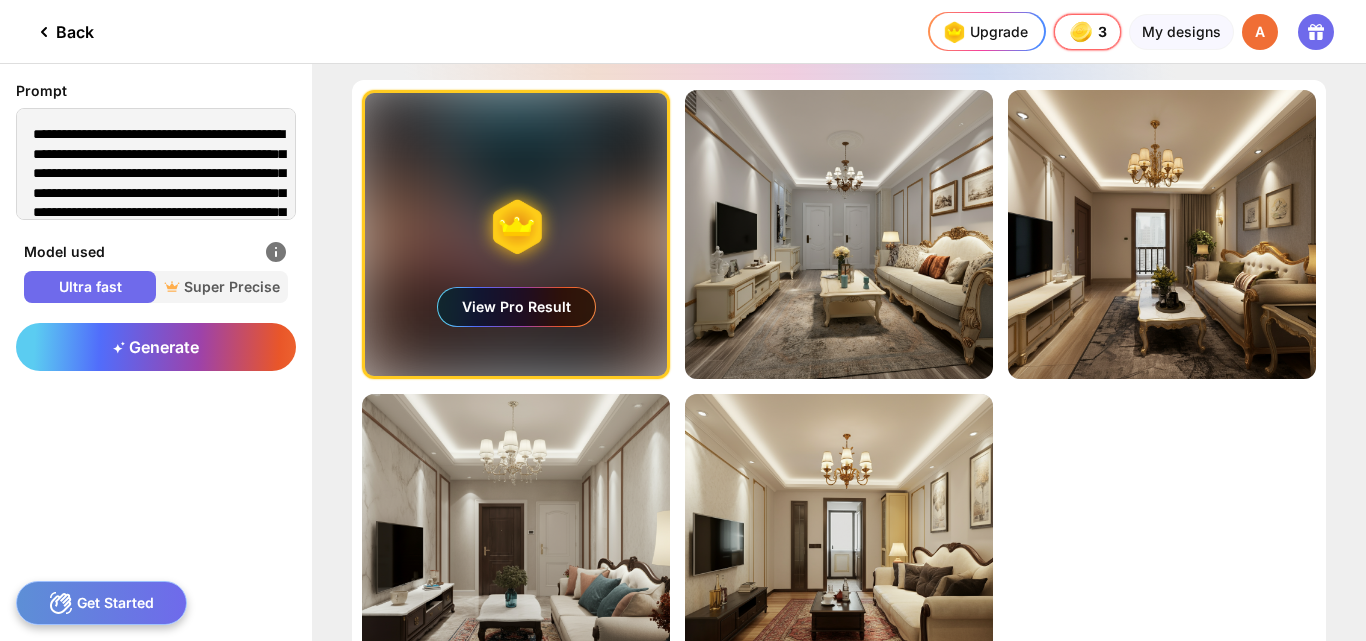 click on "View Pro Result" at bounding box center [516, 234] 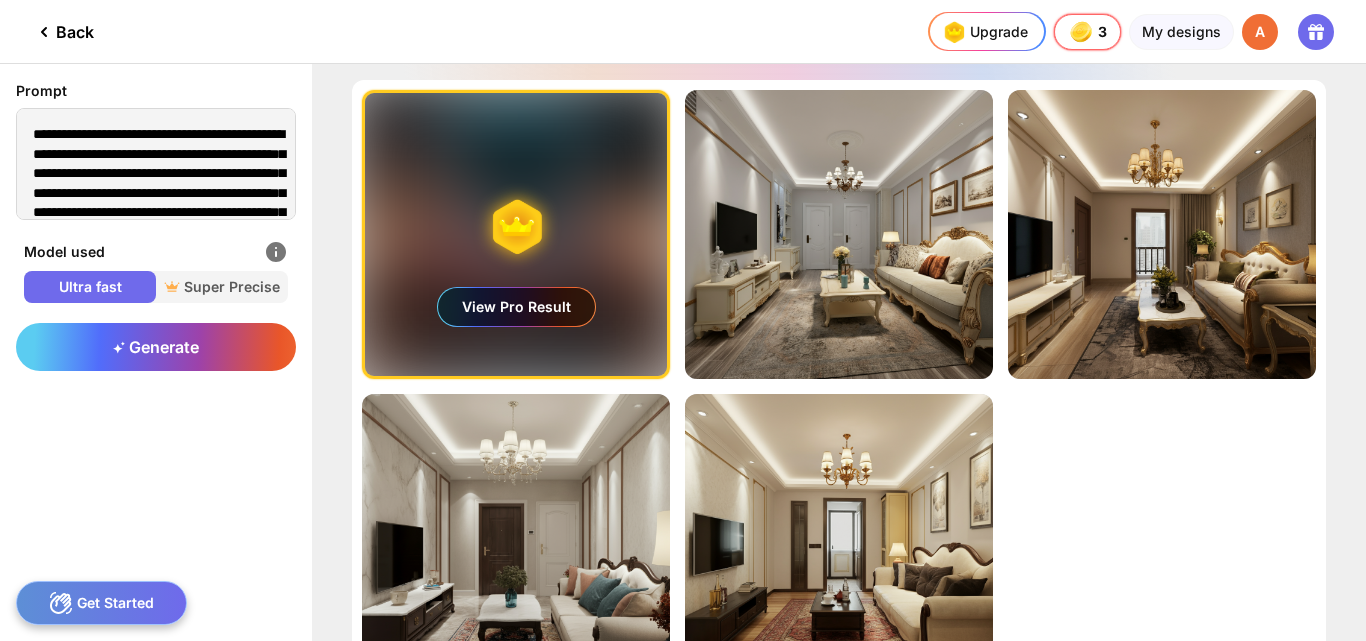 click on "View Pro Result" at bounding box center [516, 307] 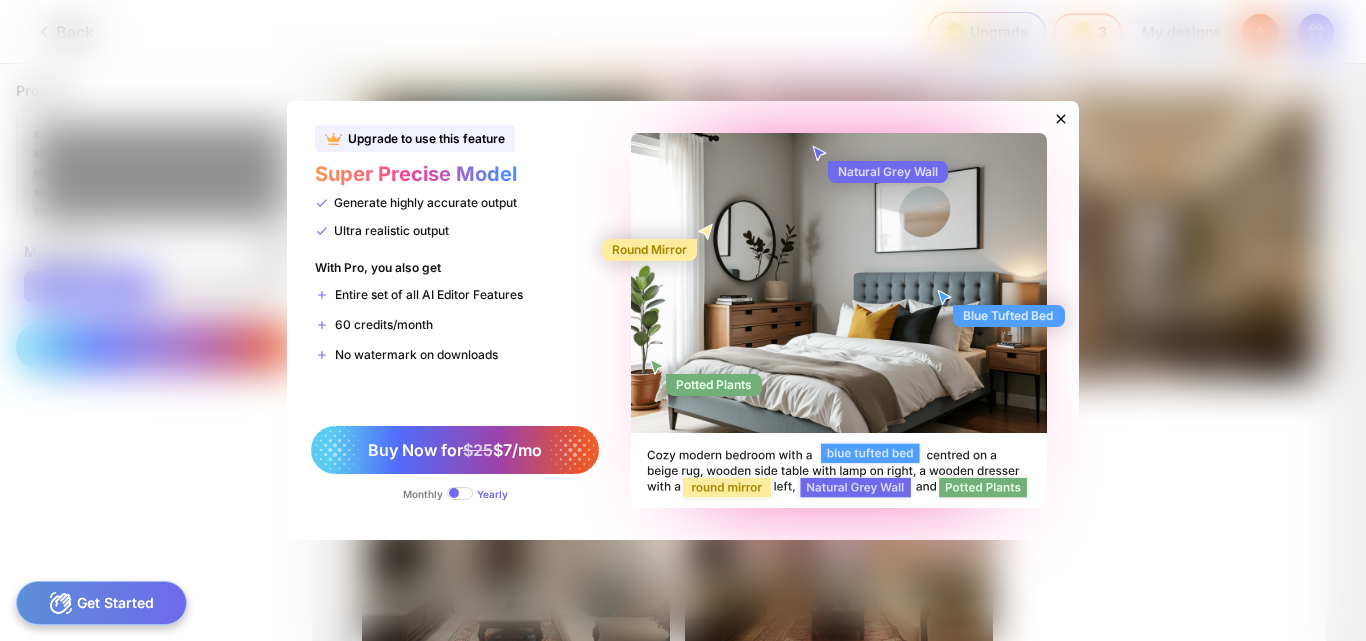 click 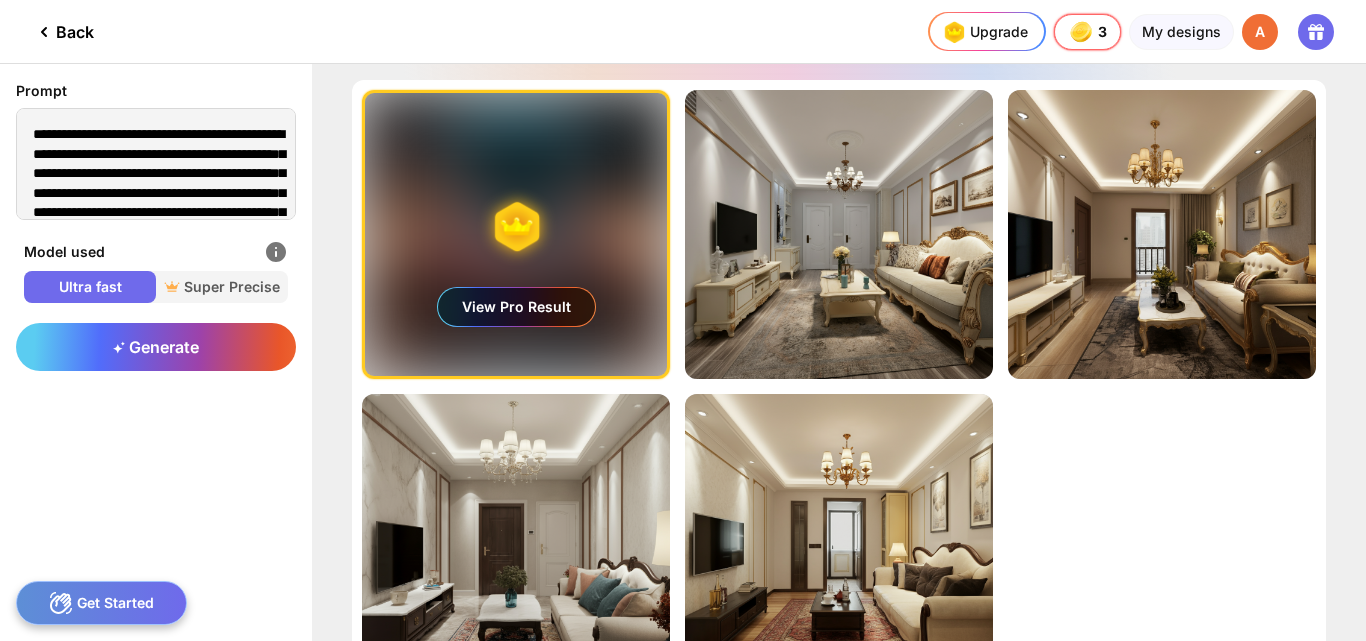 click 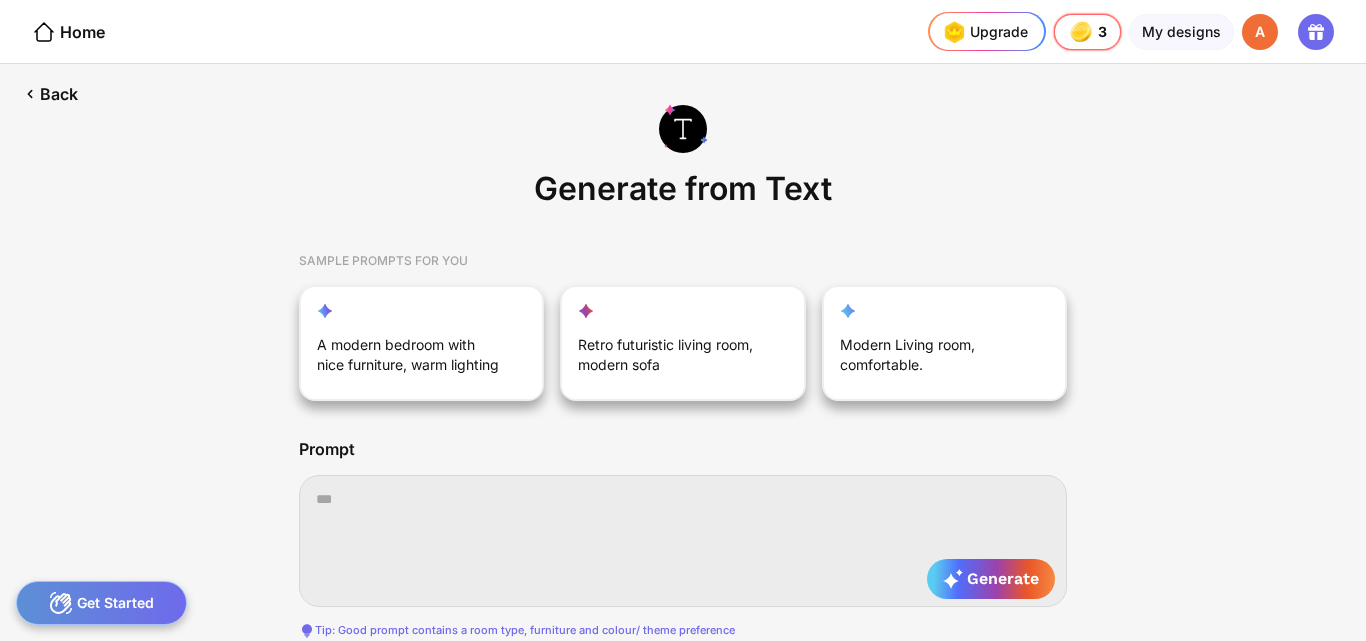 scroll, scrollTop: 0, scrollLeft: 245, axis: horizontal 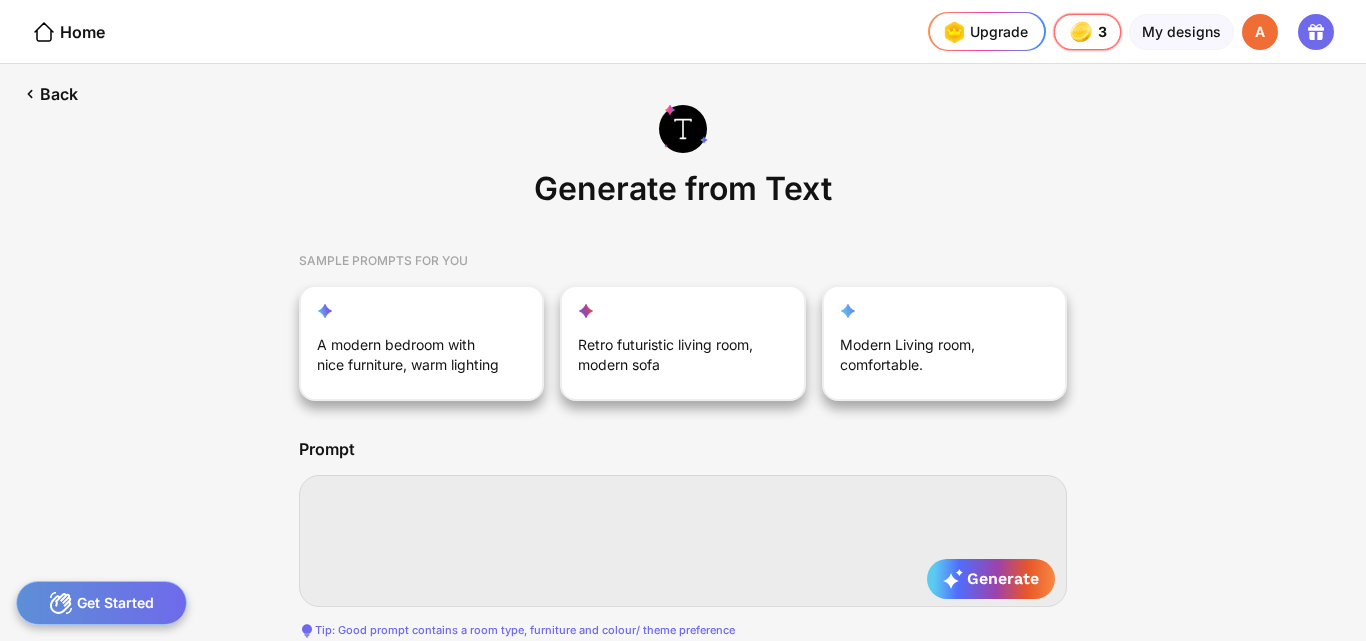 click at bounding box center [683, 541] 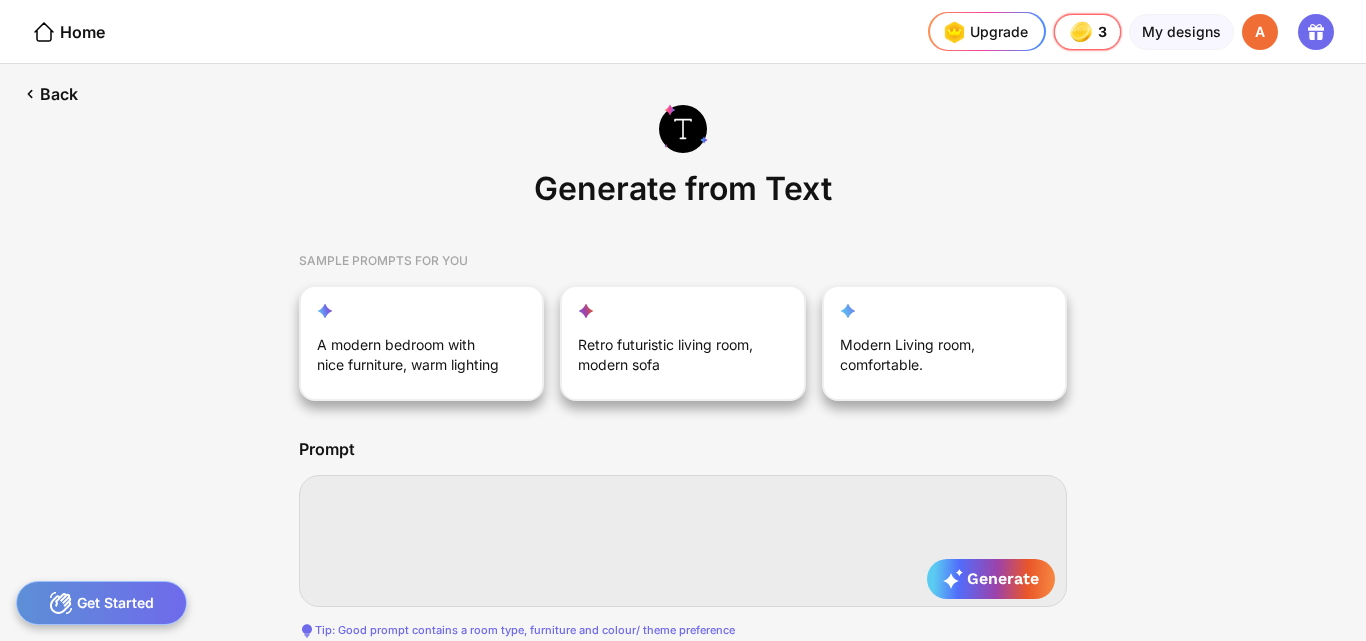 paste on "**********" 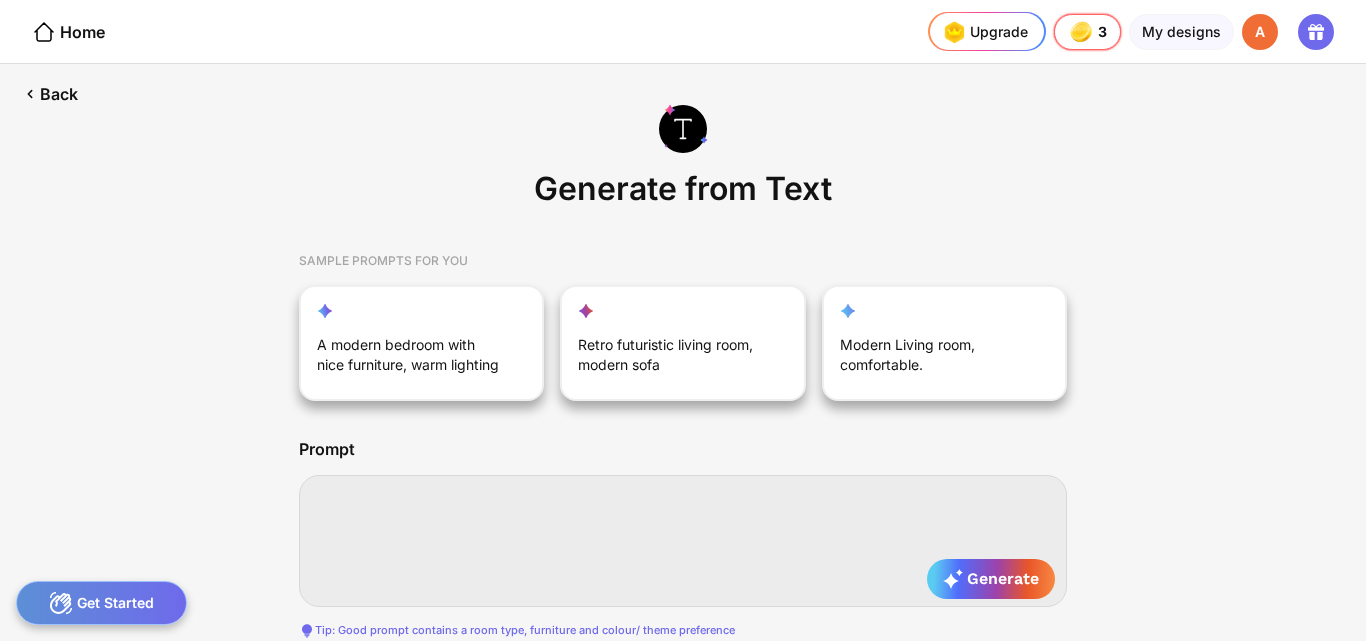 type on "**********" 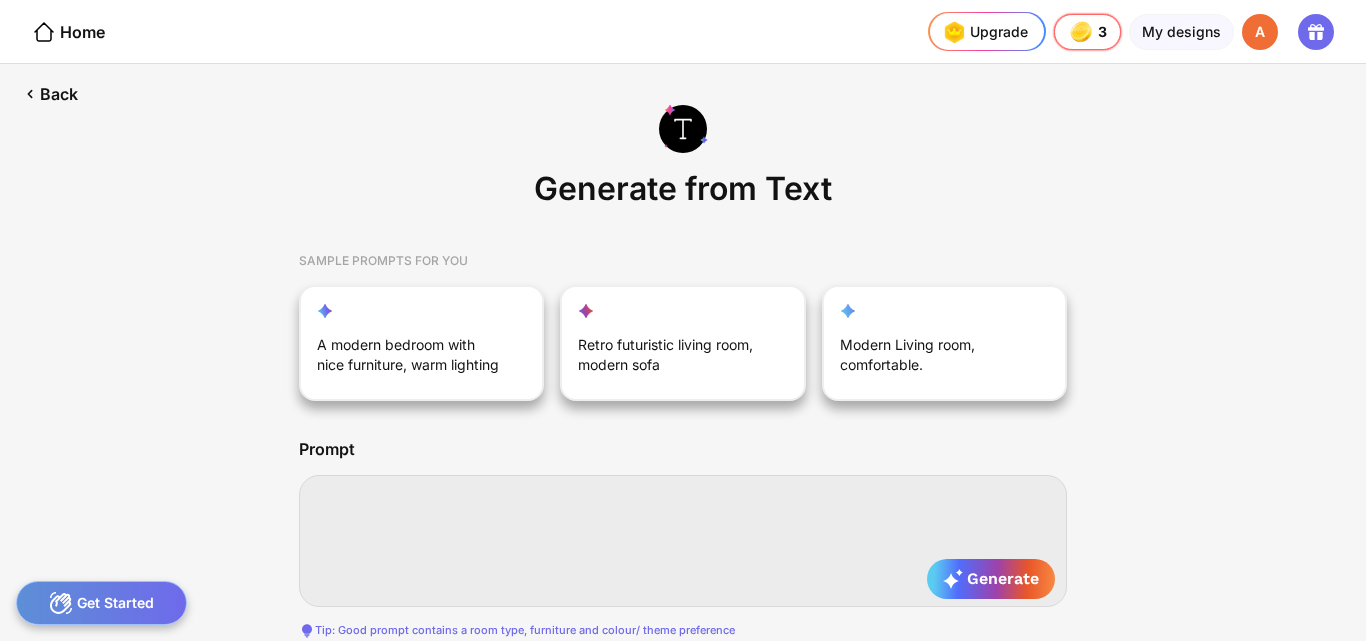 type on "**********" 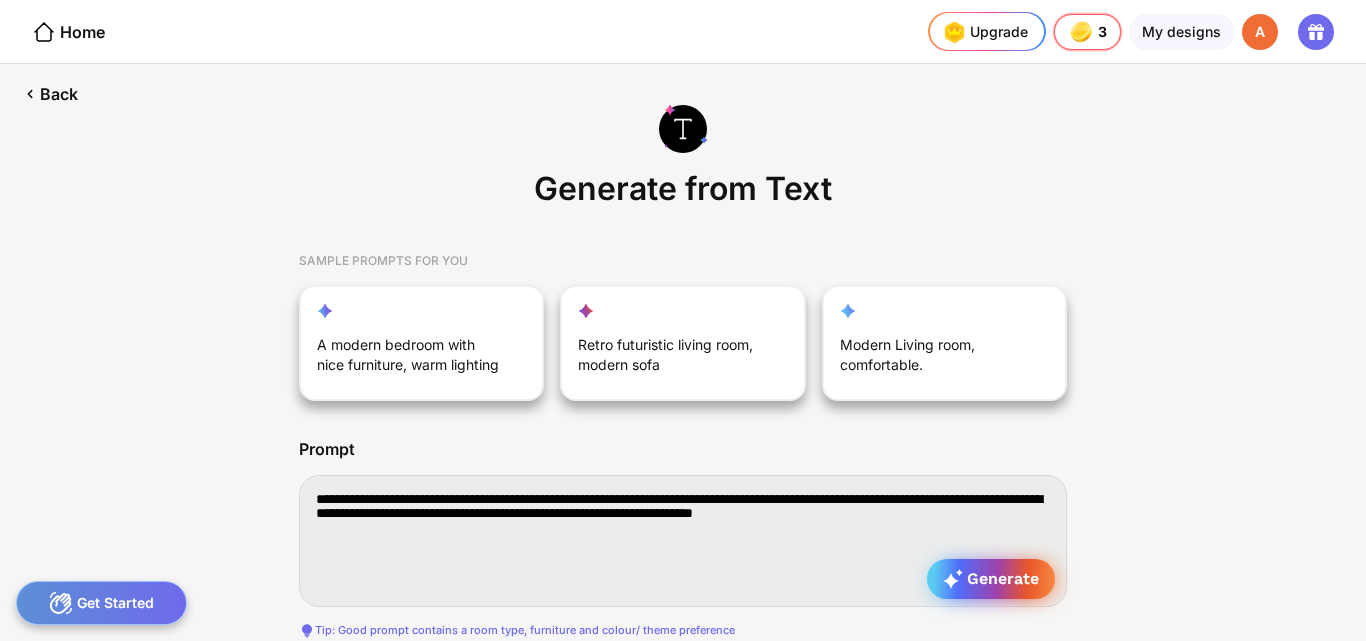 type on "**********" 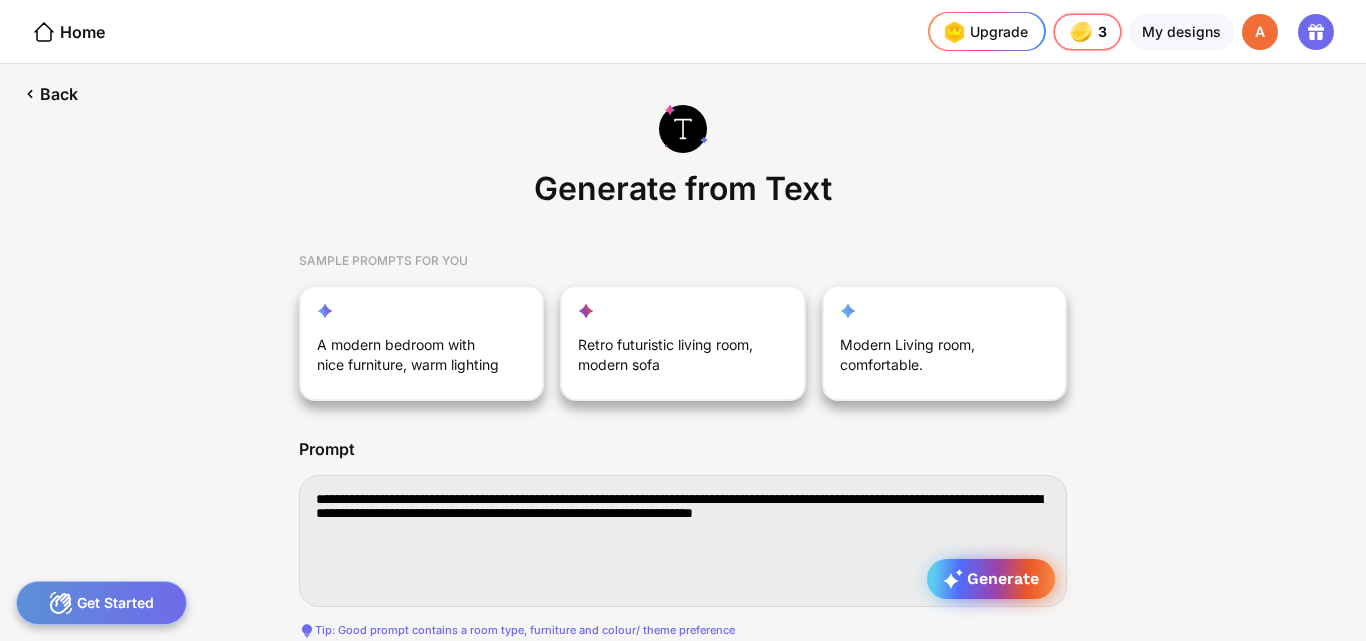 click on "Generate" at bounding box center [991, 579] 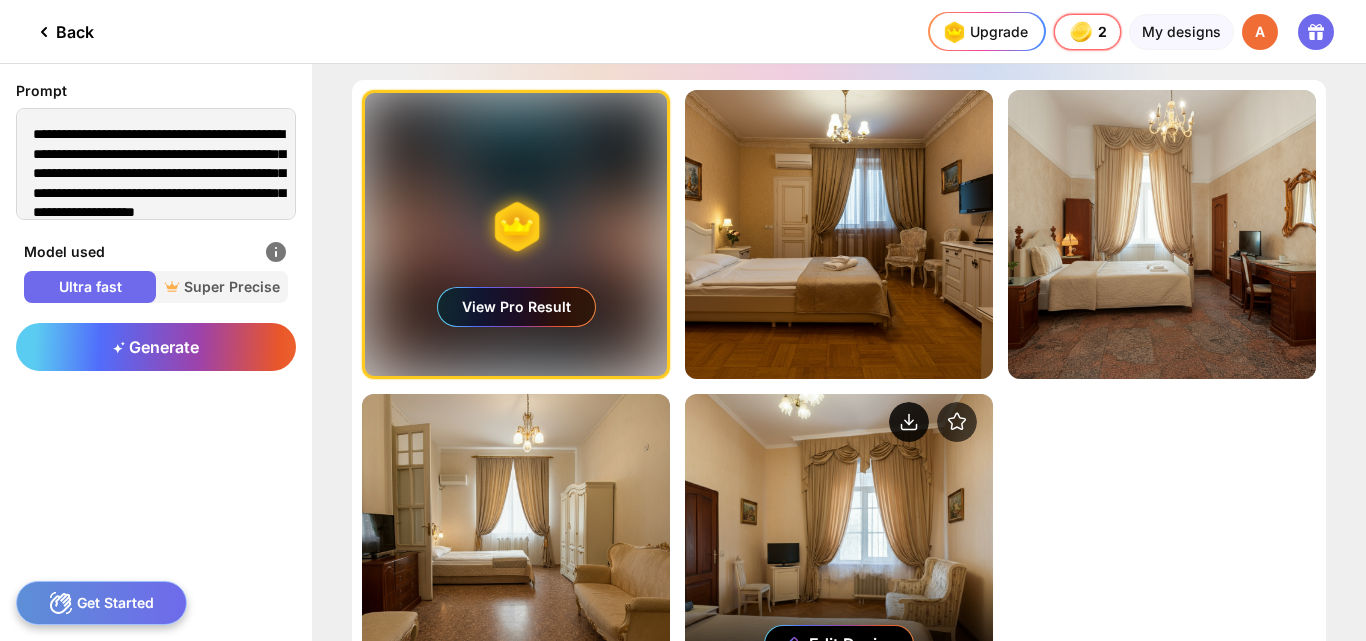 click 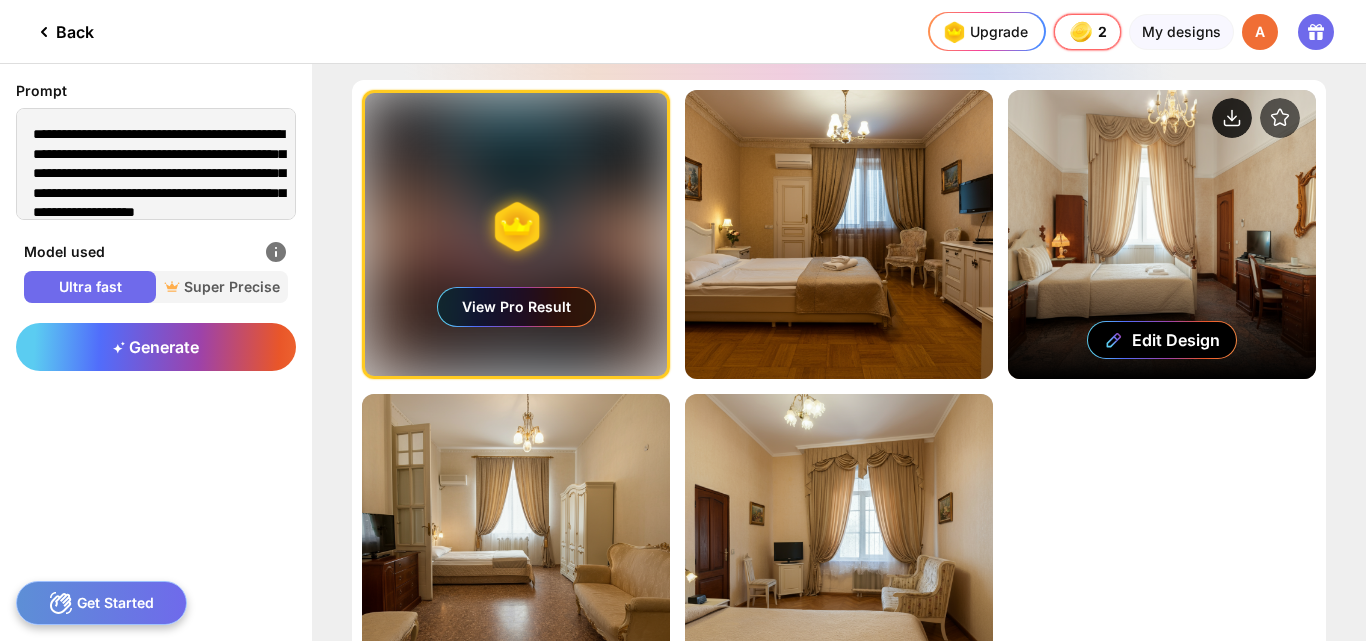 click 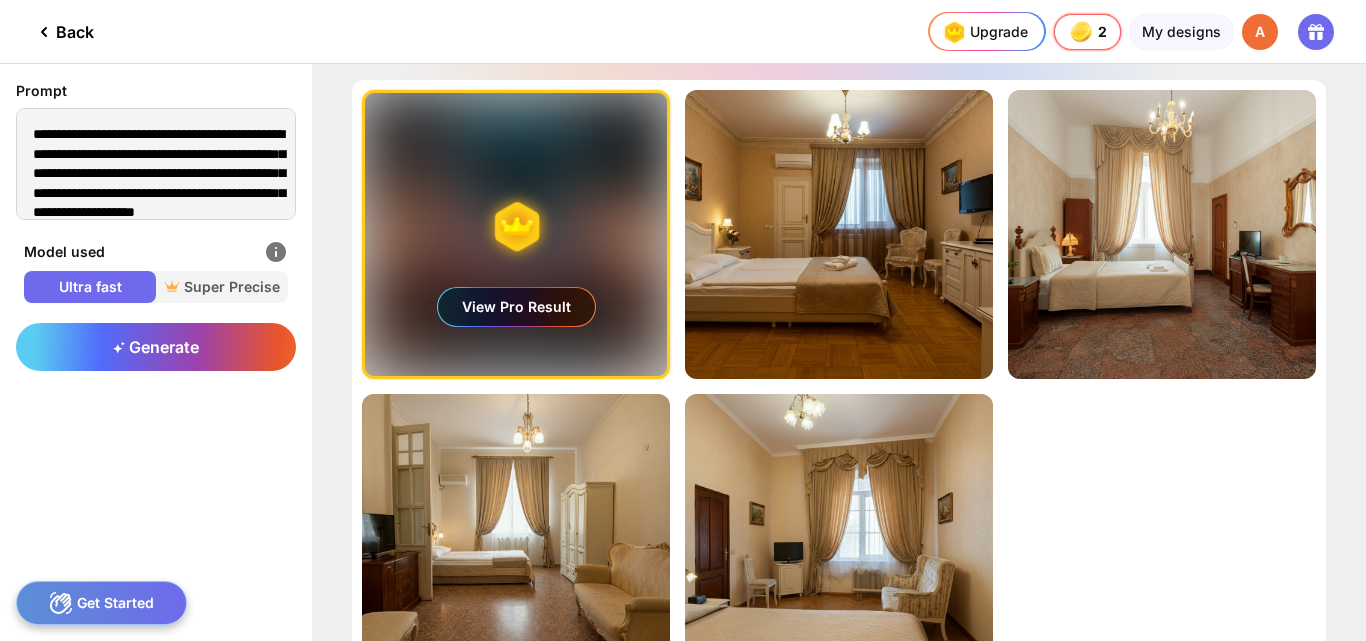 click on "Generating ultra realistic designs with our Super Precise Mode View Pro Result Edit Design Almost there... Edit Design Almost there... Edit Design Almost there... Edit Design Almost there... Edit Design" at bounding box center [839, 386] 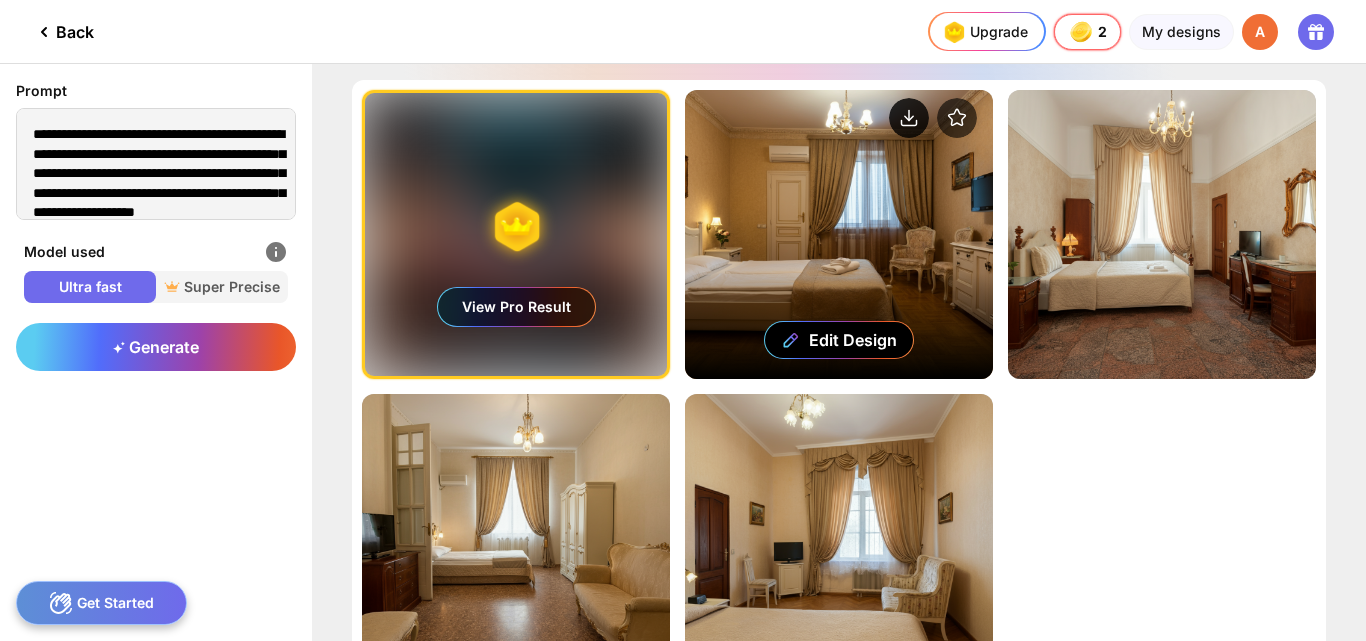 click 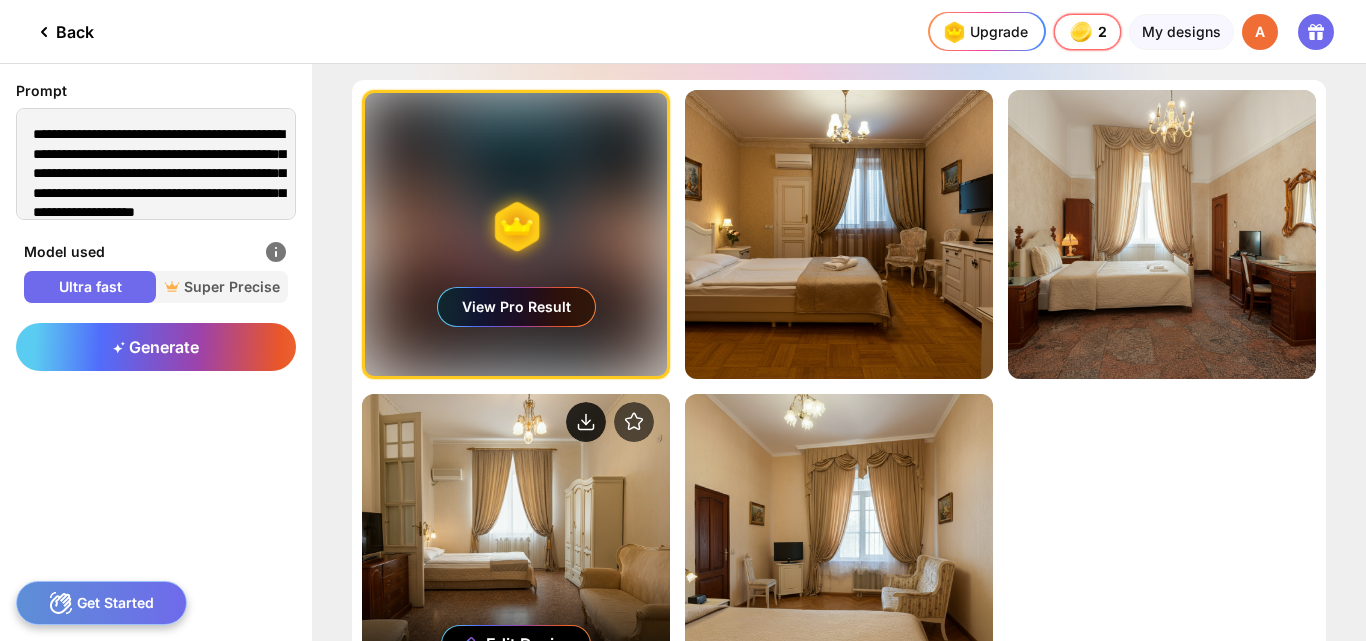 click 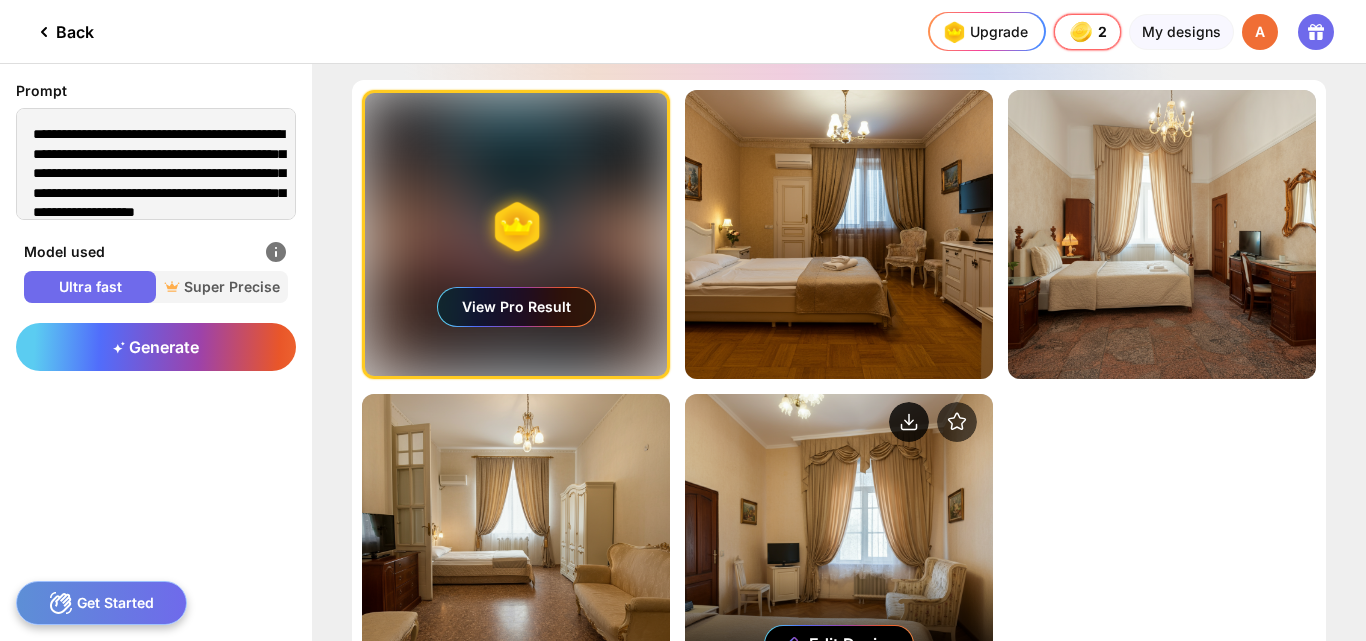 click 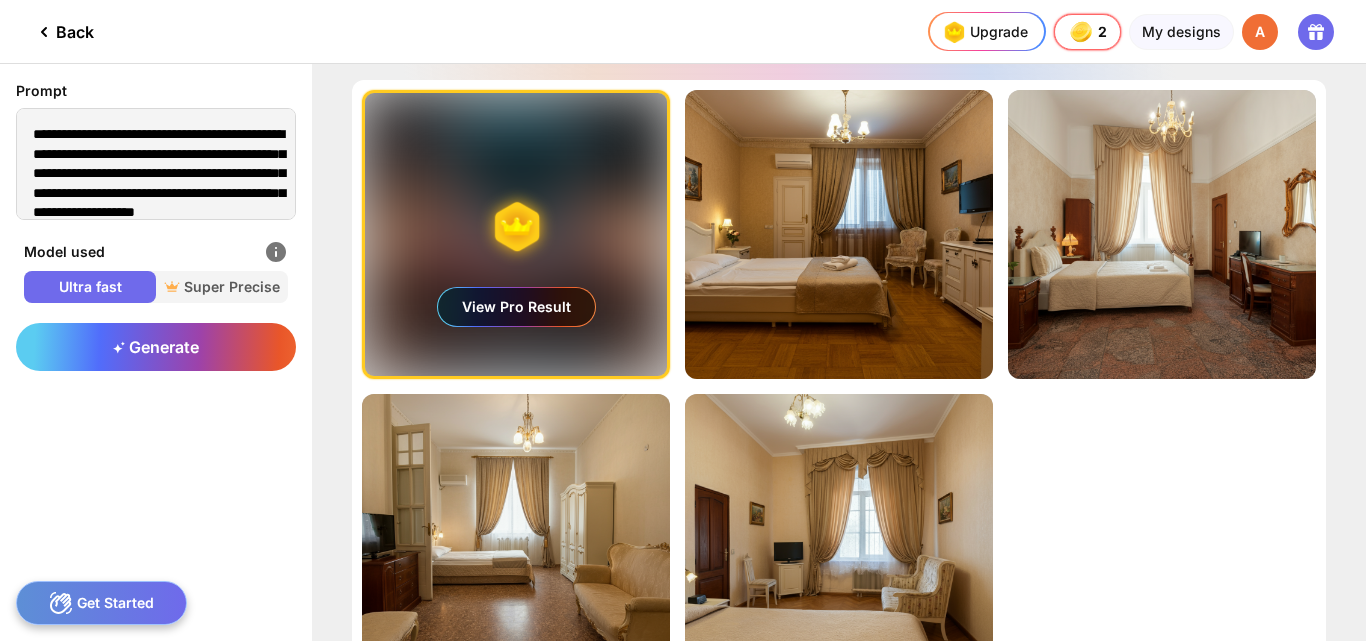 click 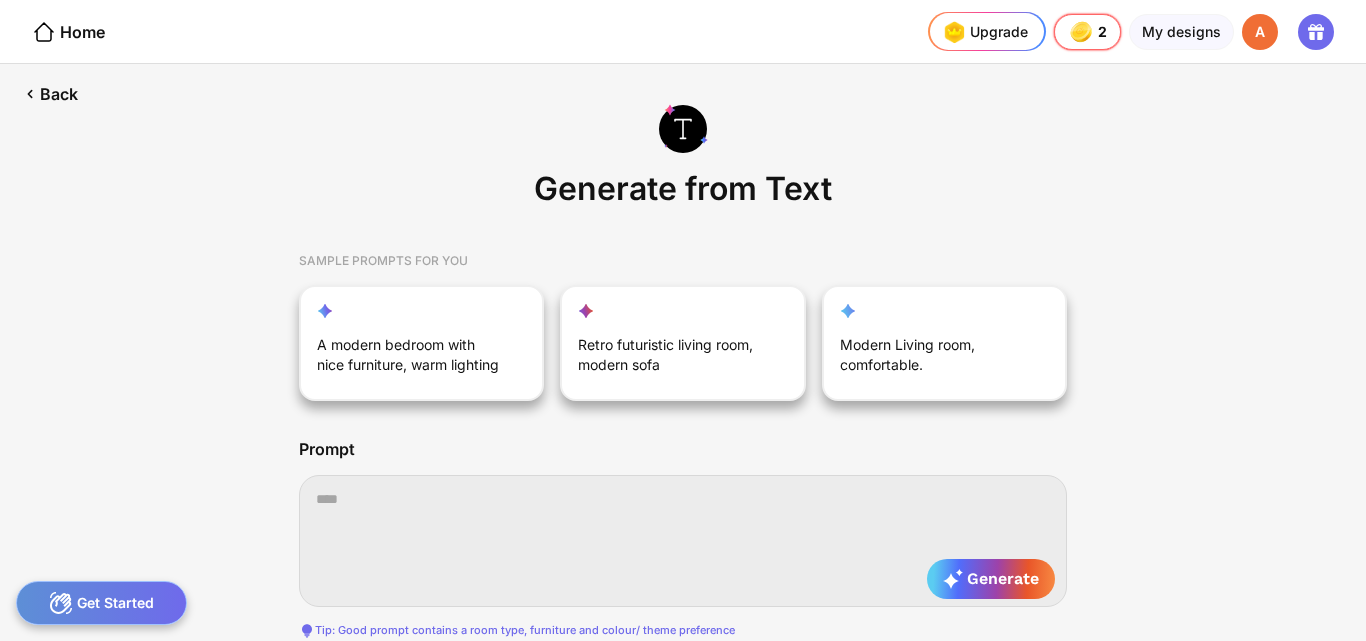 scroll, scrollTop: 0, scrollLeft: 172, axis: horizontal 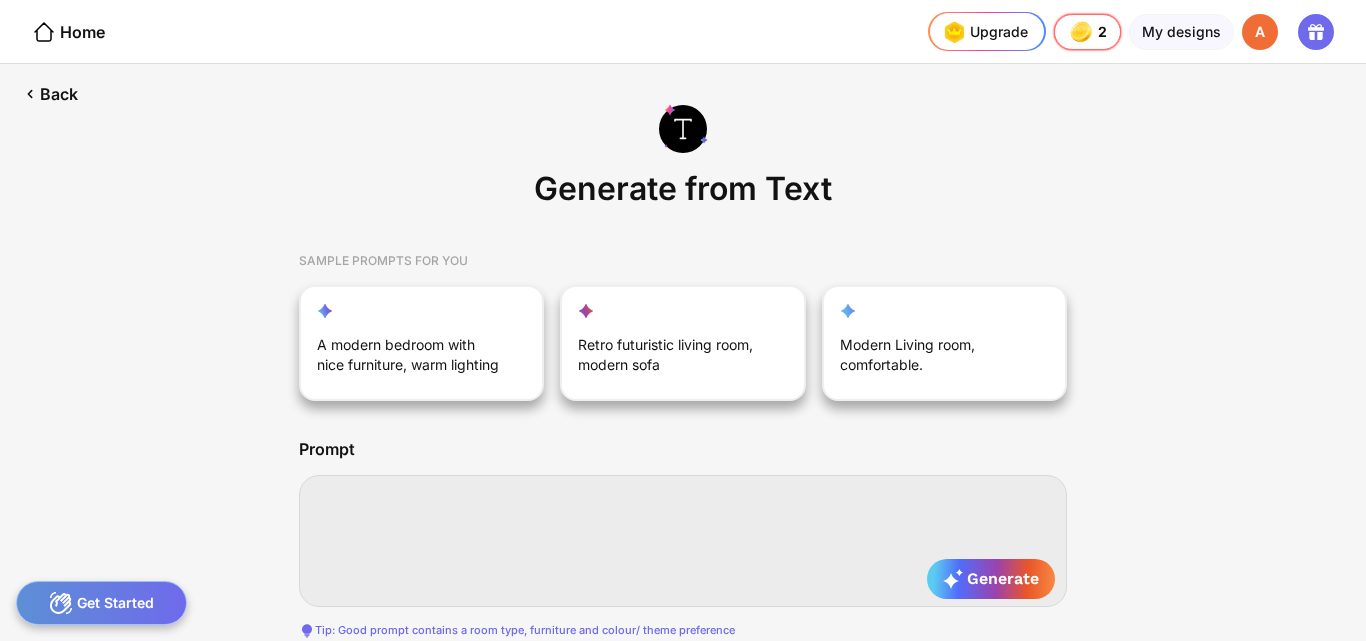 paste on "**********" 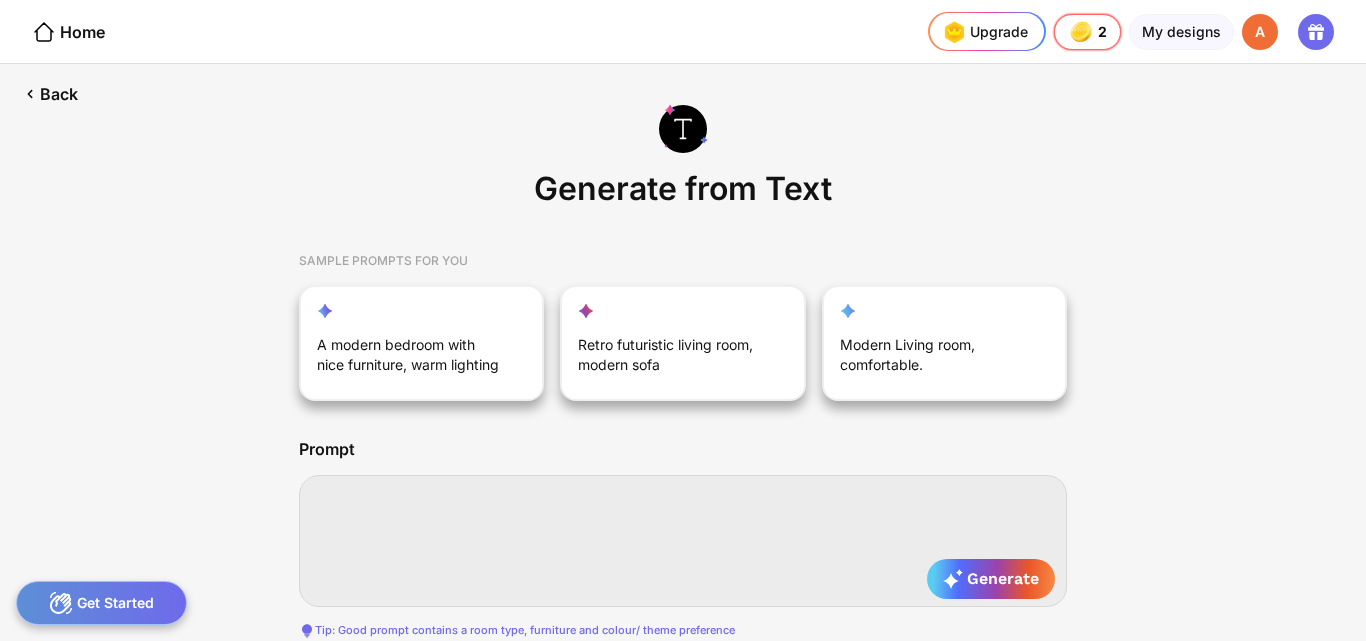 type on "**********" 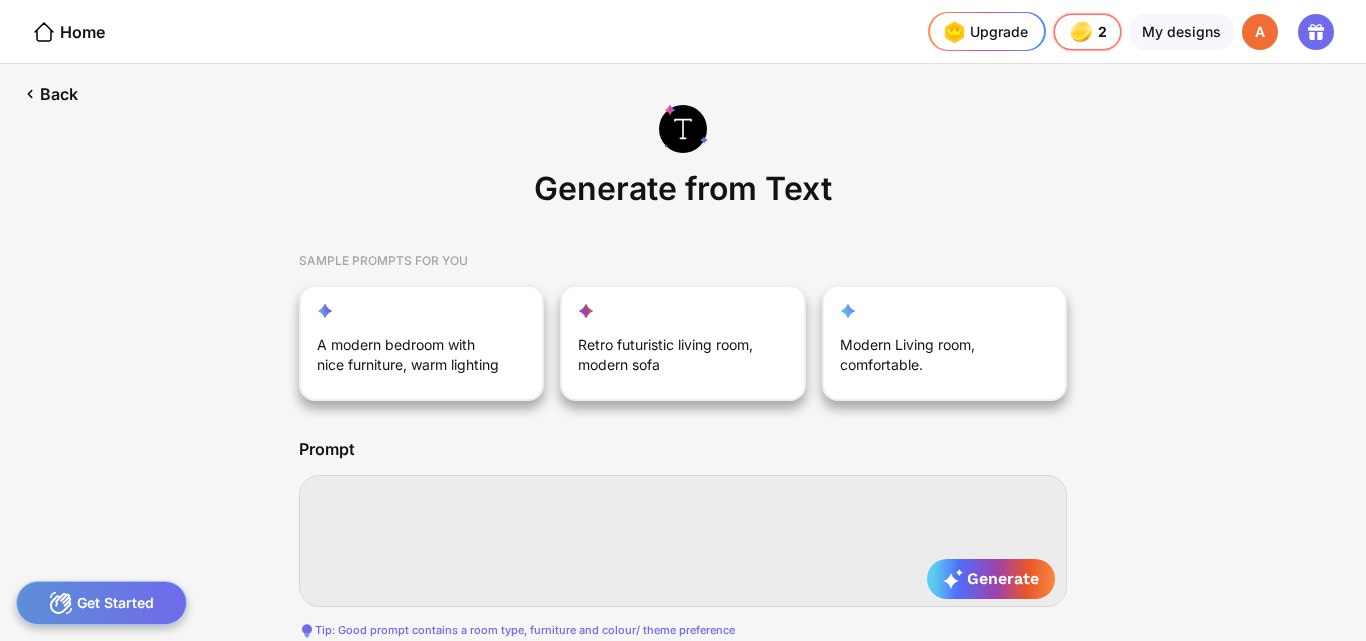 type on "**********" 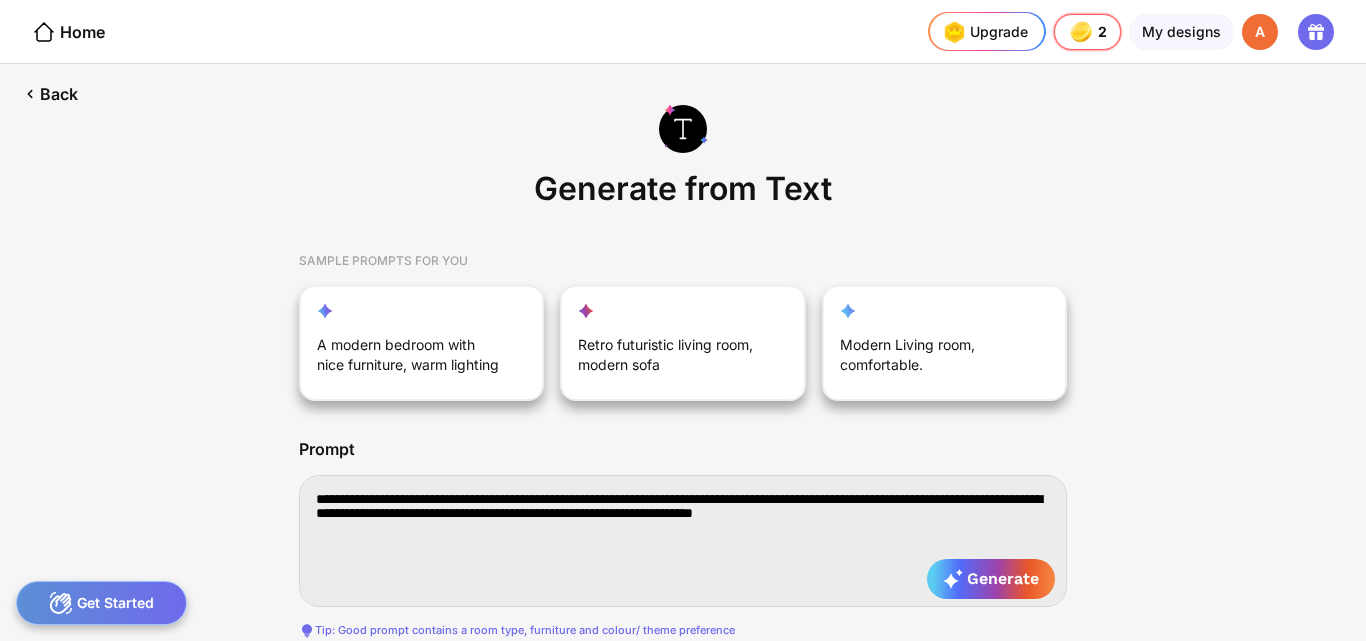 drag, startPoint x: 699, startPoint y: 495, endPoint x: 719, endPoint y: 497, distance: 20.09975 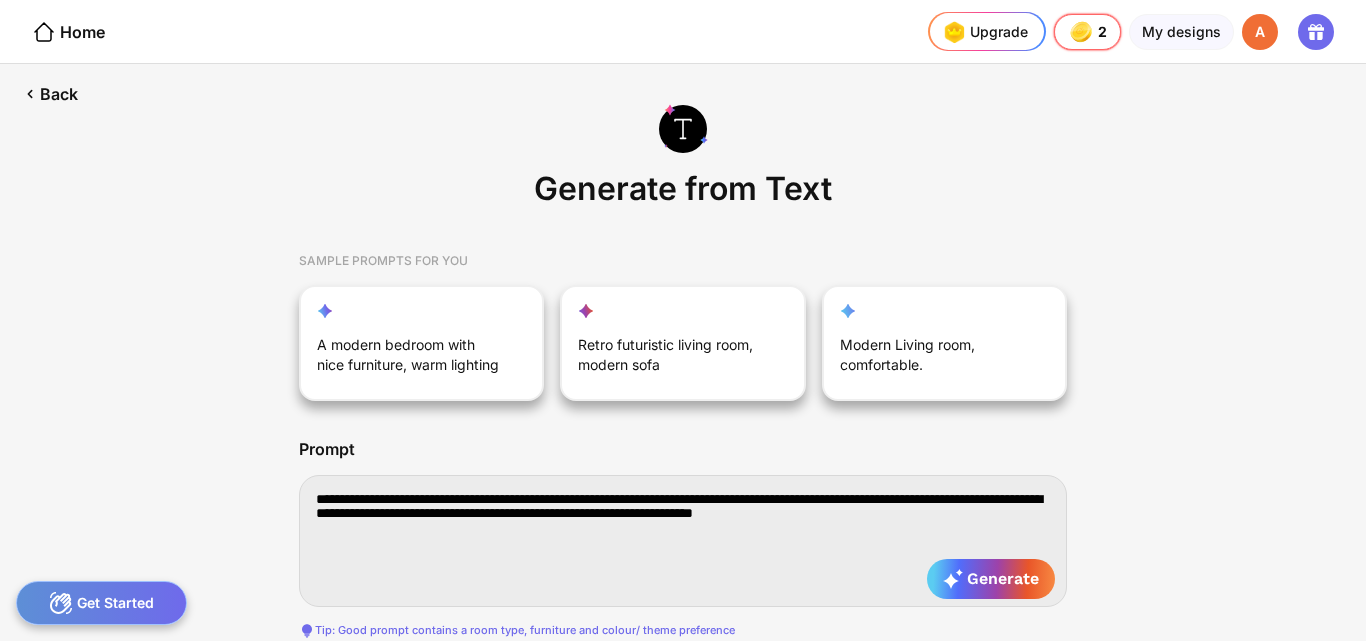 click on "**********" at bounding box center (683, 541) 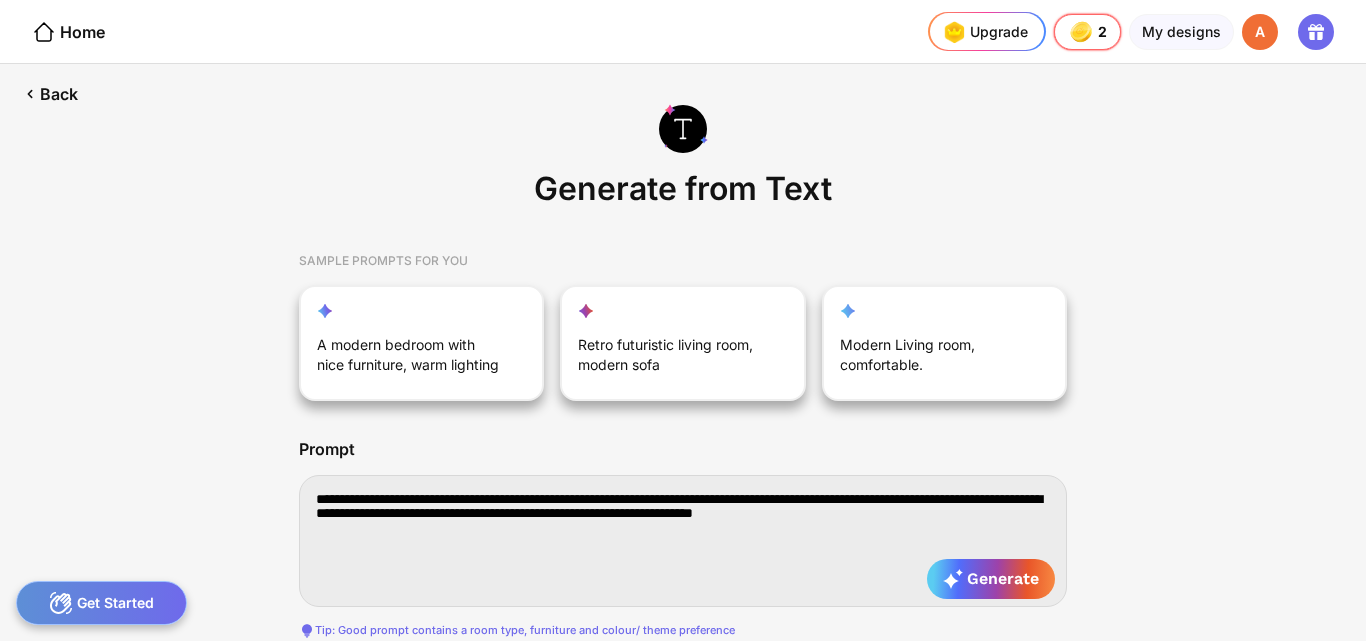 type on "**********" 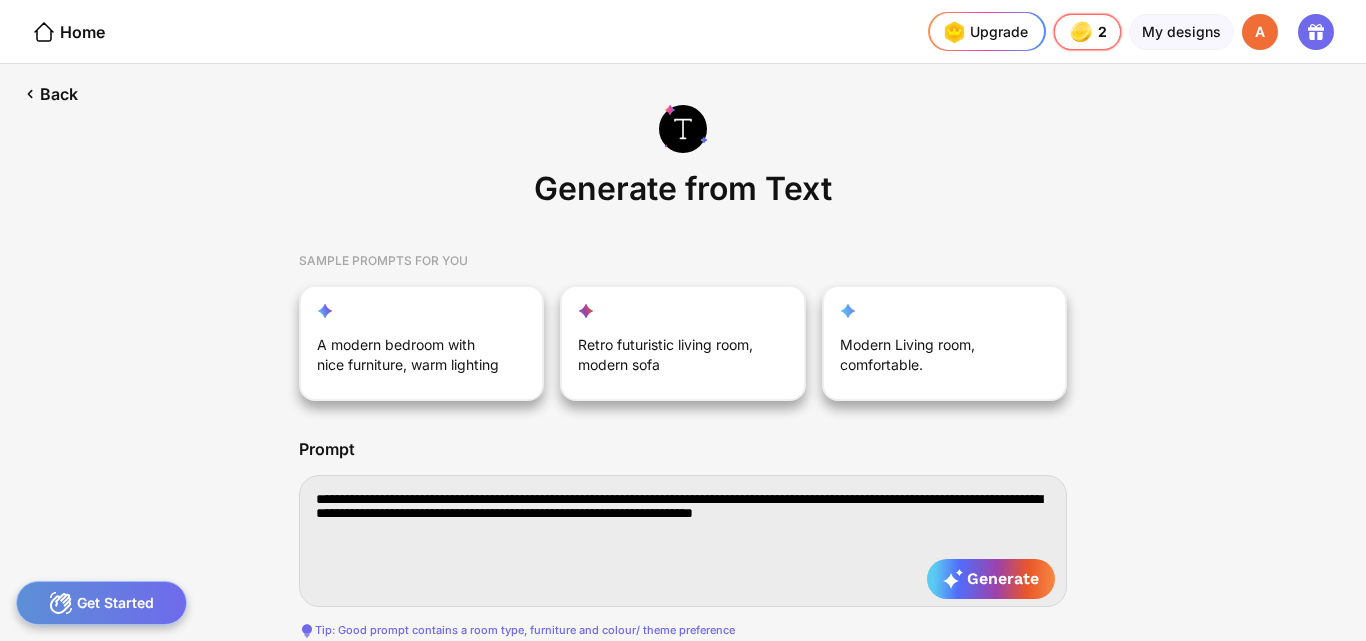 type on "**********" 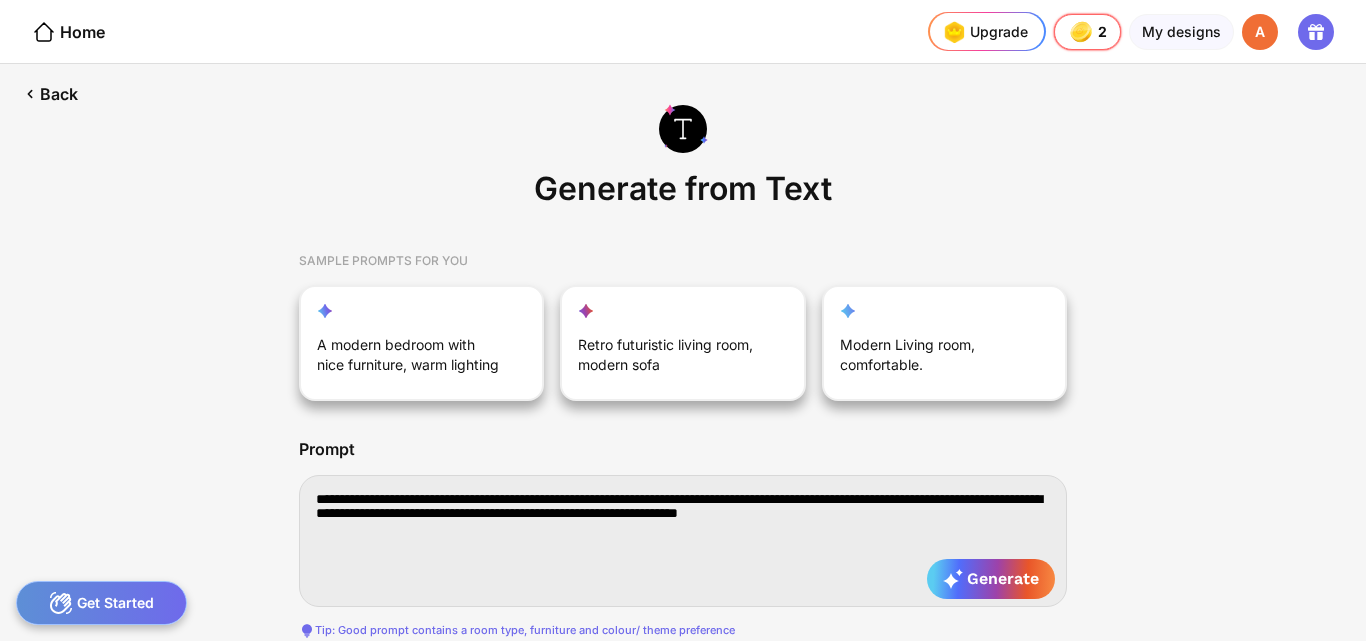 click on "**********" at bounding box center [683, 541] 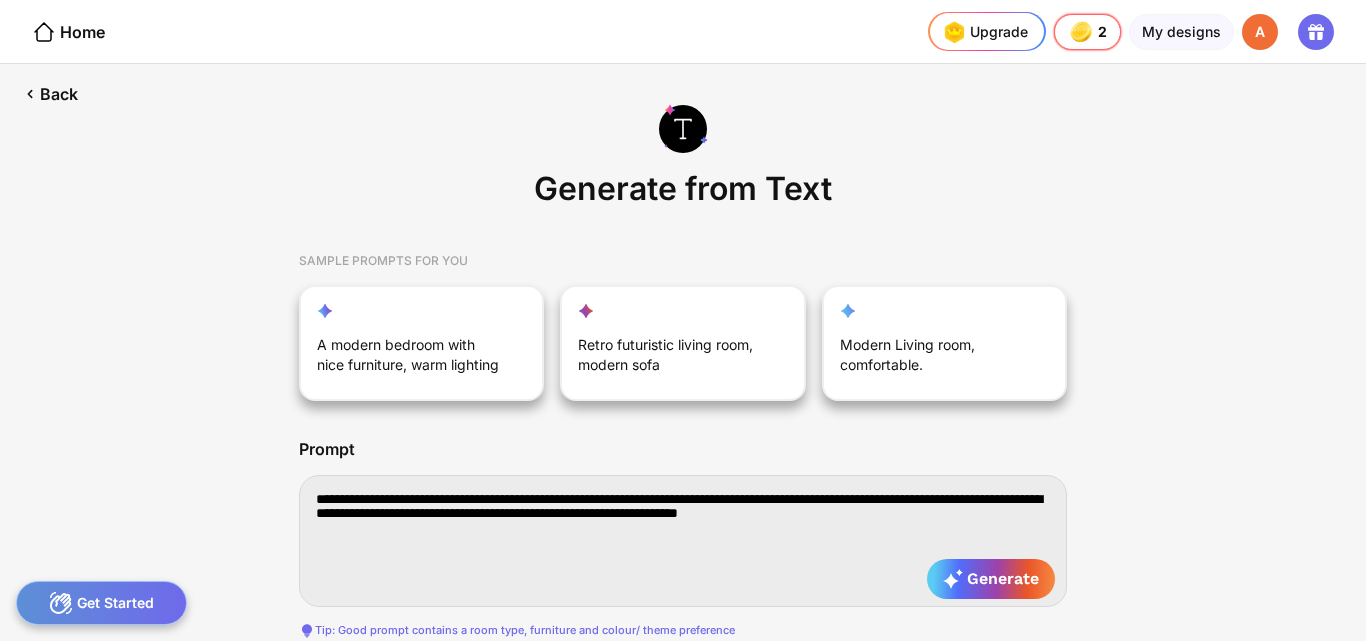 type on "**********" 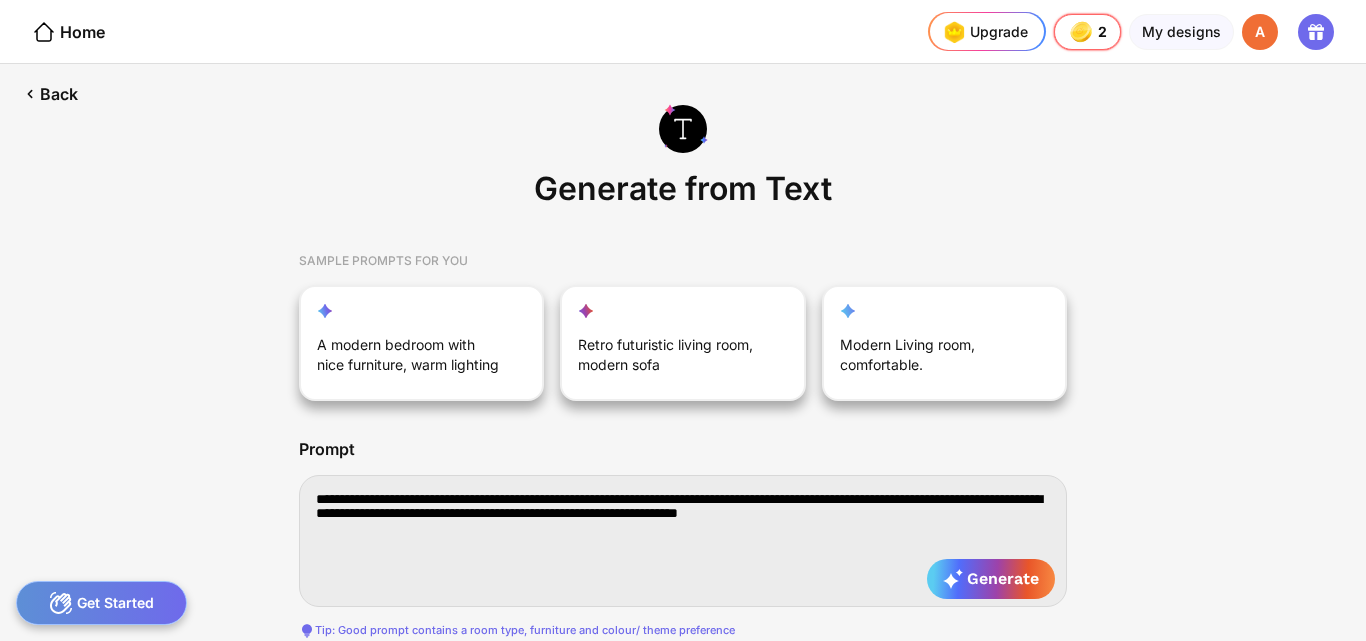 type on "**********" 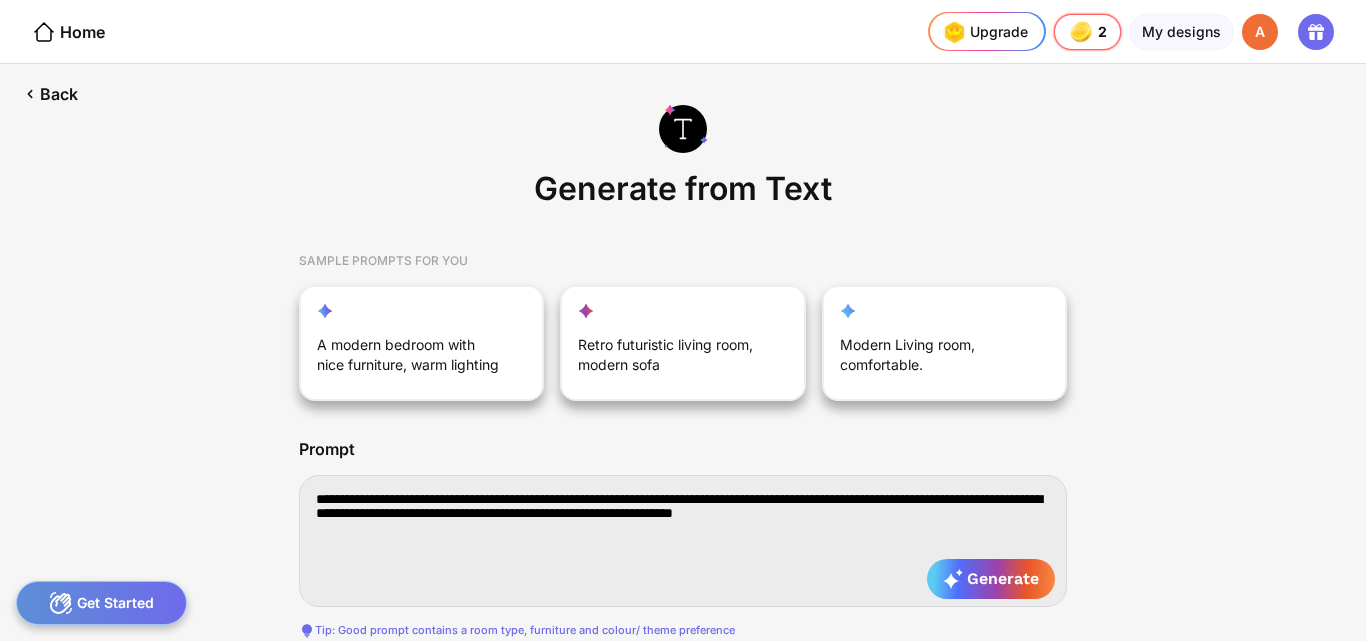 type on "**********" 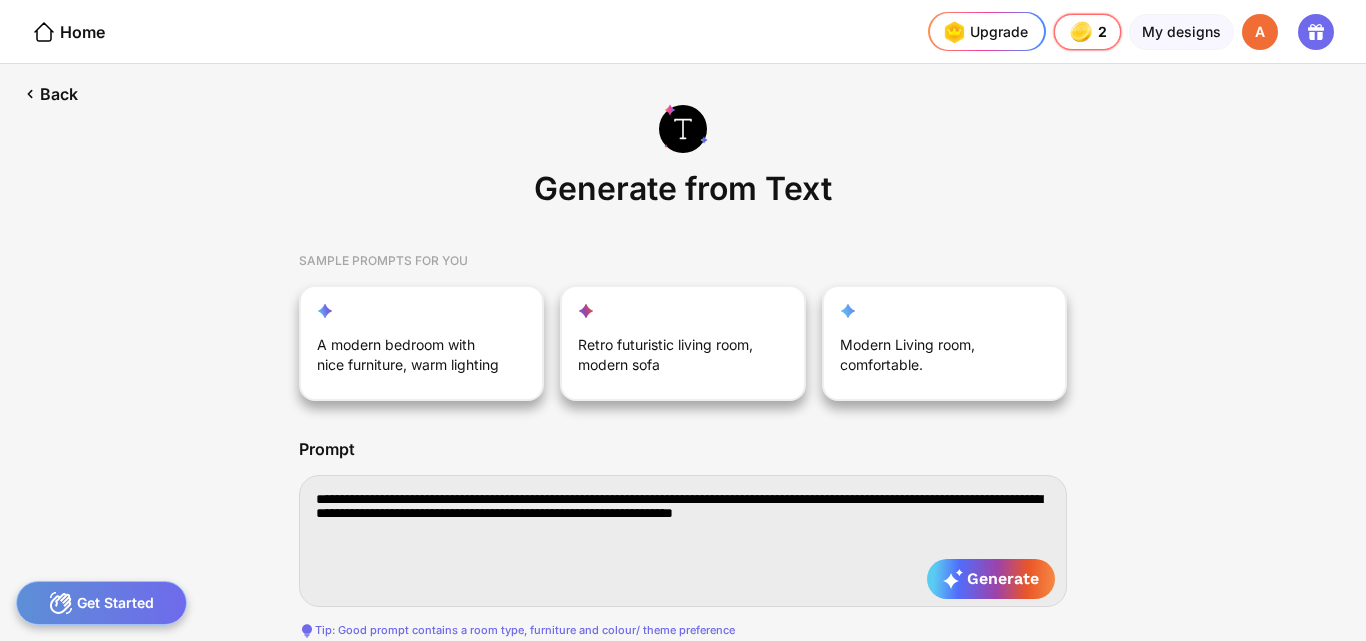 type on "**********" 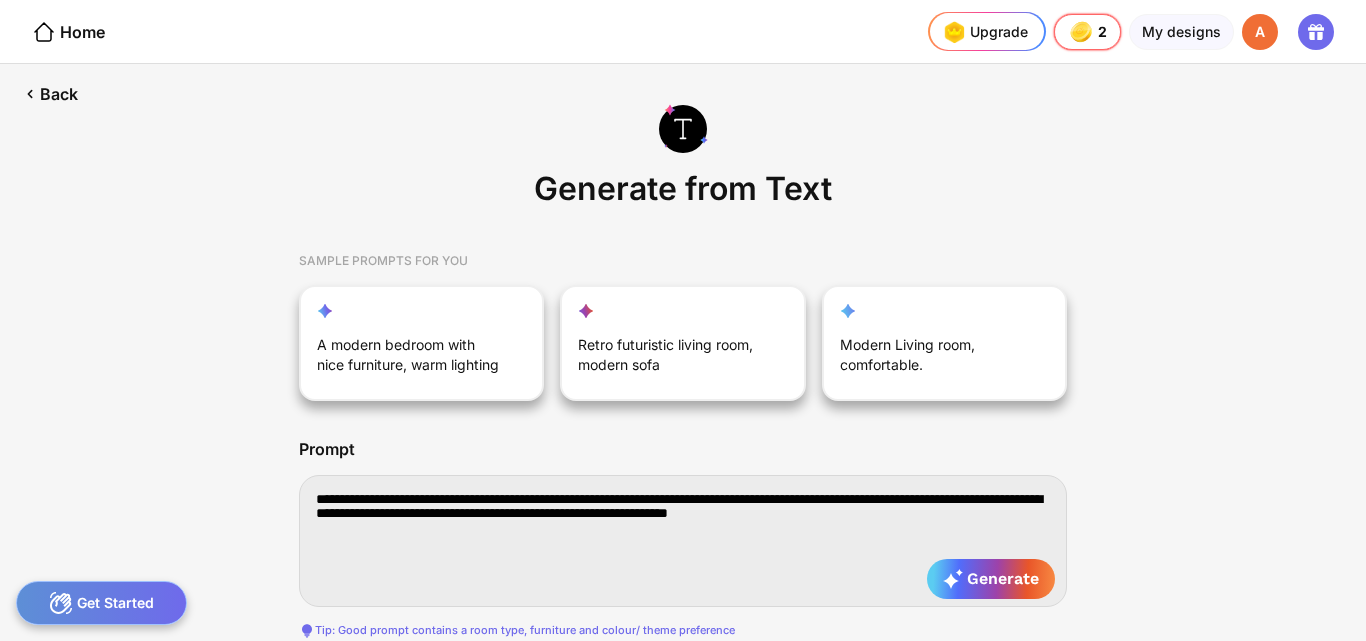 drag, startPoint x: 896, startPoint y: 513, endPoint x: 918, endPoint y: 512, distance: 22.022715 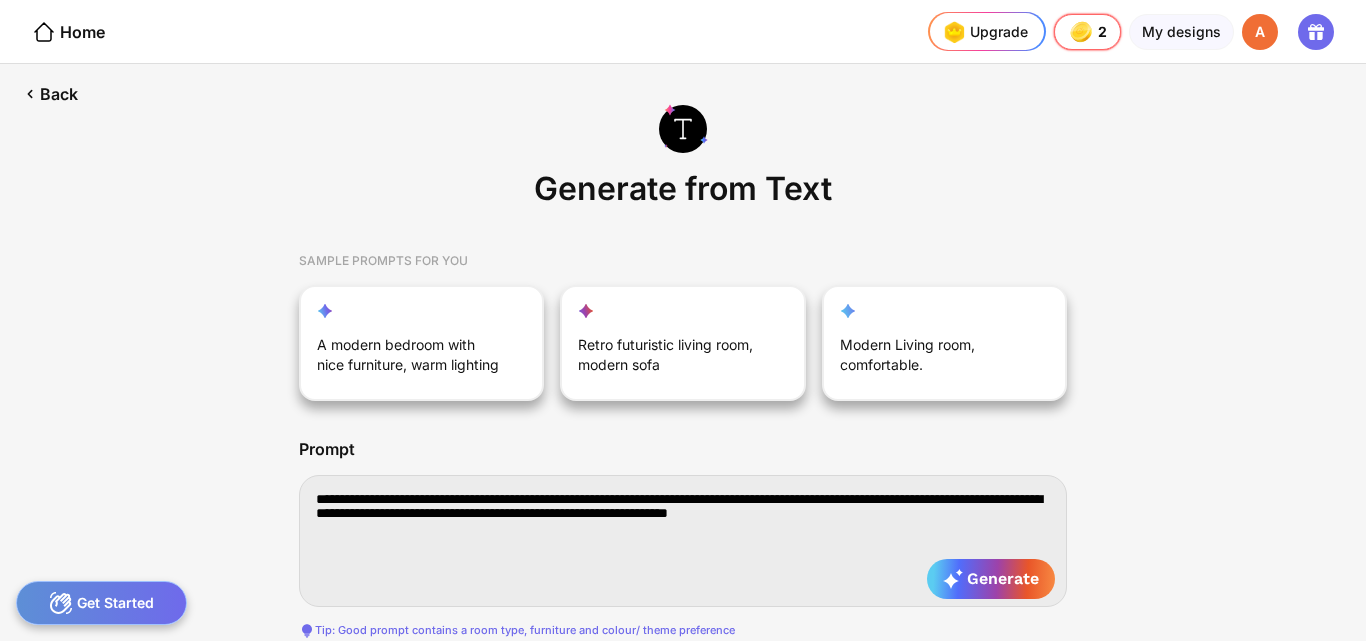 click on "**********" at bounding box center (683, 541) 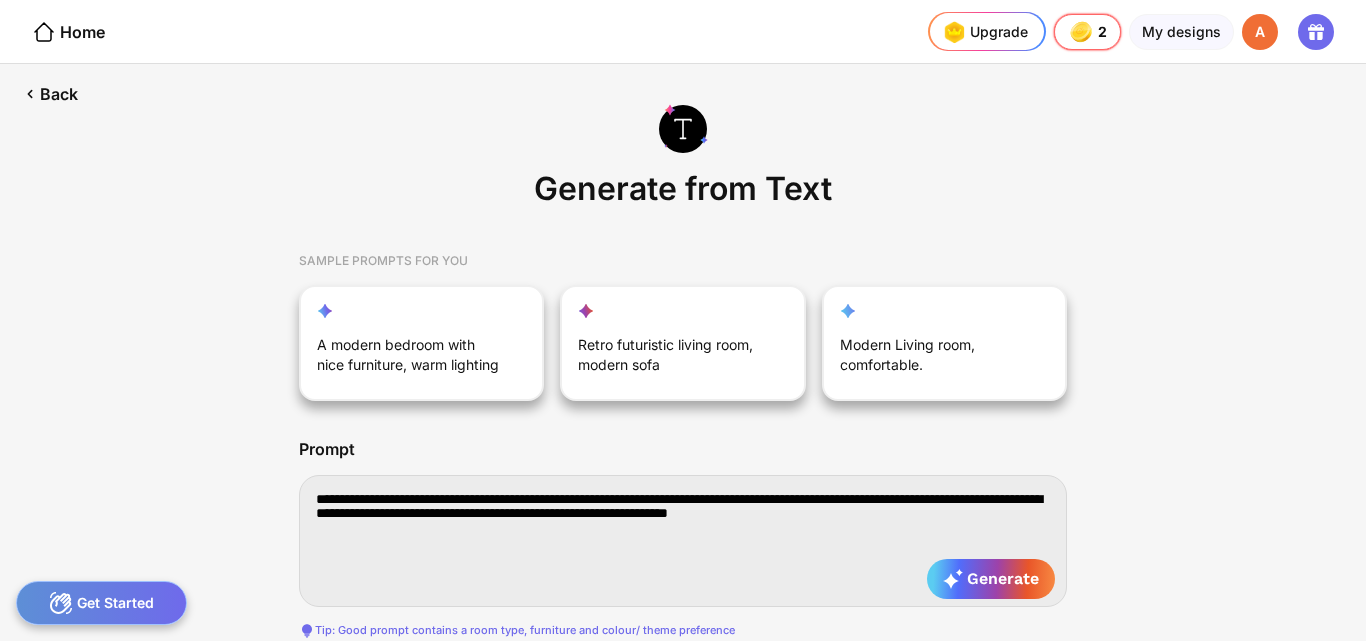 type on "**********" 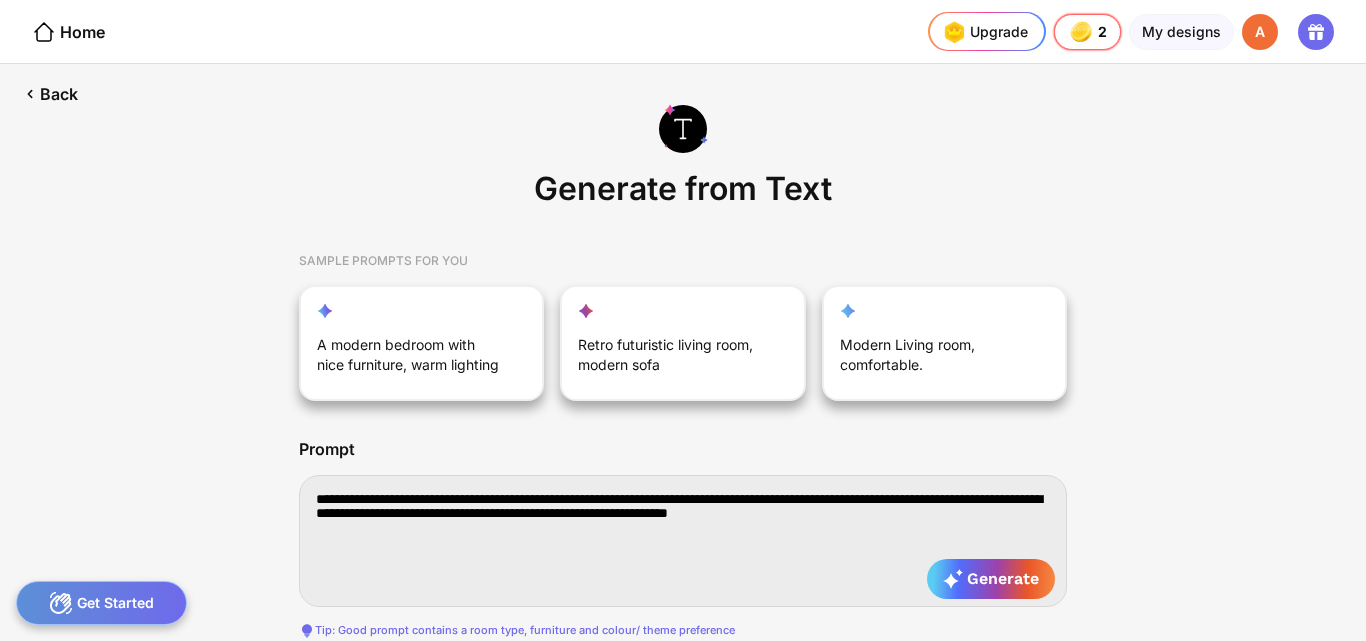 type on "**********" 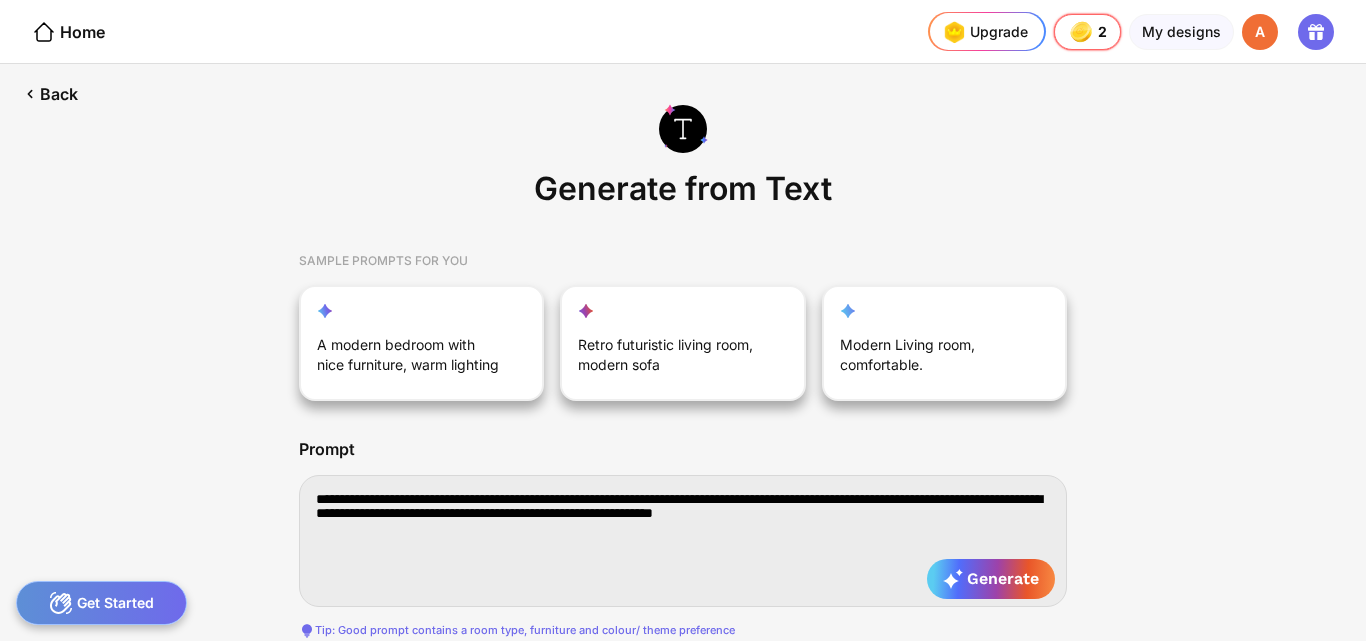 drag, startPoint x: 942, startPoint y: 510, endPoint x: 955, endPoint y: 510, distance: 13 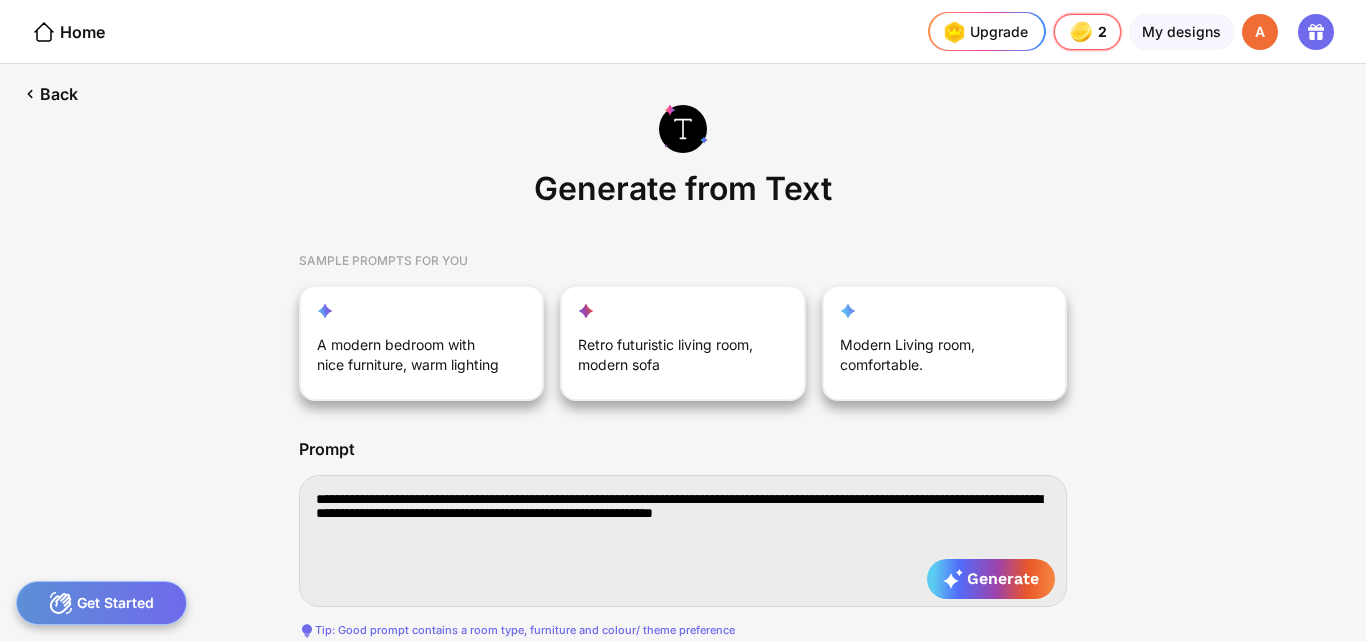 click on "**********" at bounding box center [683, 541] 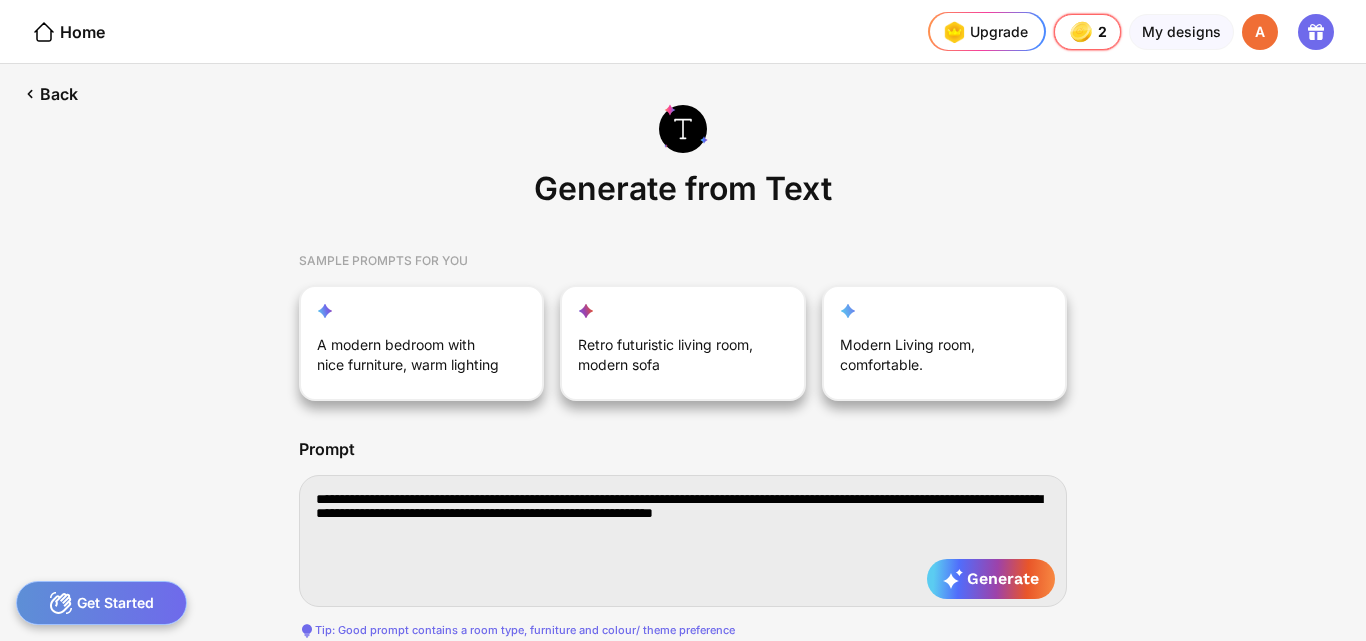 type on "**********" 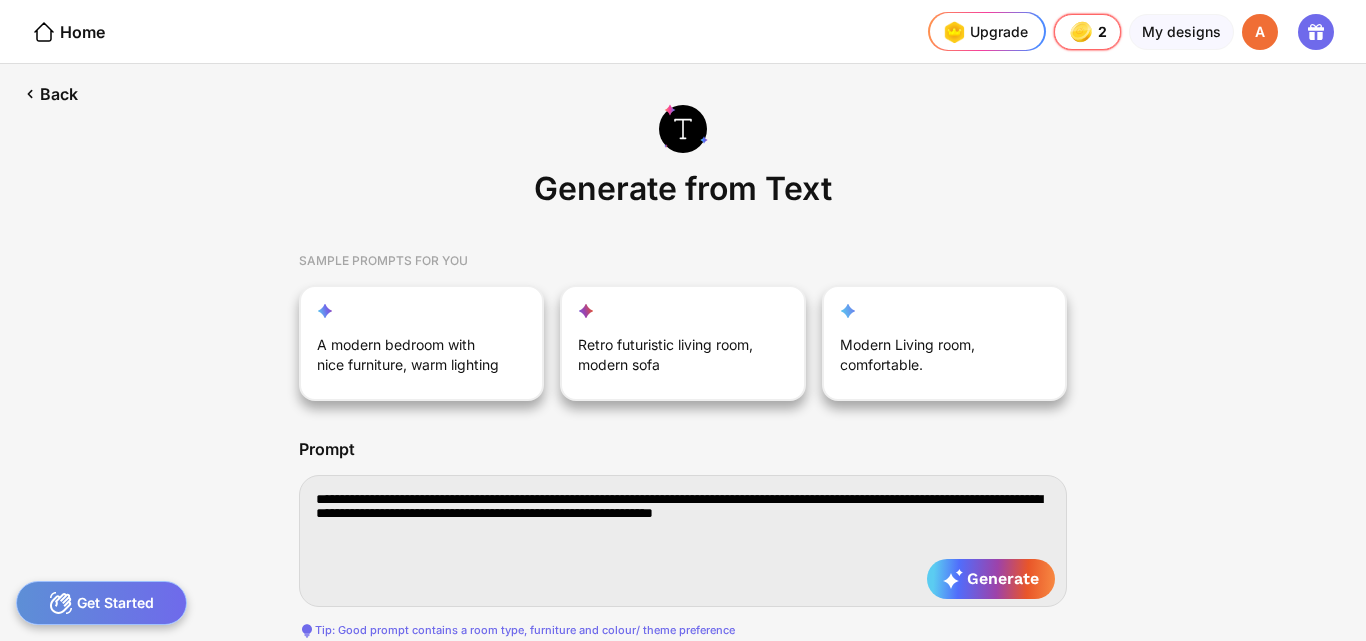type on "**********" 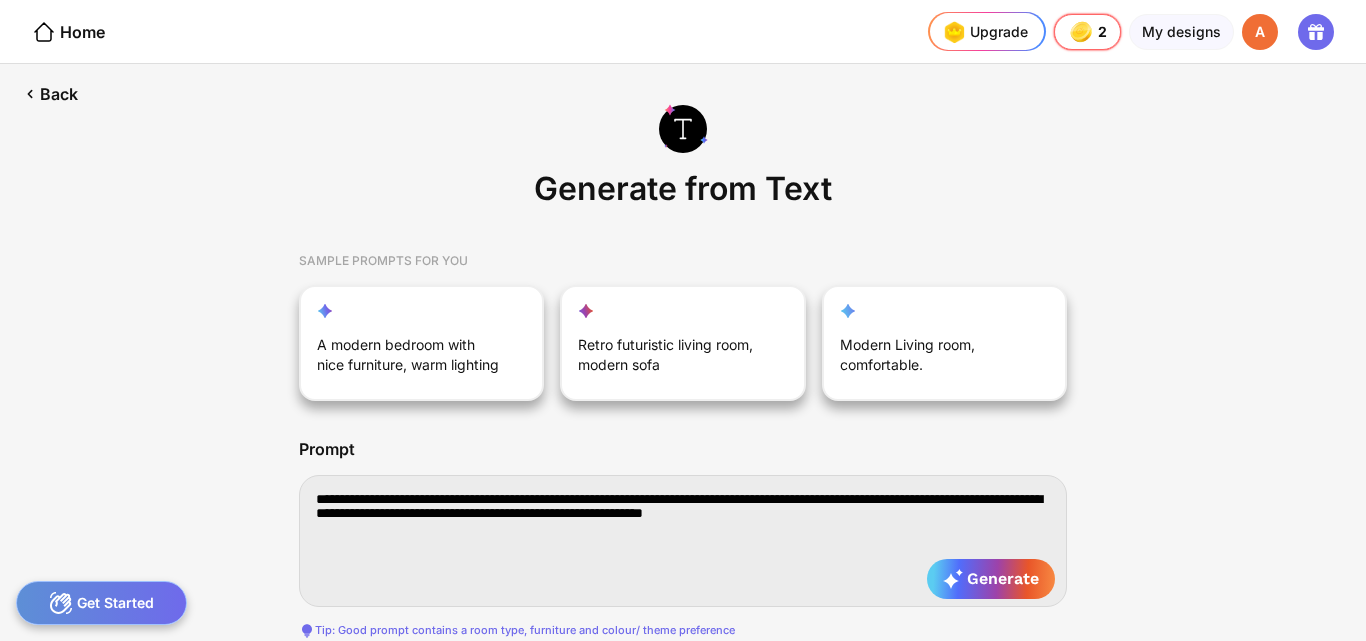 drag, startPoint x: 1011, startPoint y: 510, endPoint x: 291, endPoint y: 500, distance: 720.06946 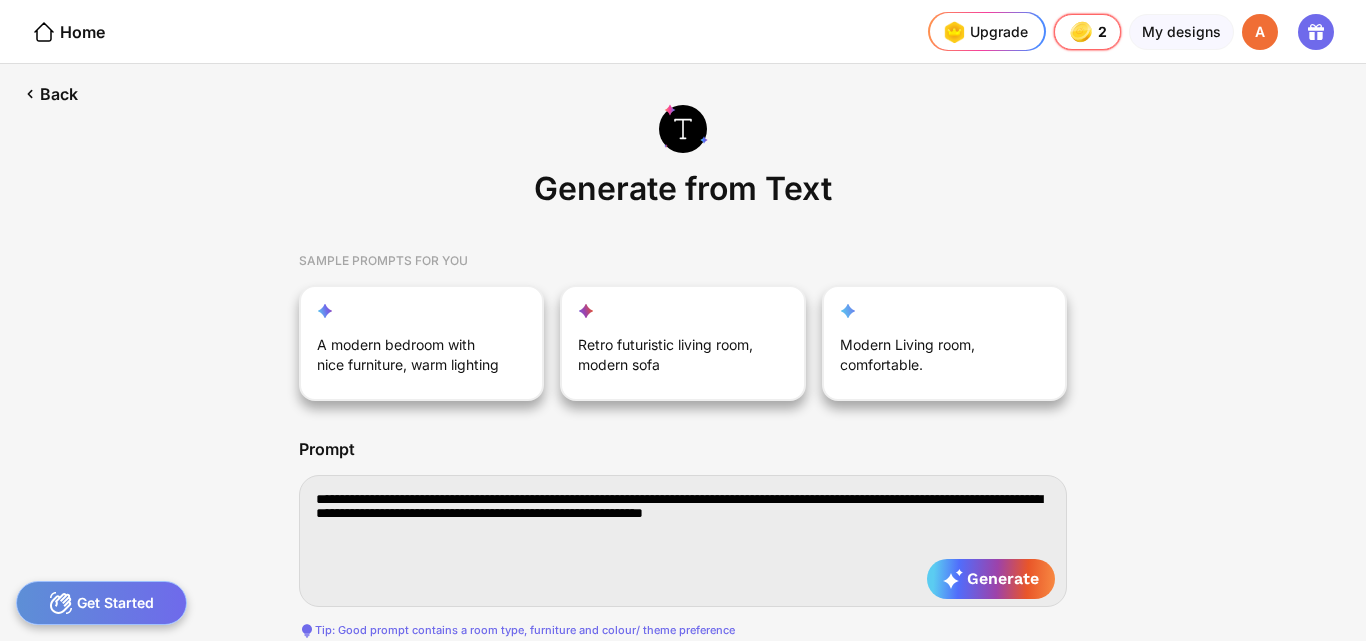click on "**********" at bounding box center (683, 352) 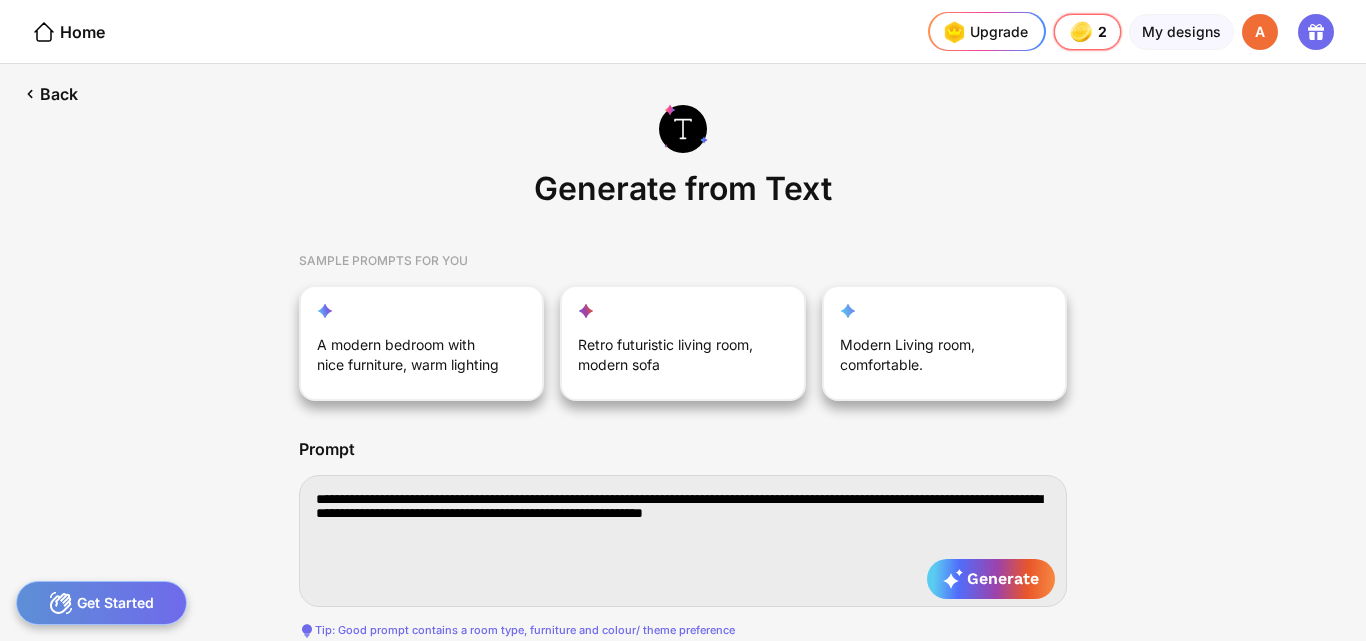 paste 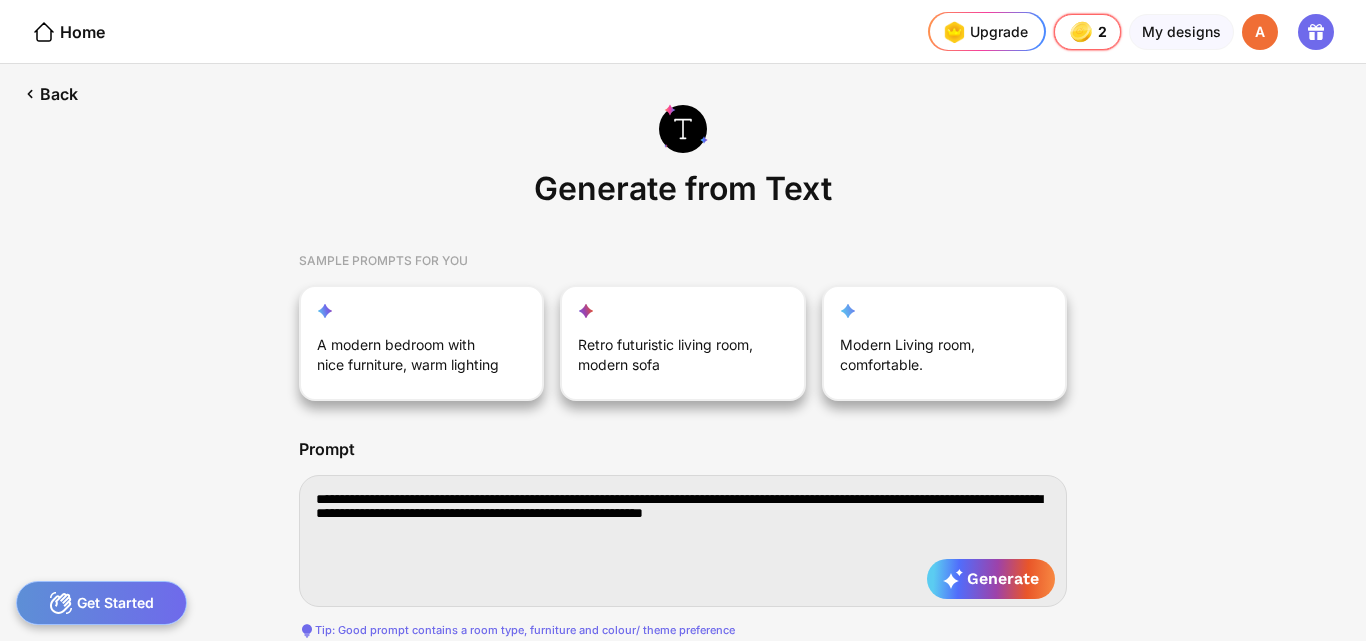 type on "**********" 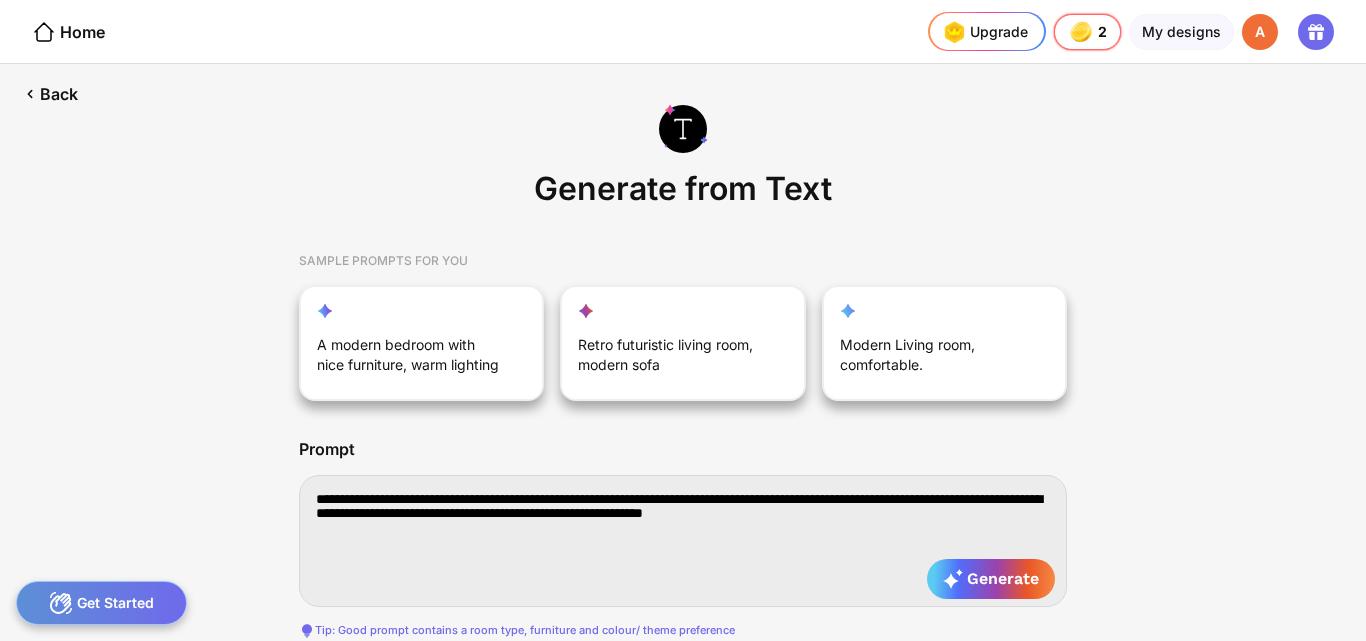 type on "**********" 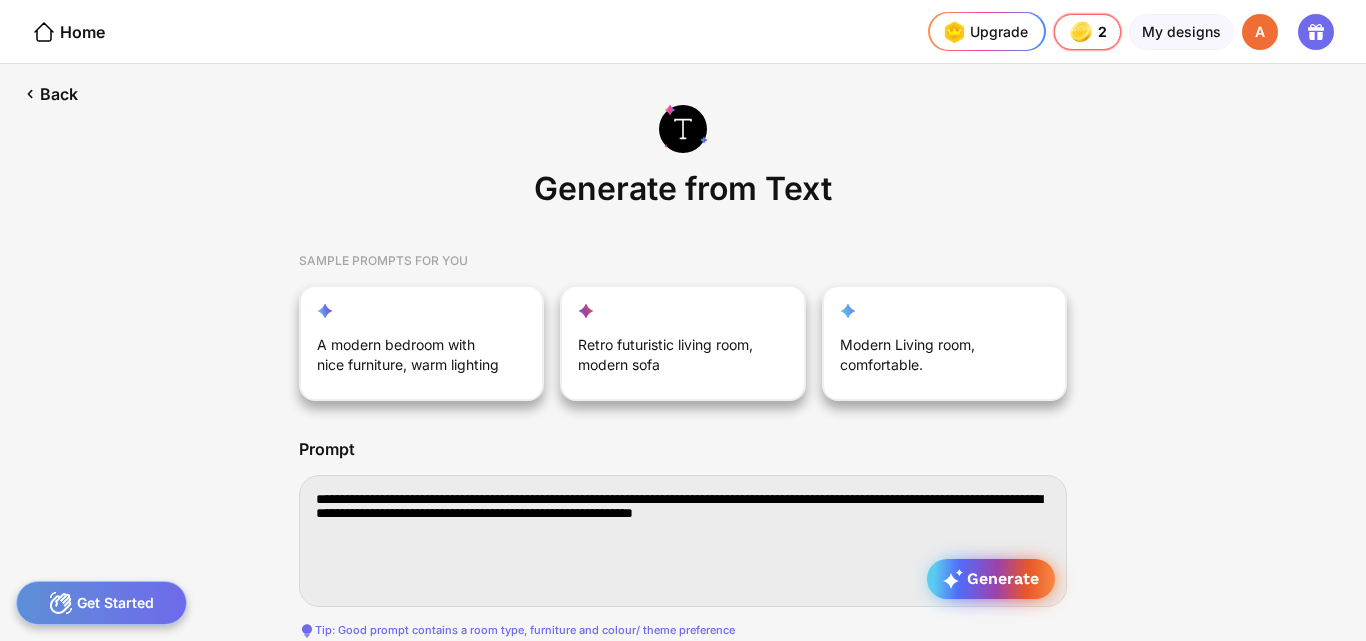 type on "**********" 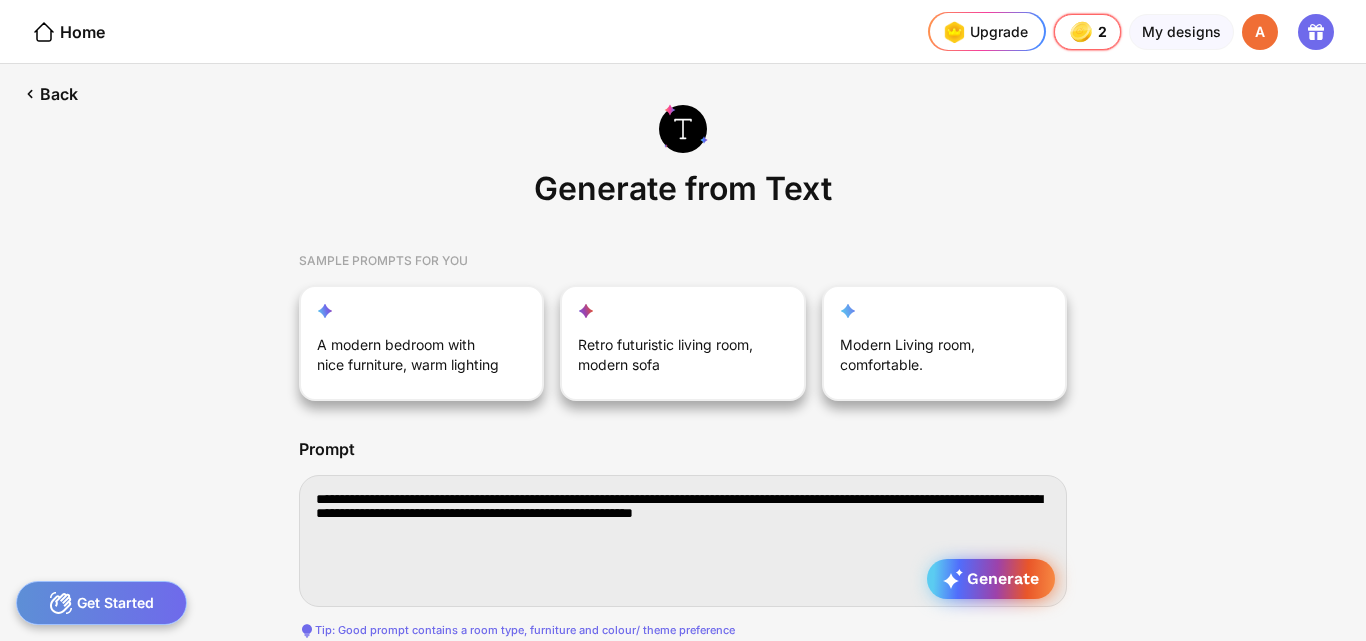 click on "Generate" at bounding box center [991, 579] 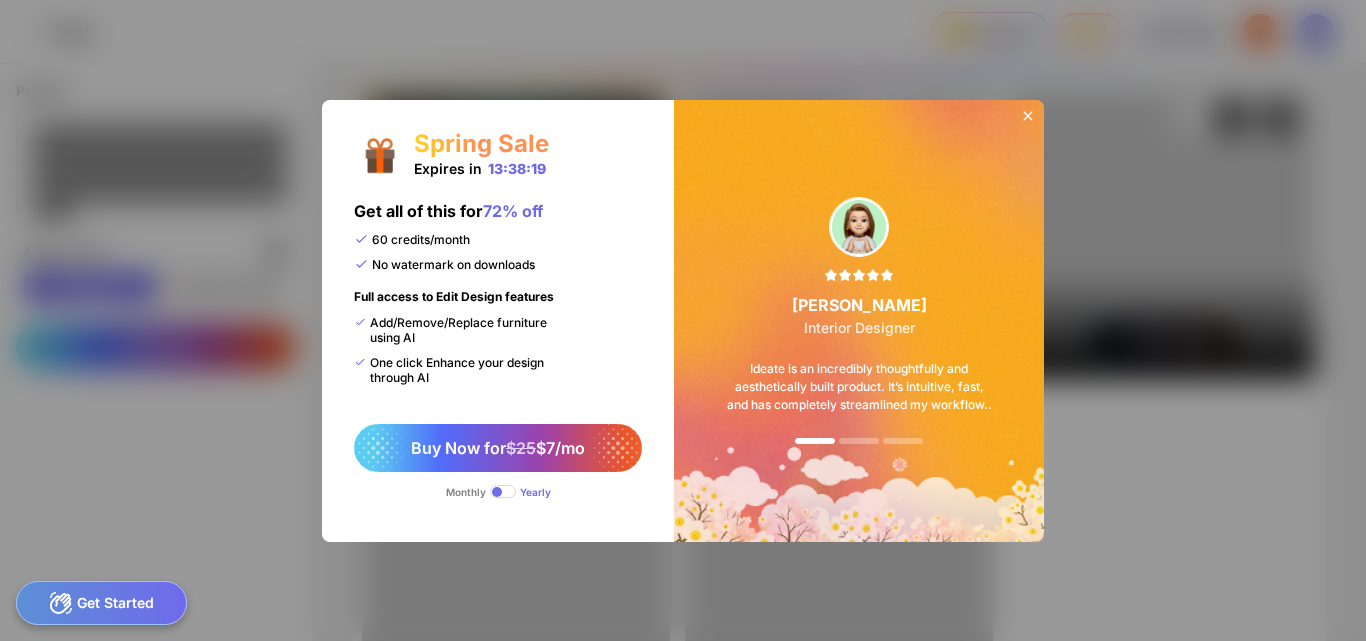 click 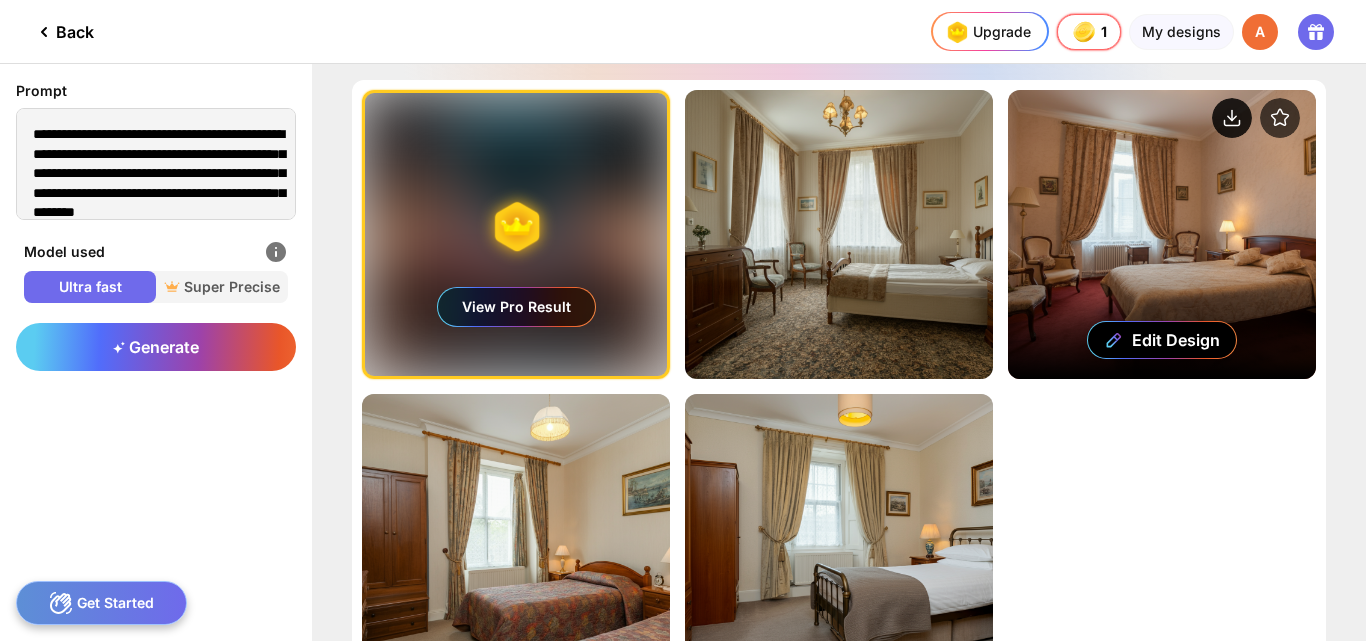 click 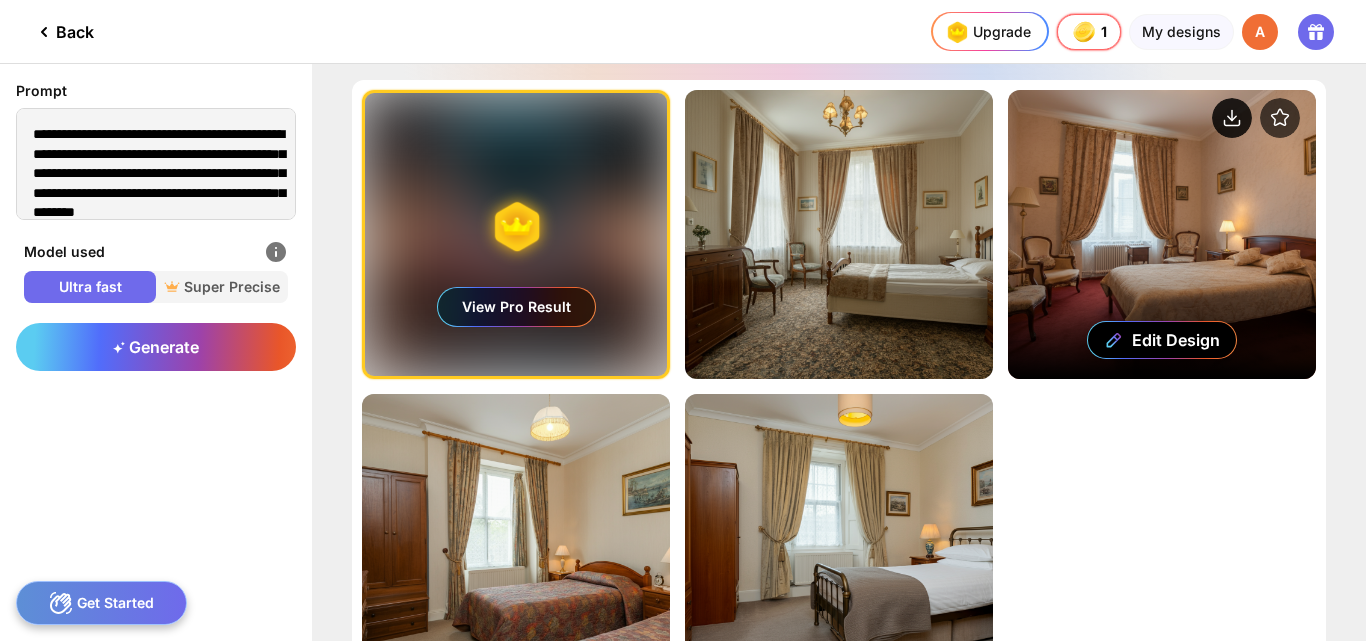 click 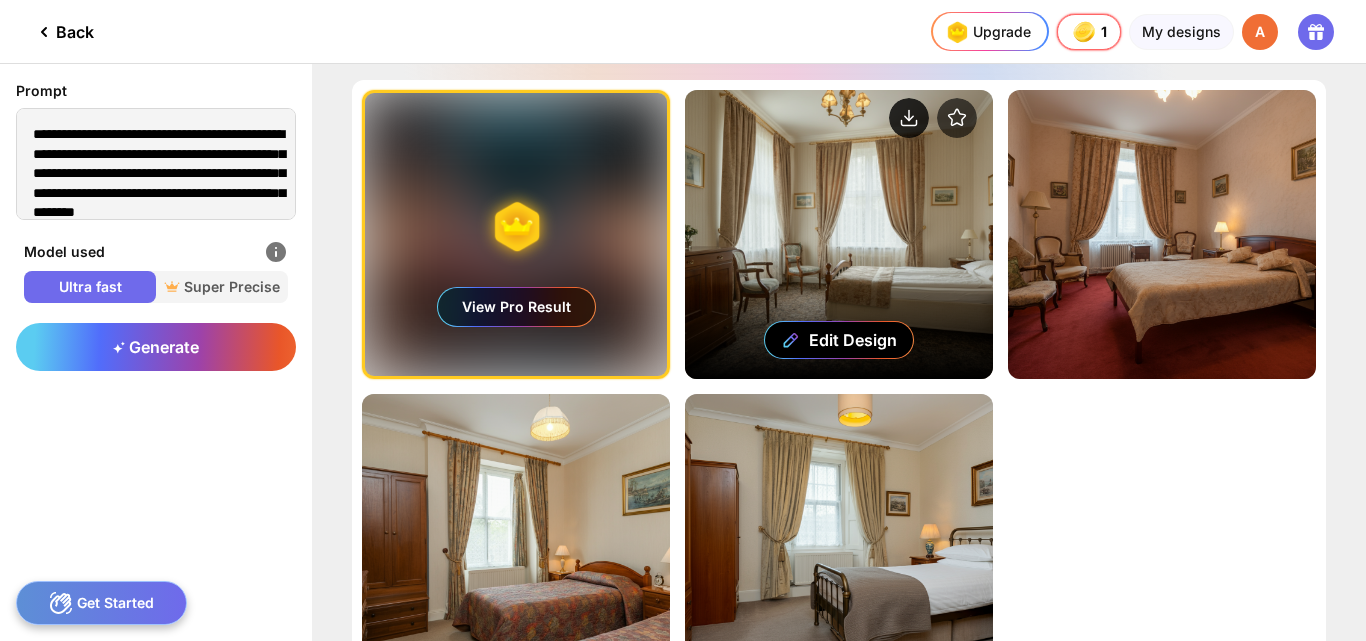 click 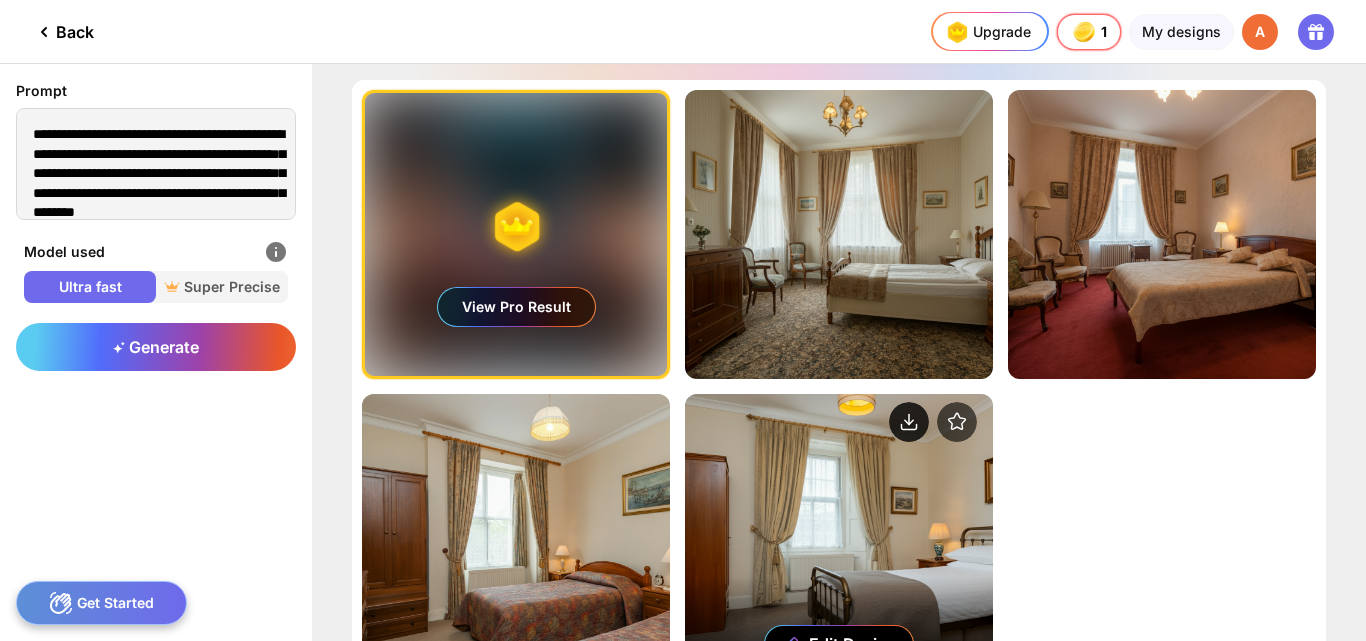 click 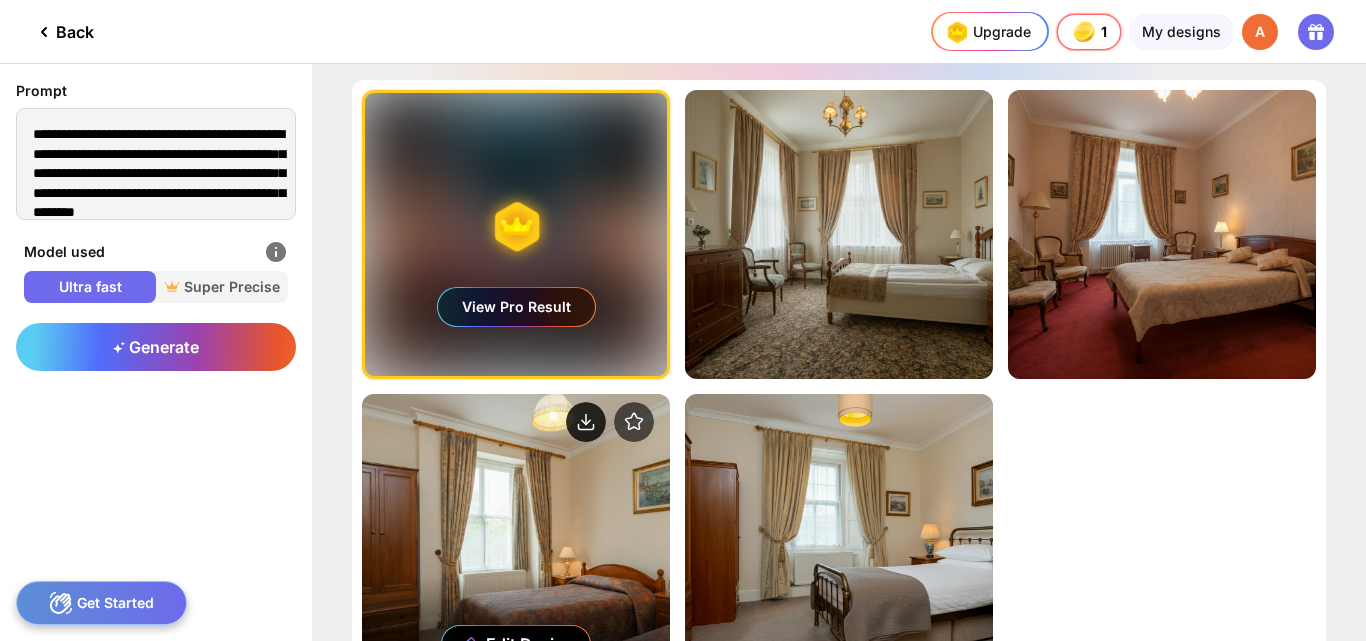 click 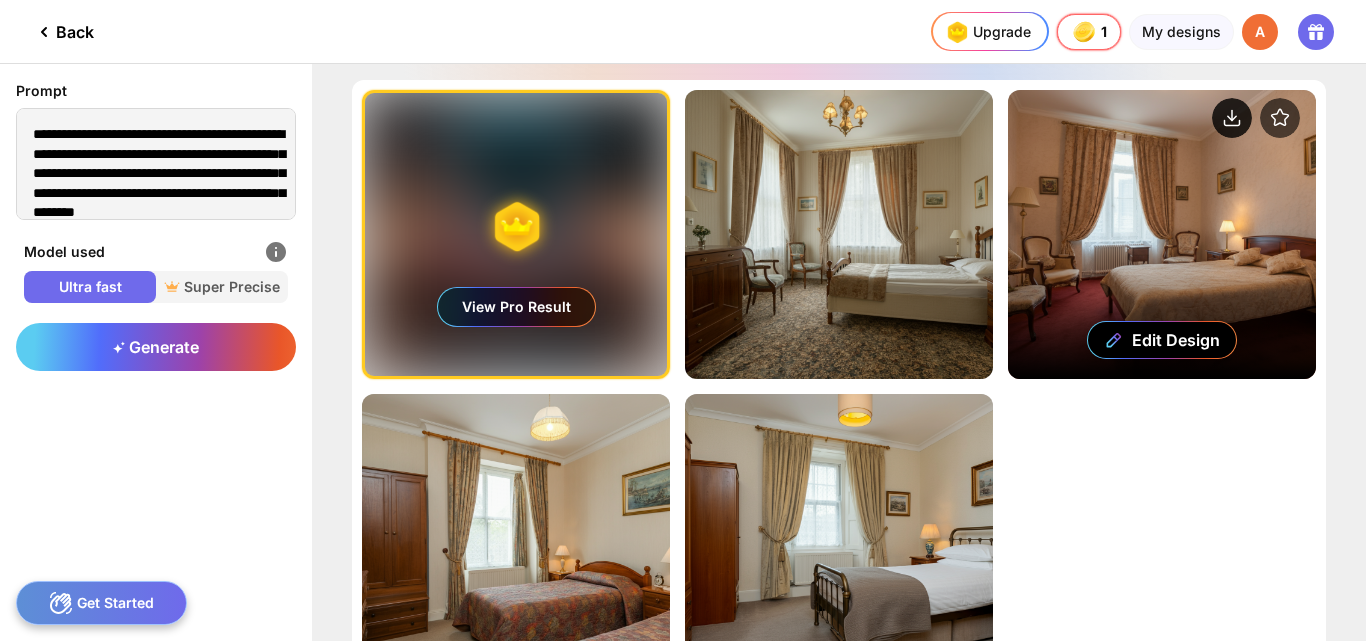 click 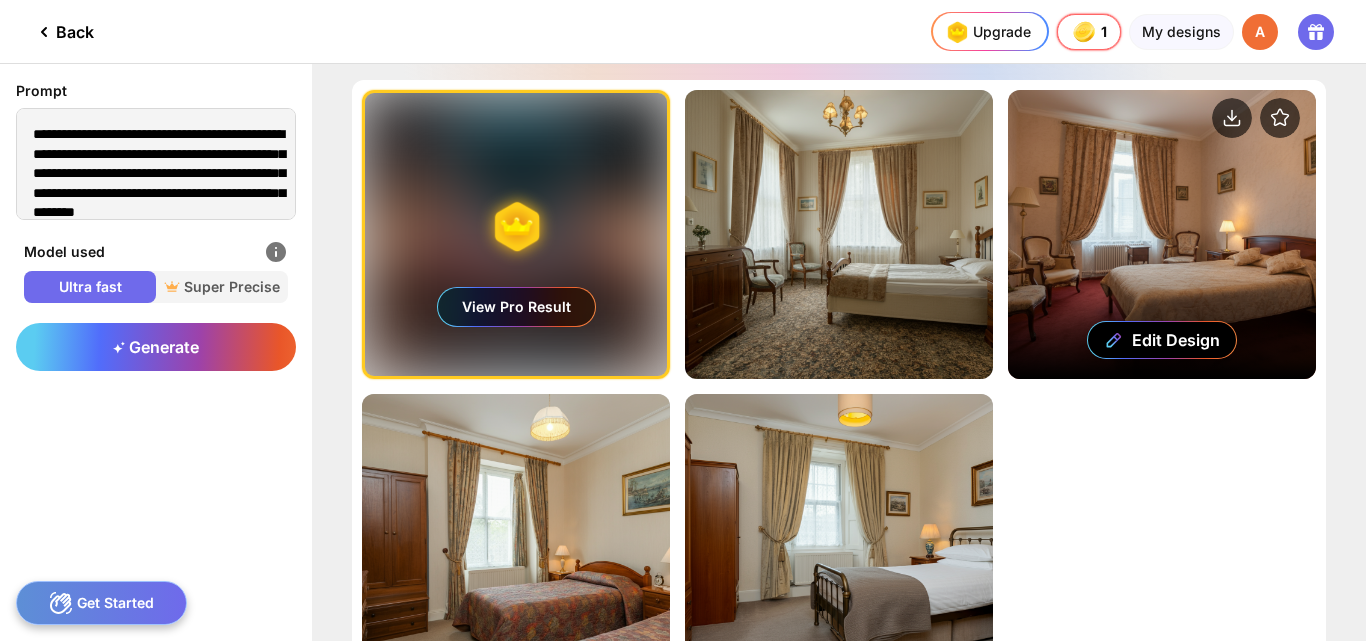 click on "Edit Design" at bounding box center (1162, 234) 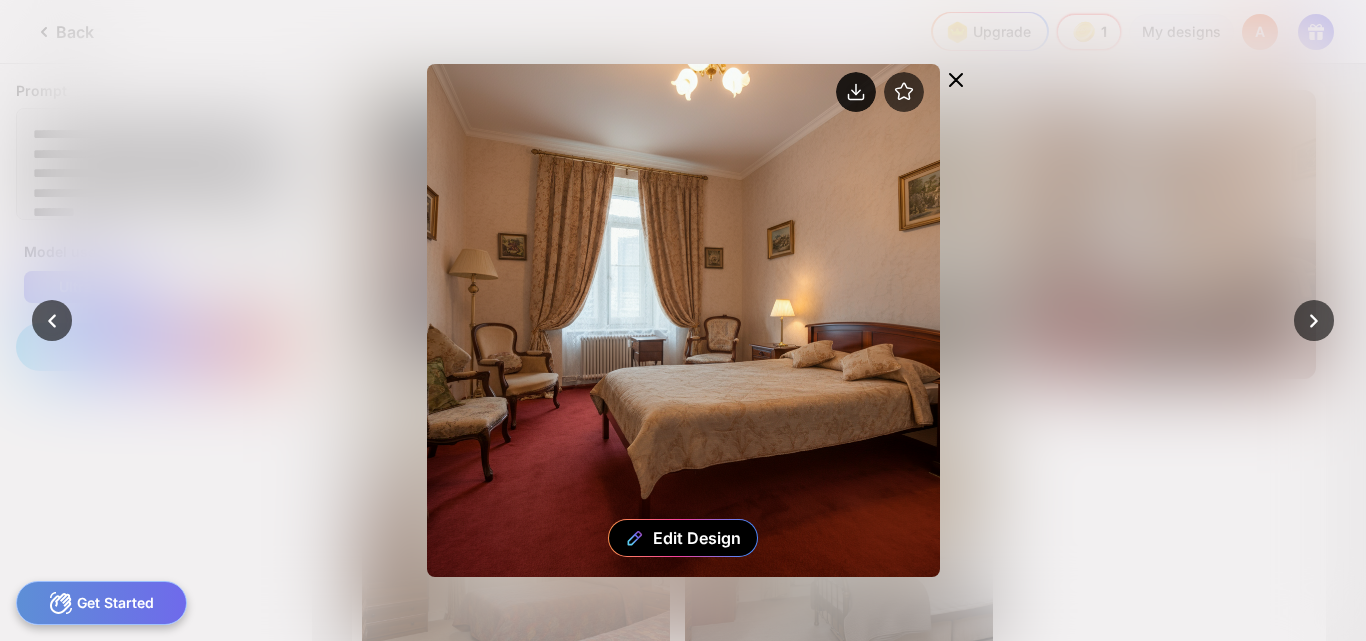 click 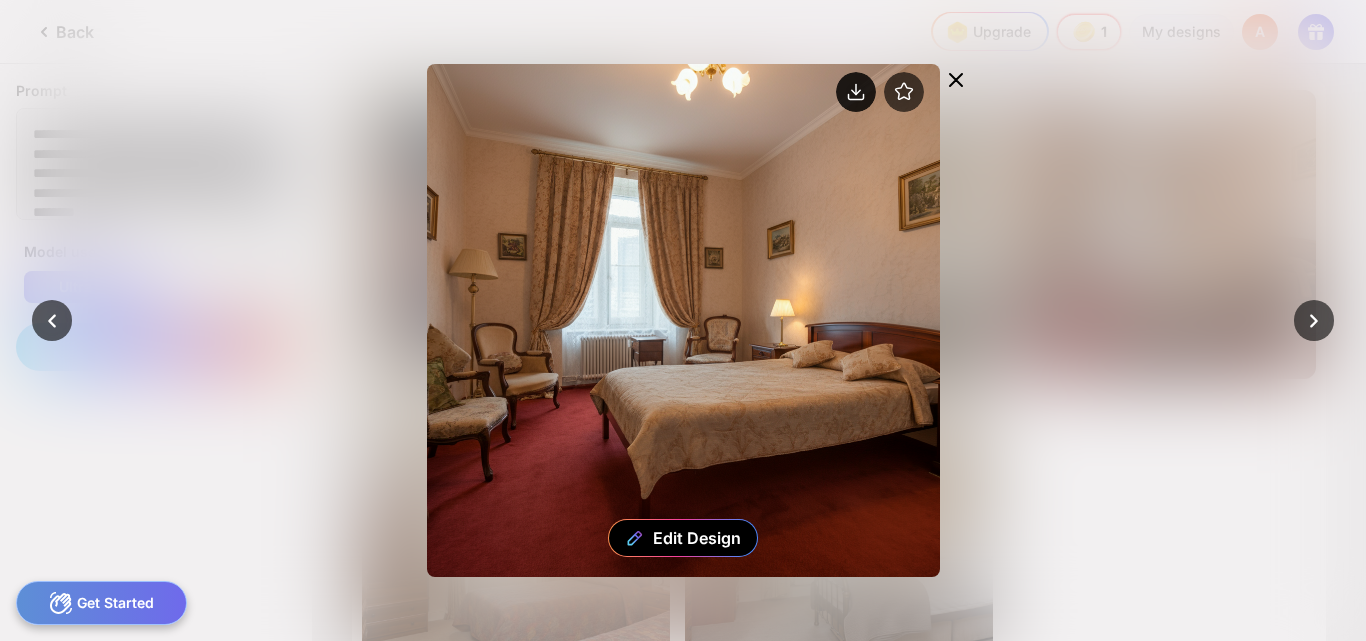 click 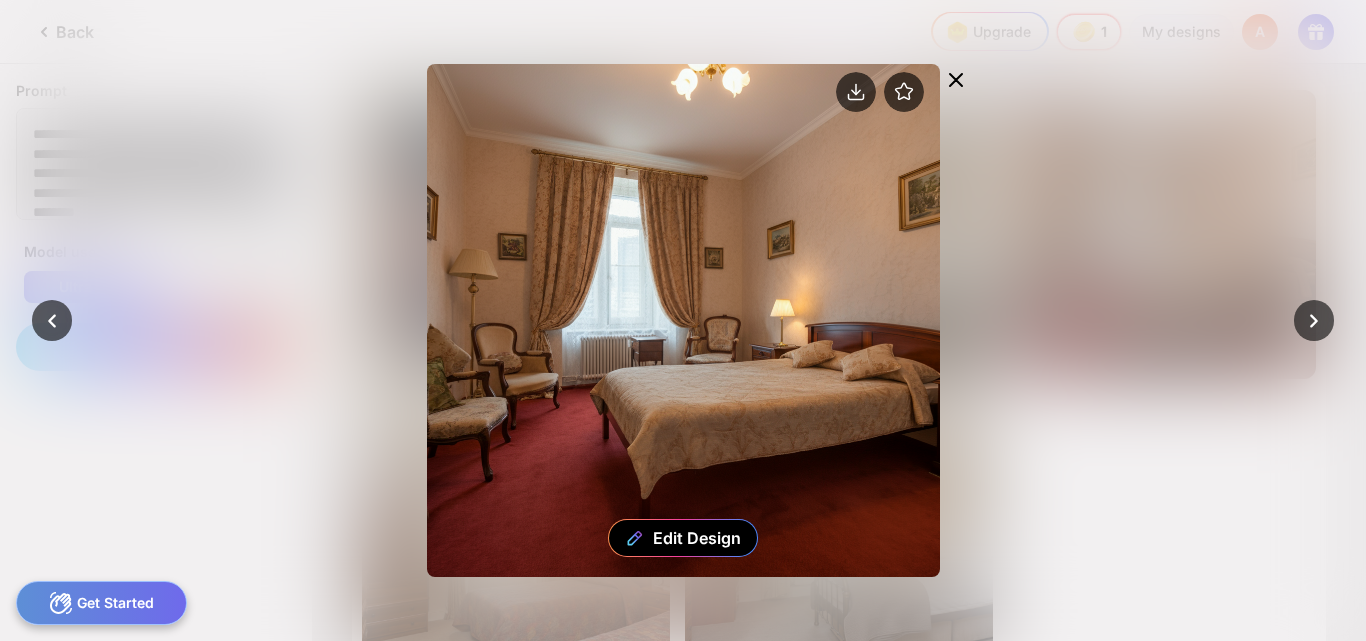 click on "Edit Design" 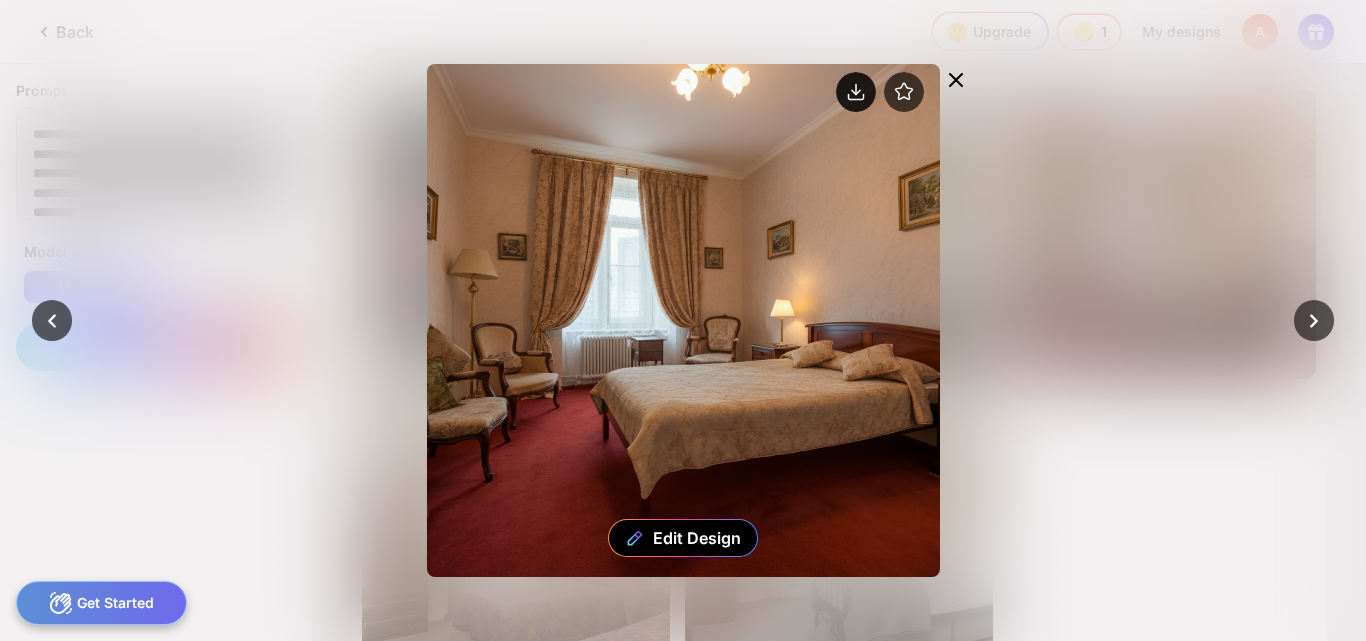 click 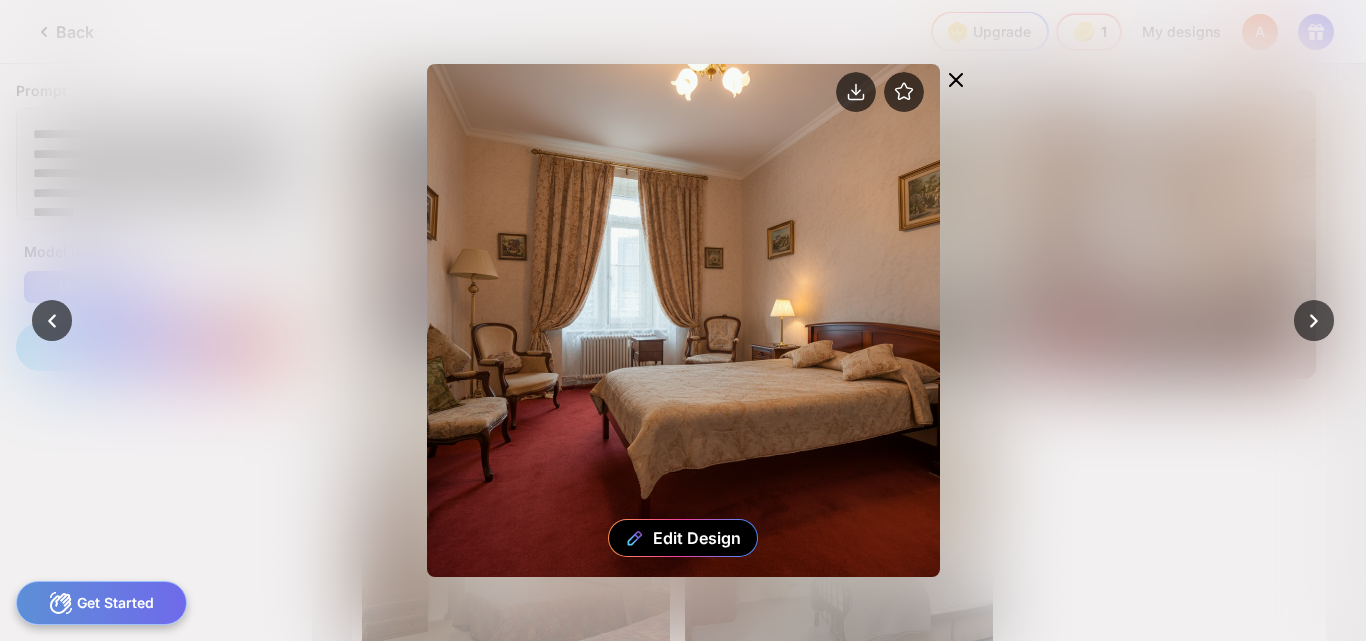 click 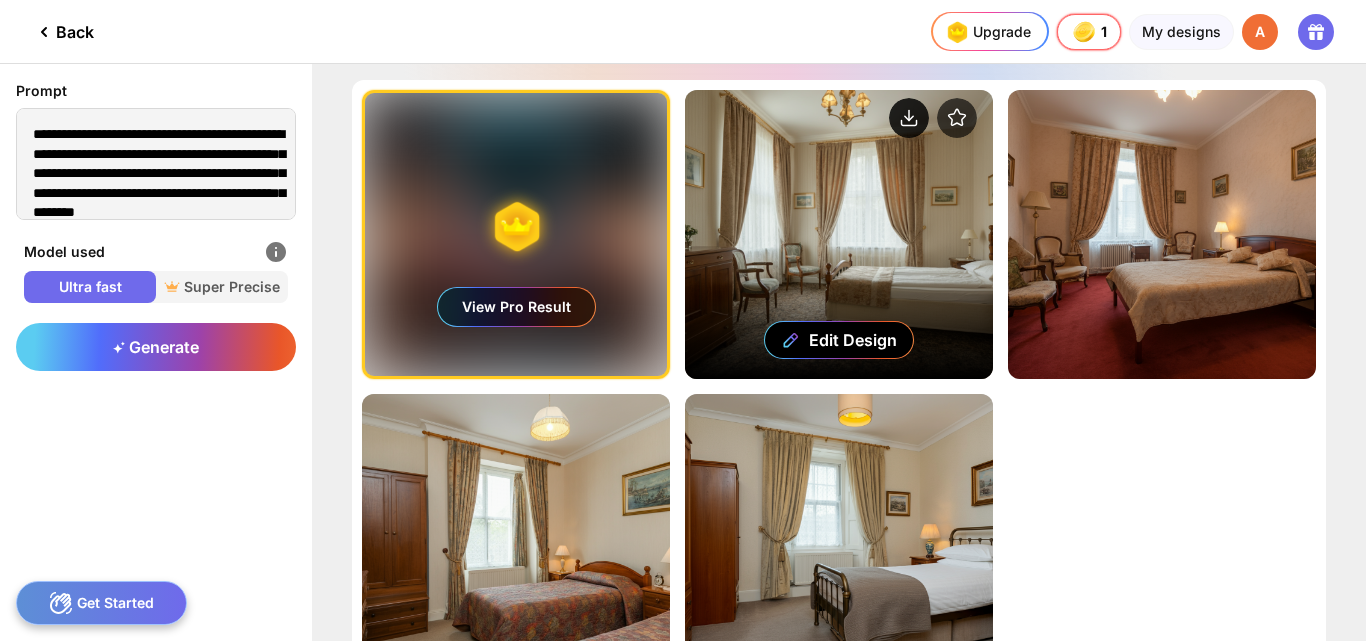 click 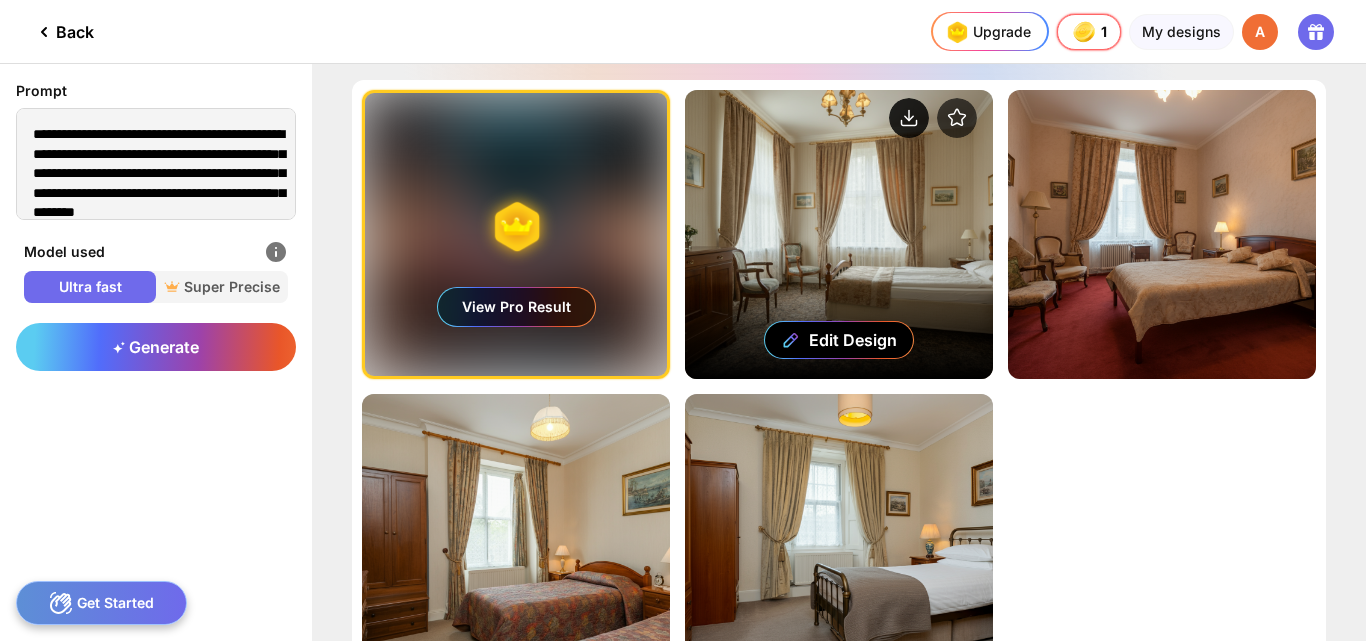 click 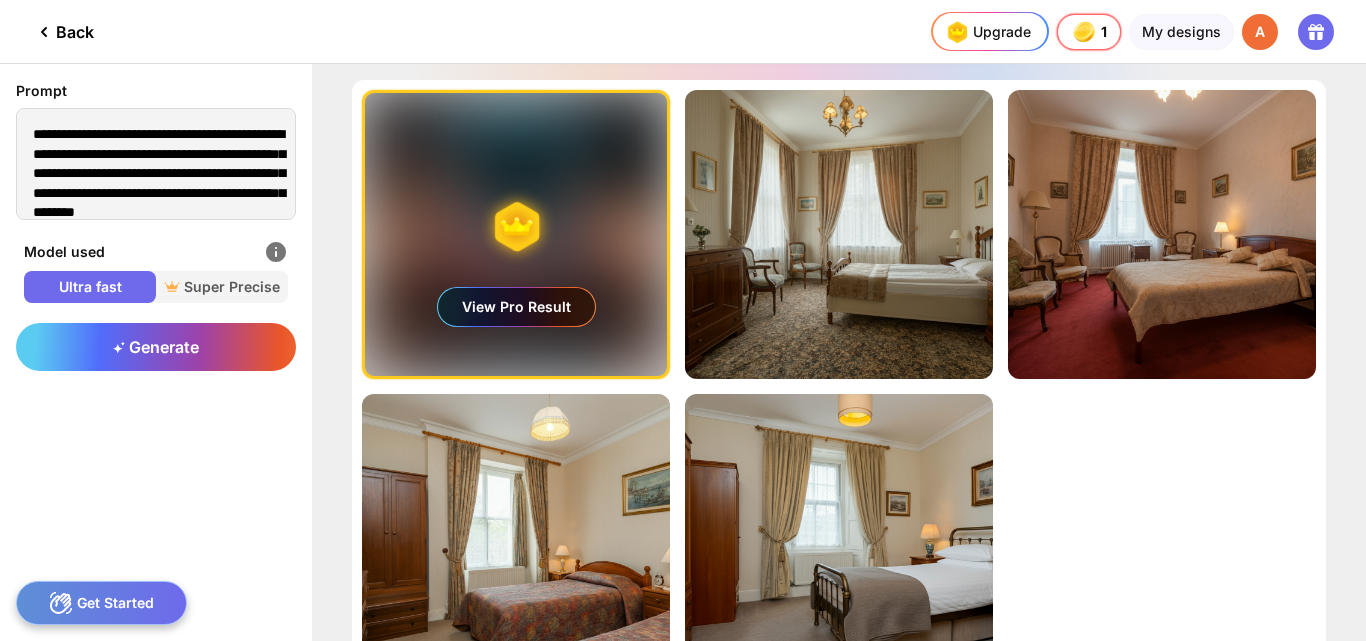 click 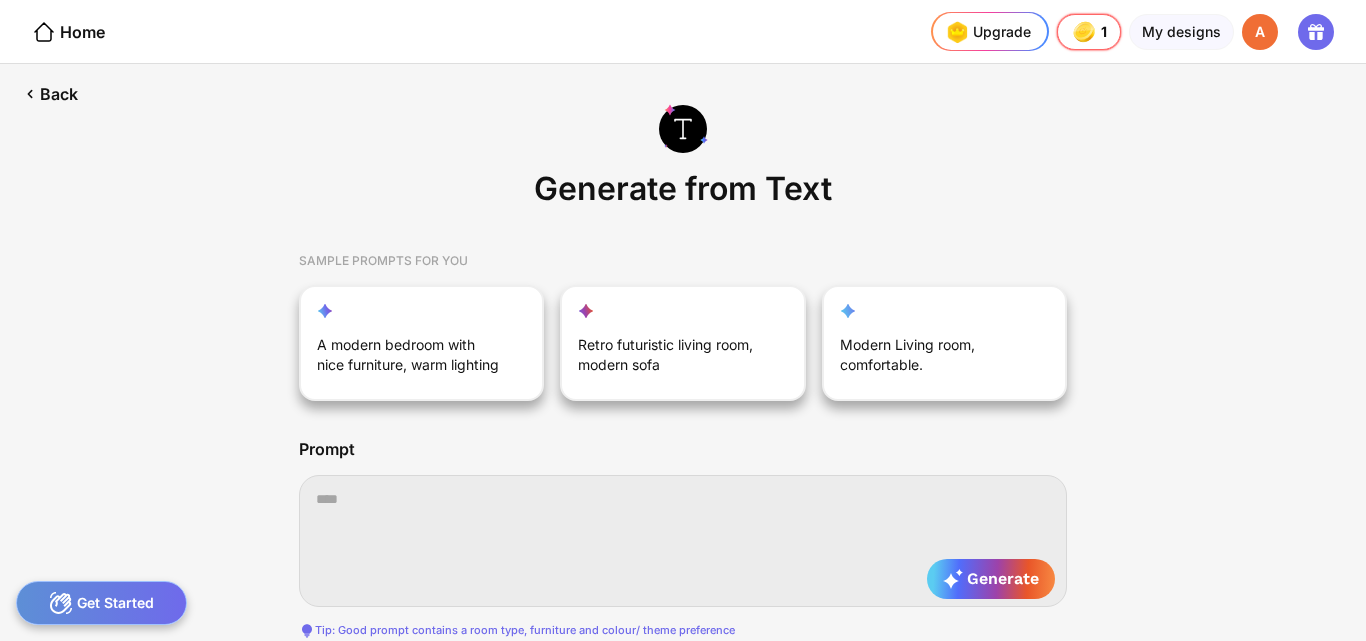 scroll, scrollTop: 0, scrollLeft: 507, axis: horizontal 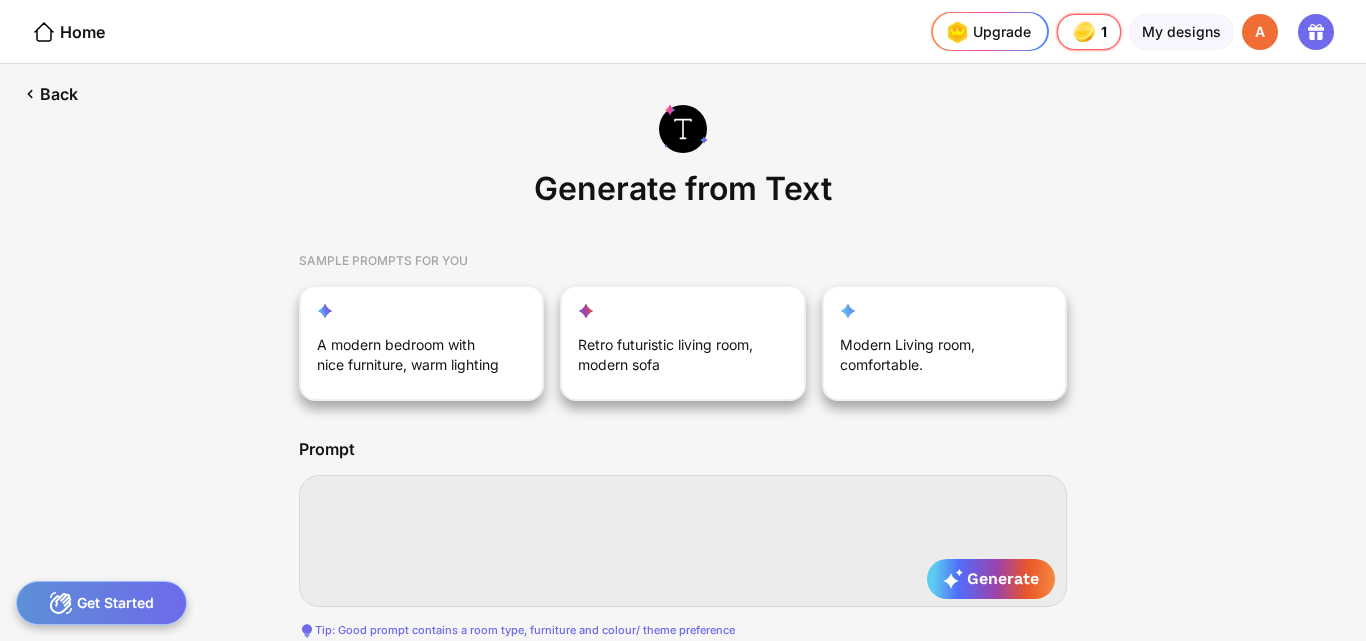 paste on "**********" 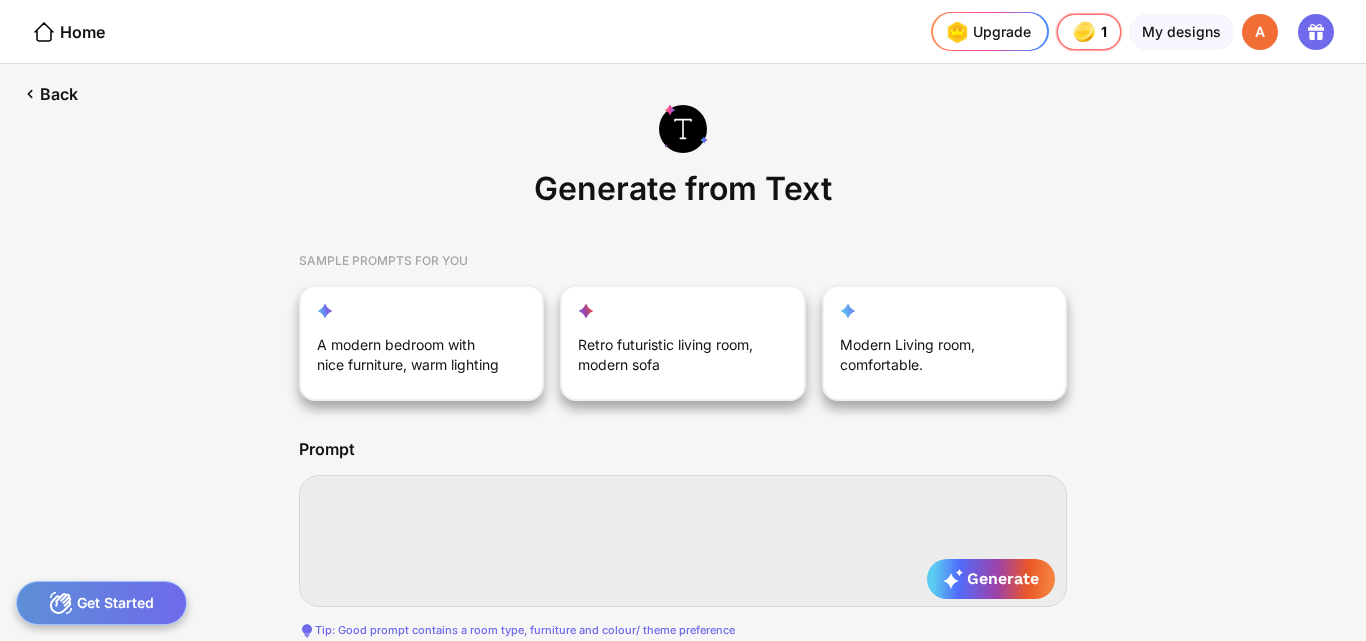 type on "**********" 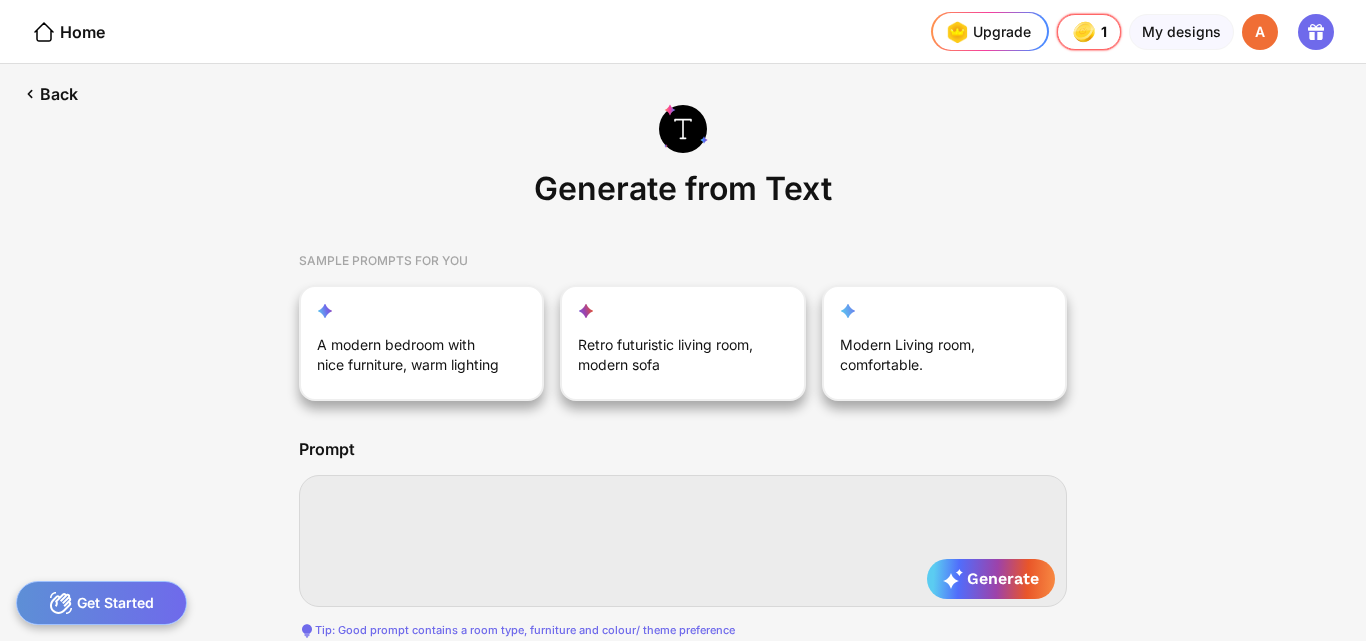 type on "**********" 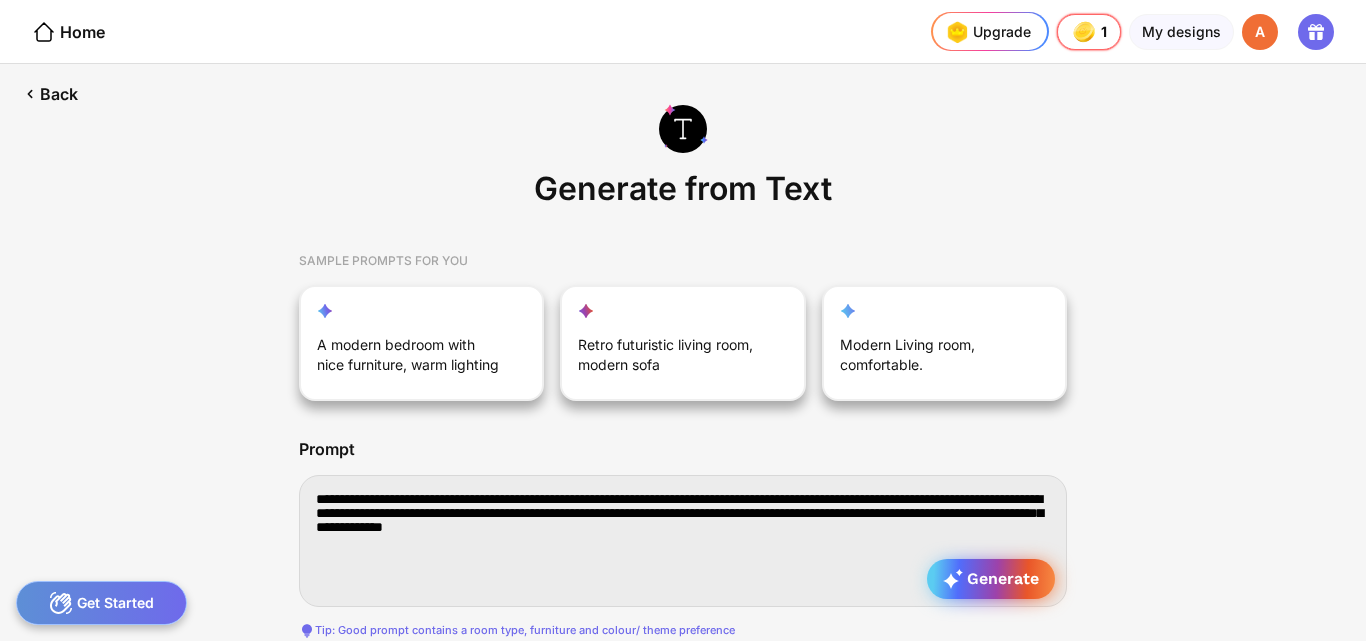 type on "**********" 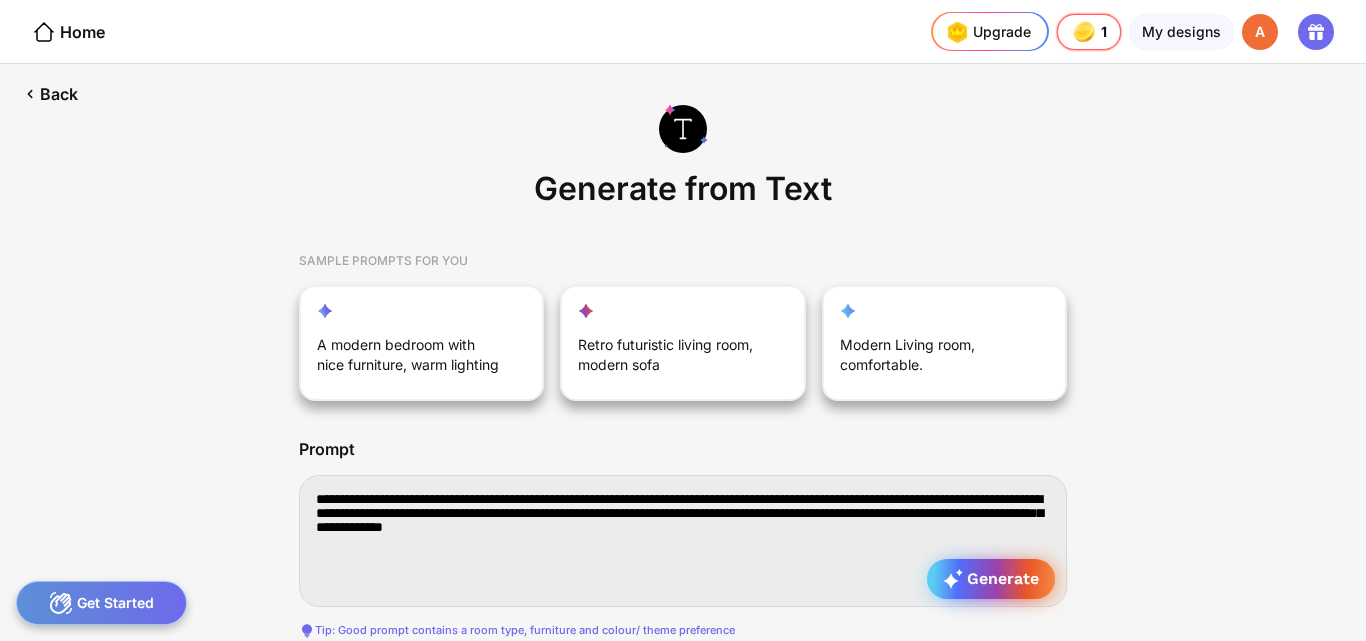 click on "Generate" at bounding box center [991, 579] 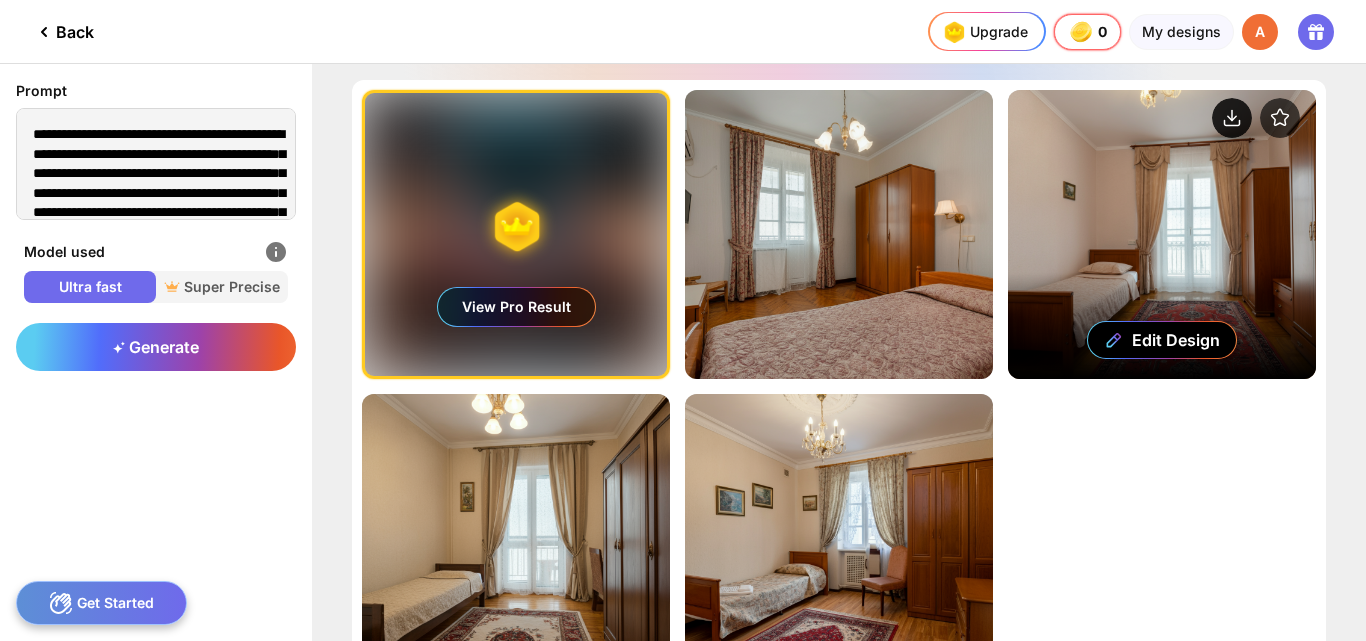 click 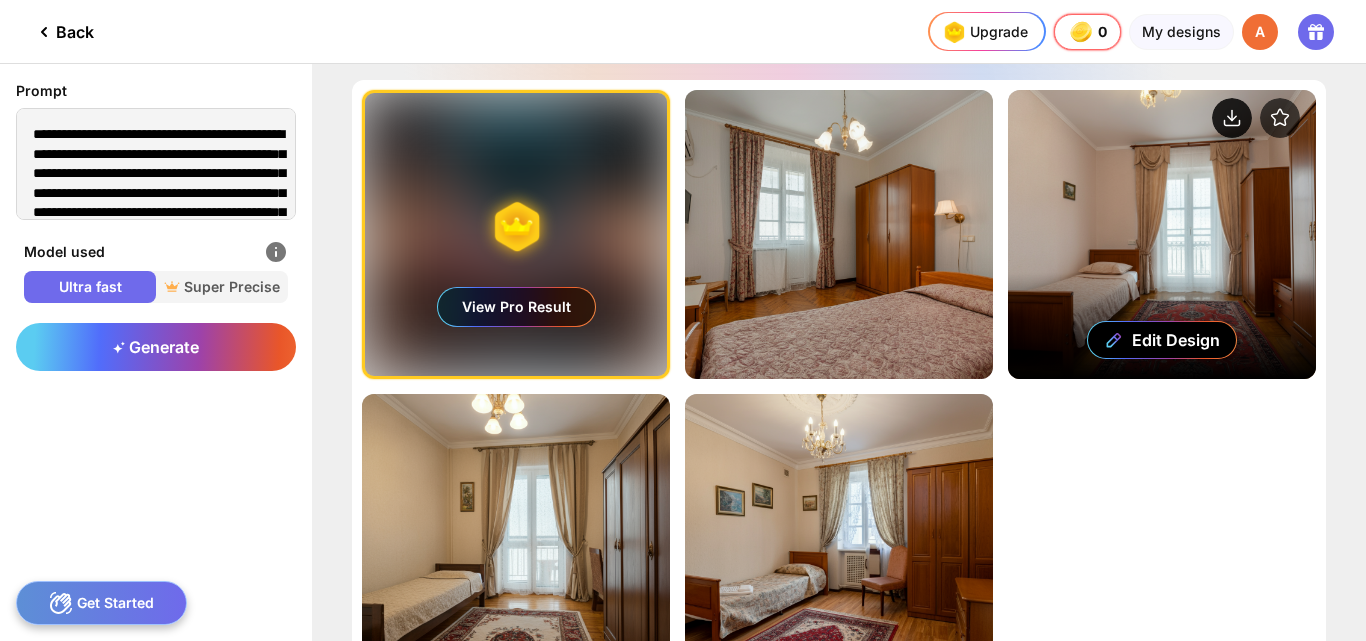 click 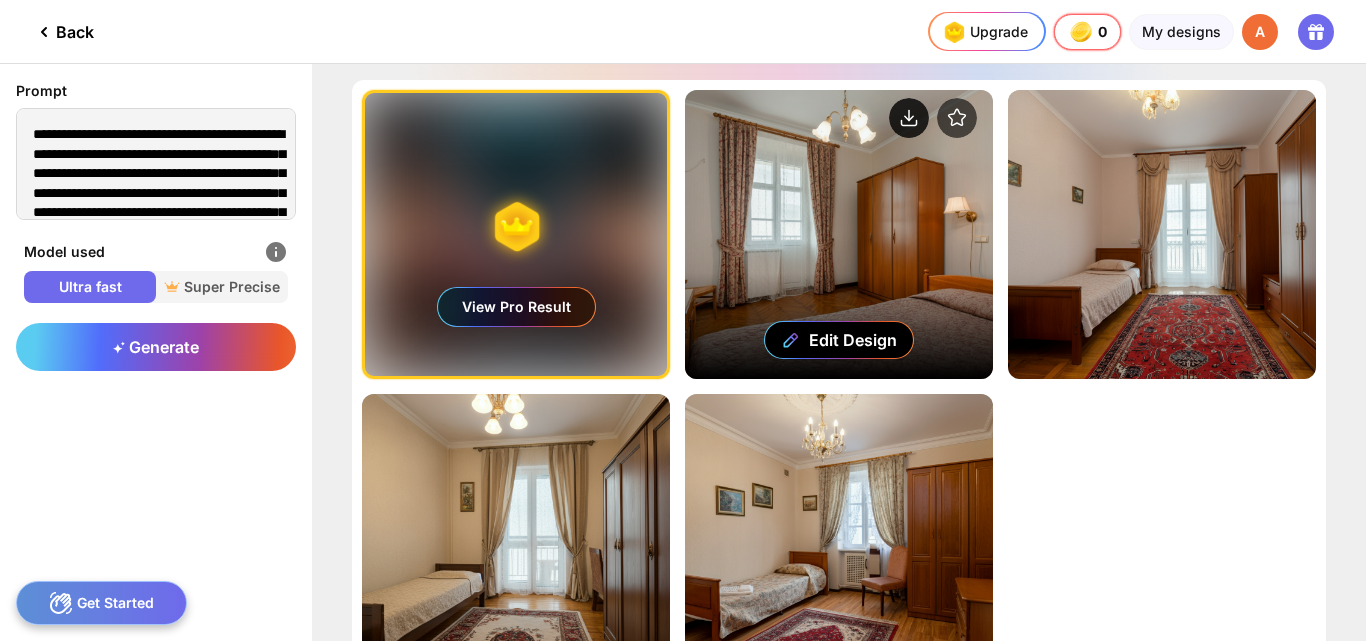 click 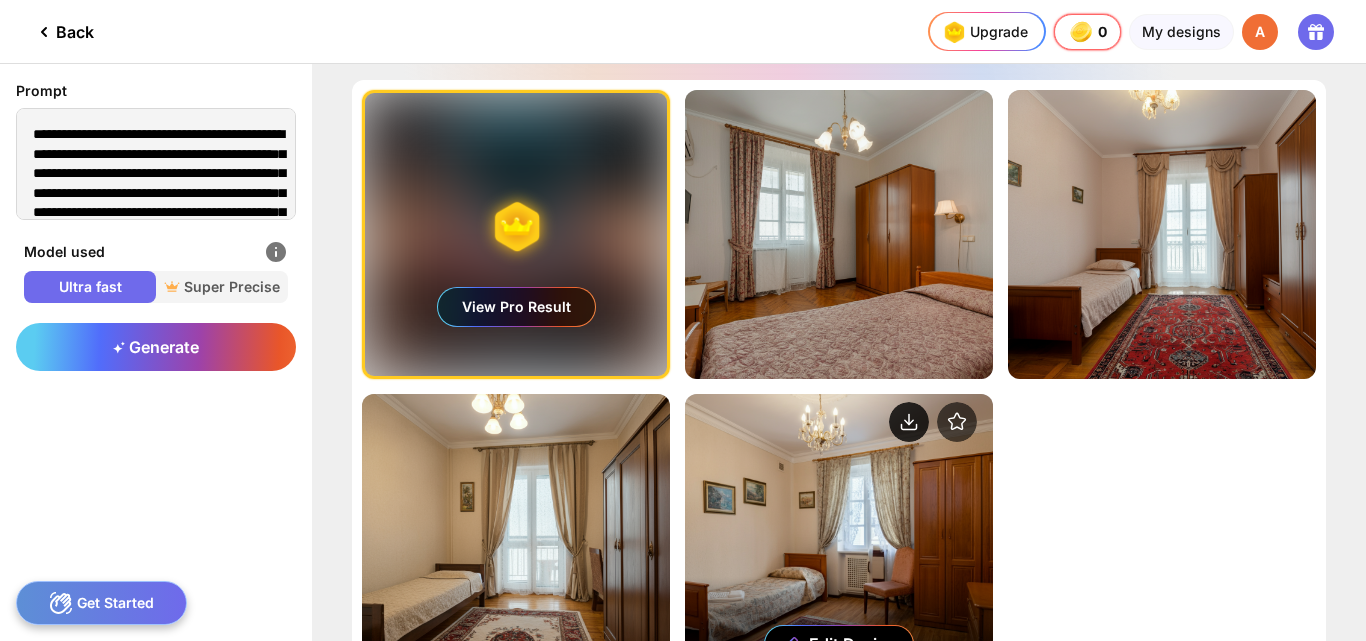 click 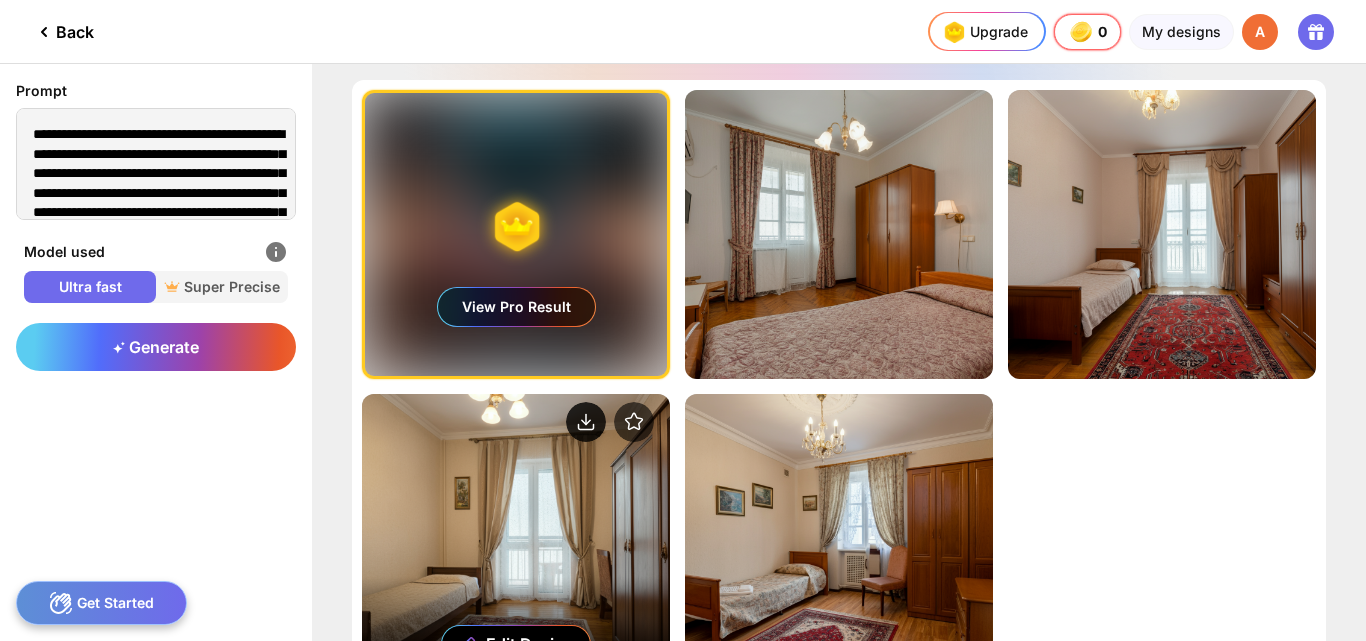 click 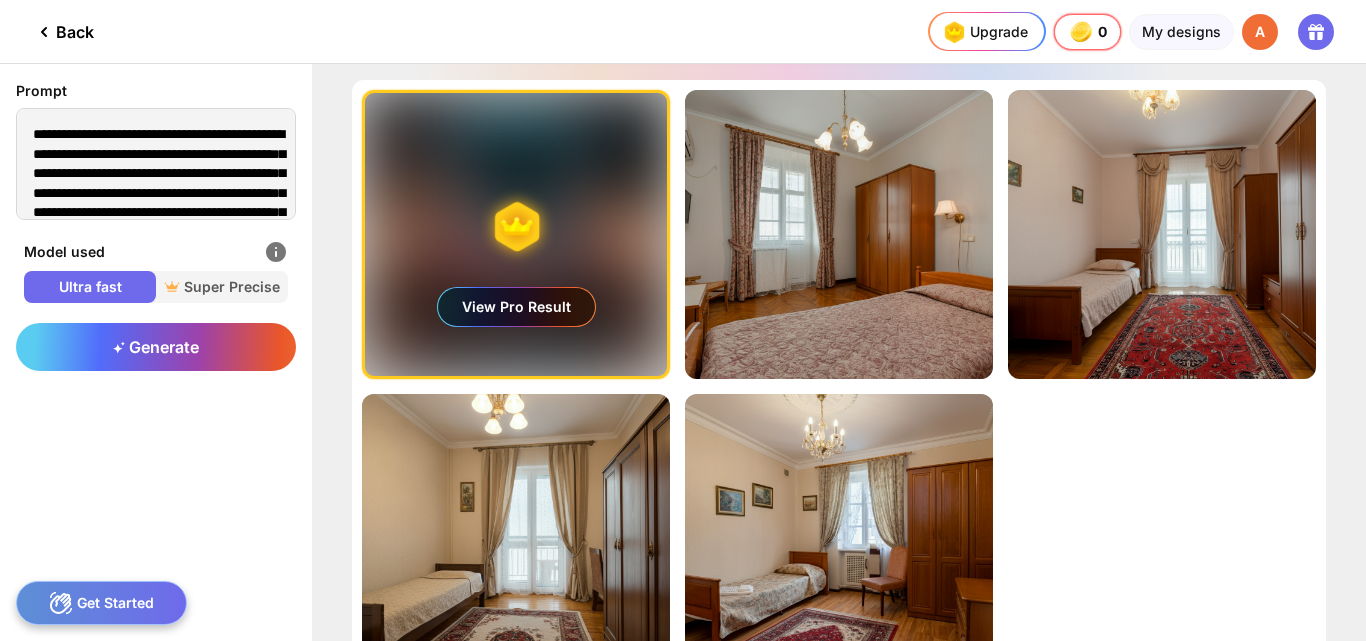 click 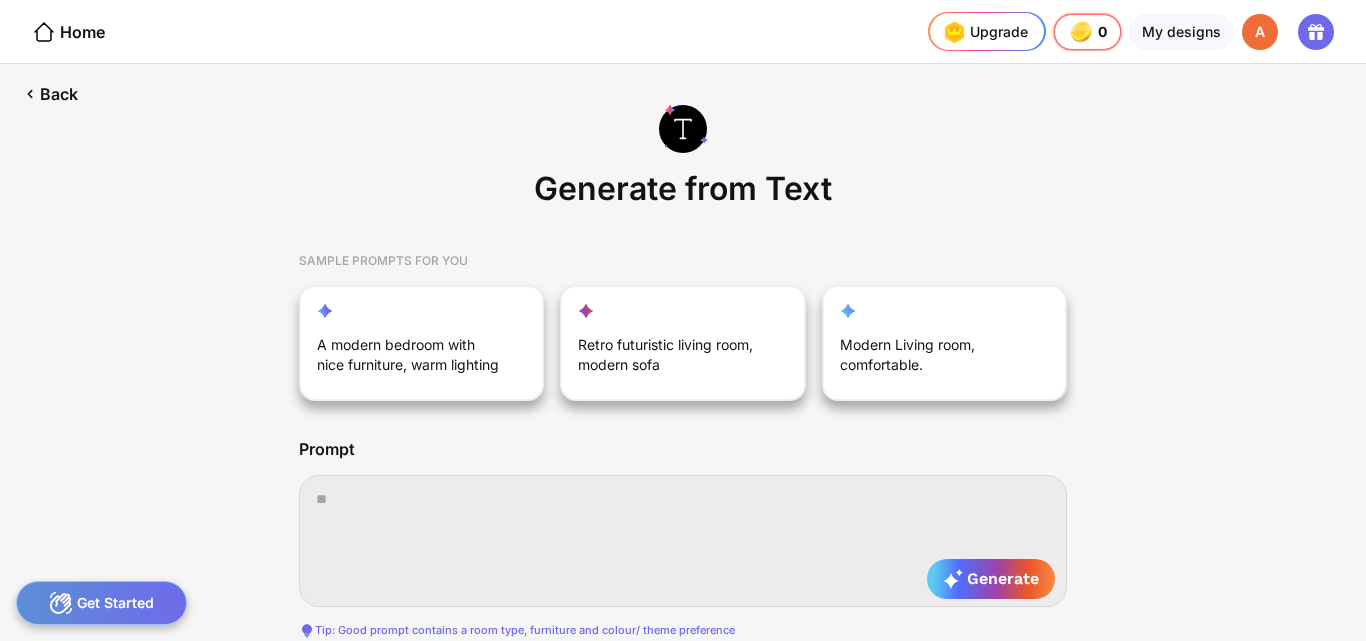 scroll, scrollTop: 0, scrollLeft: 191, axis: horizontal 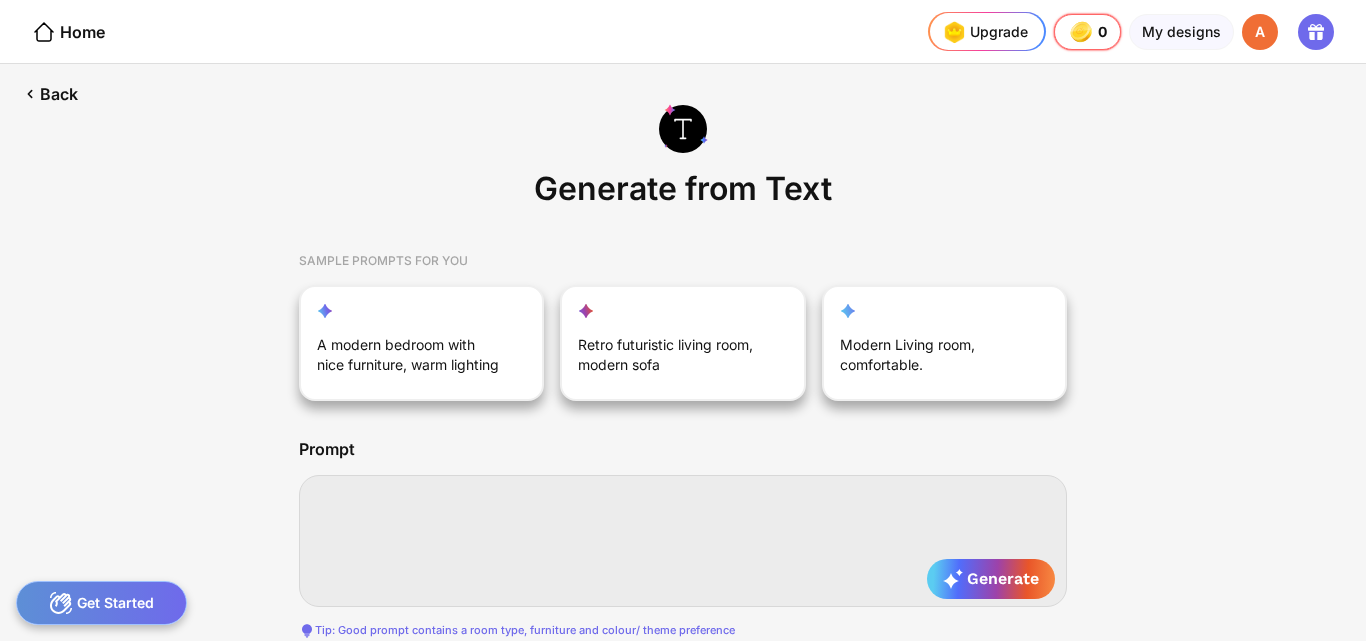 click at bounding box center (683, 541) 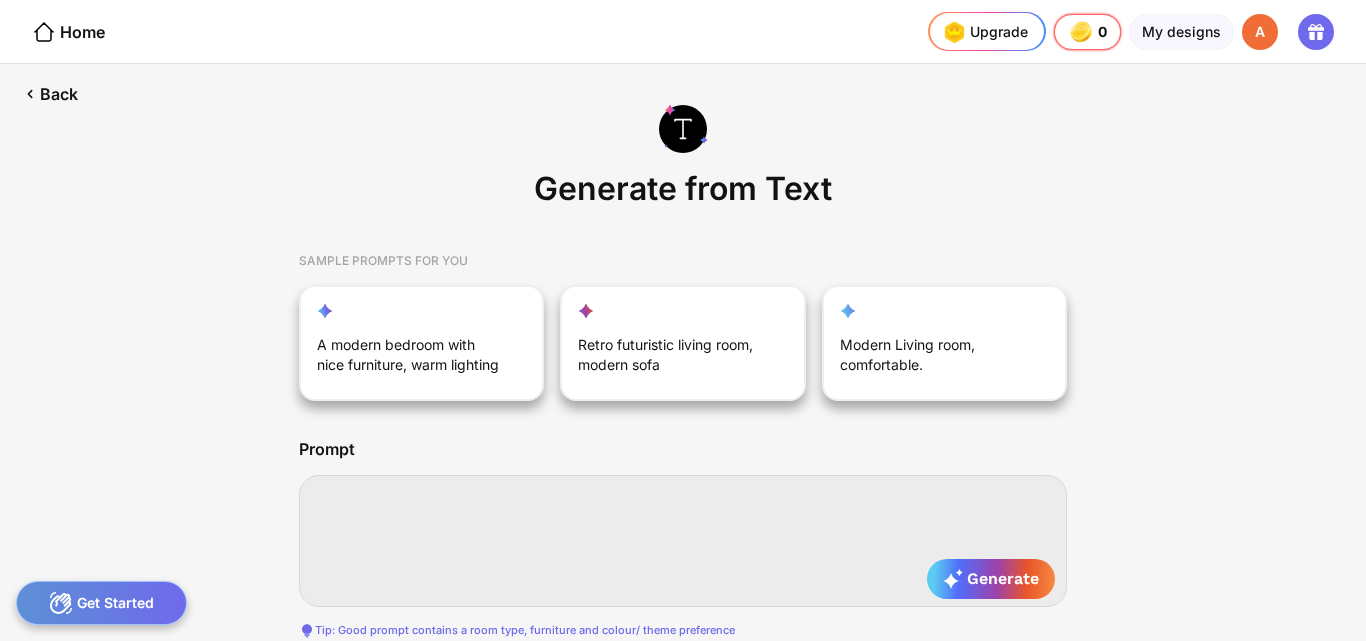 click at bounding box center [683, 541] 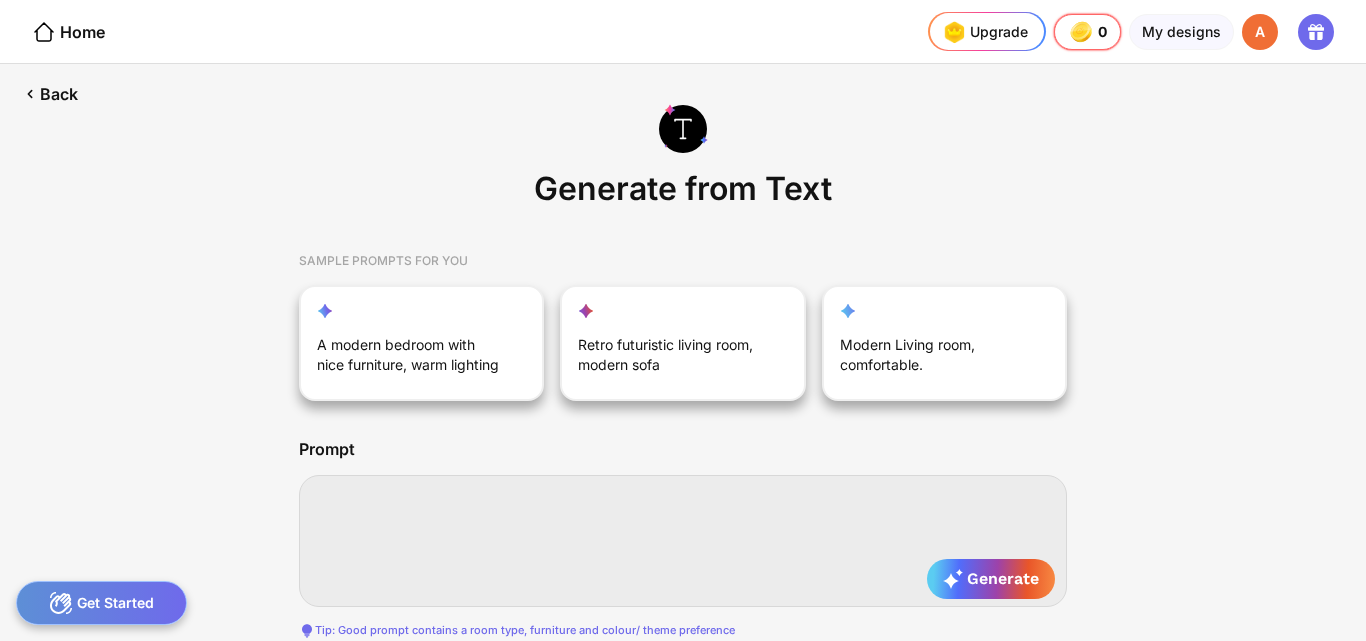 paste on "**********" 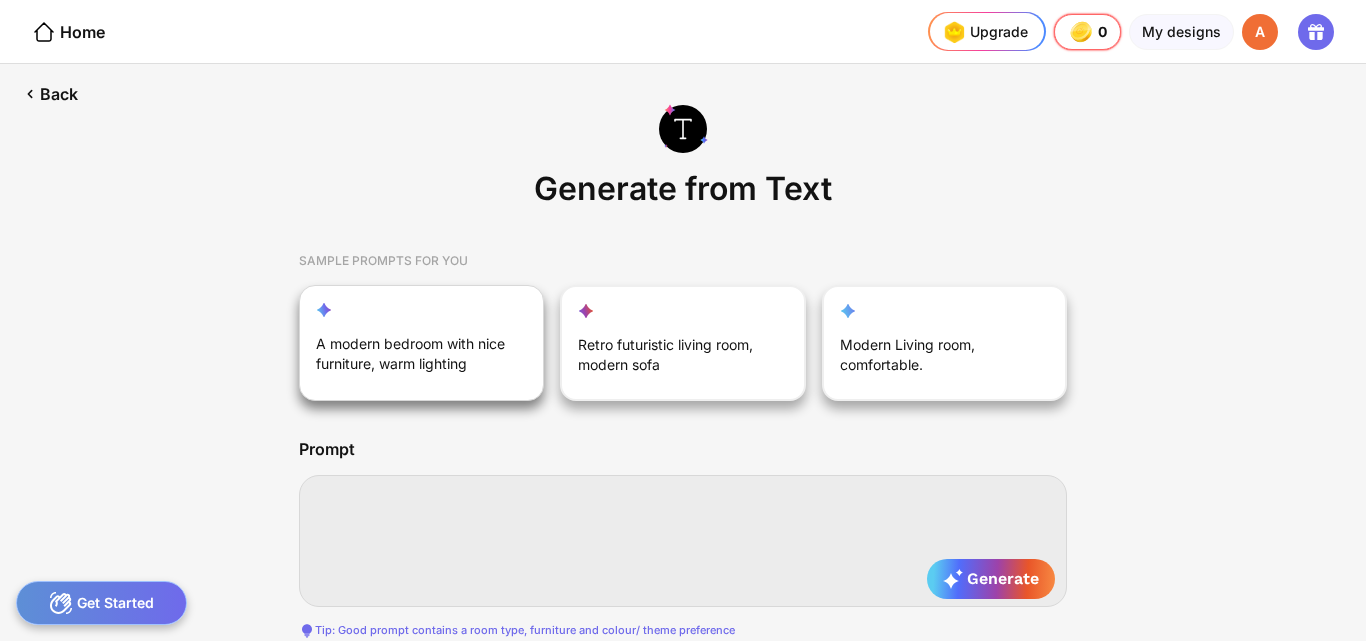type on "**********" 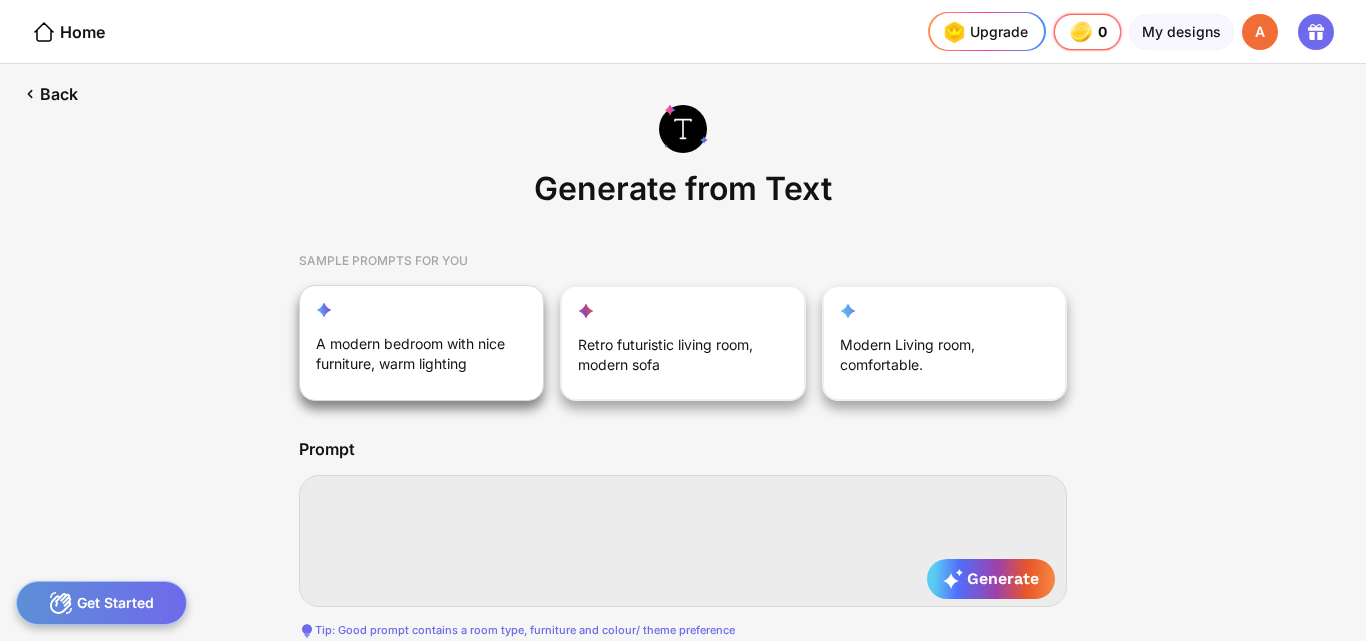 type on "**********" 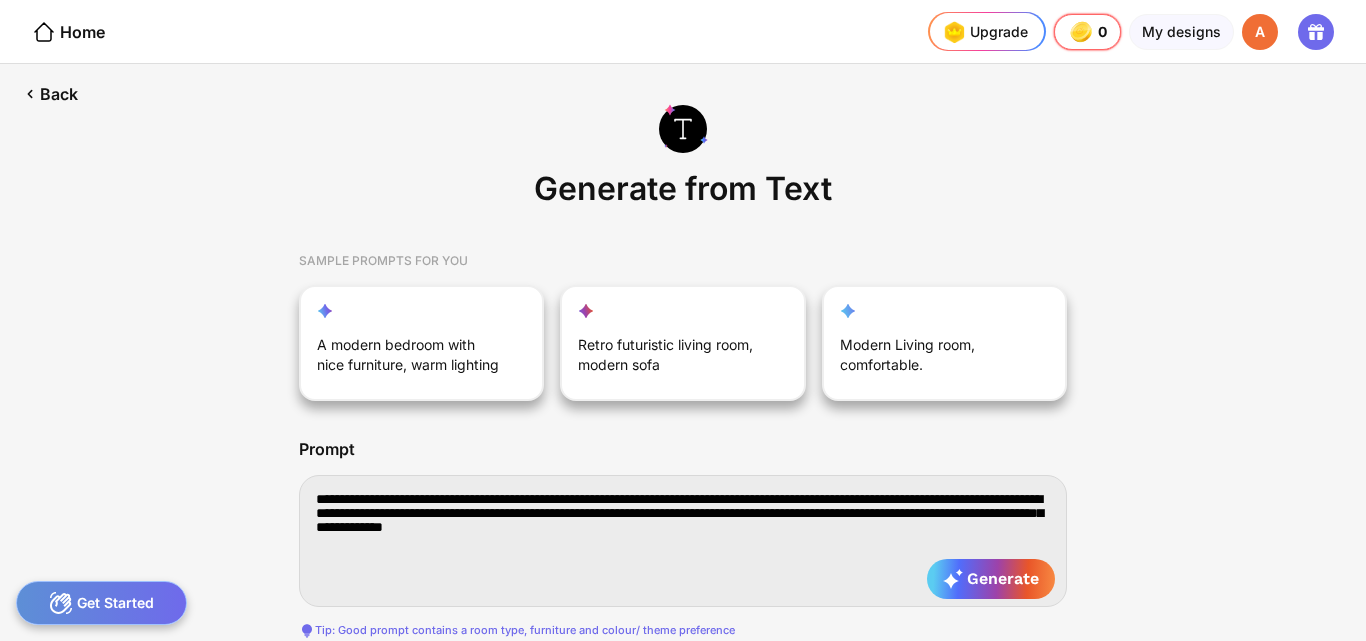 click on "**********" at bounding box center [683, 541] 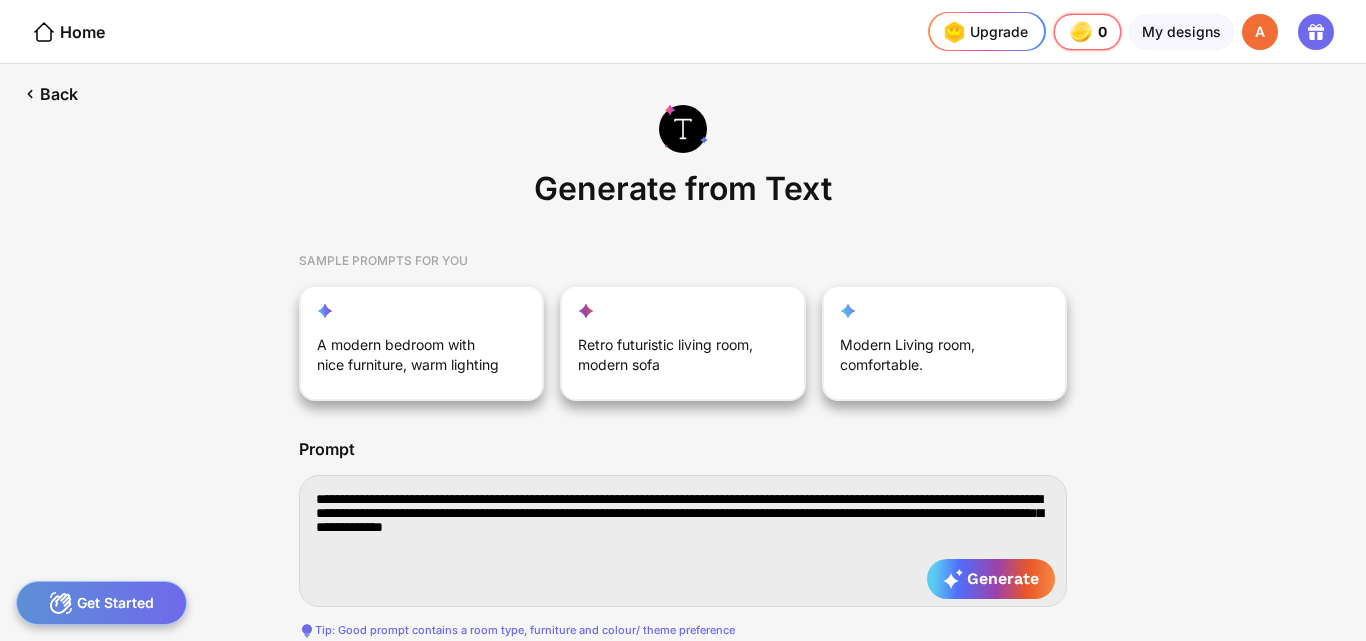 type on "**********" 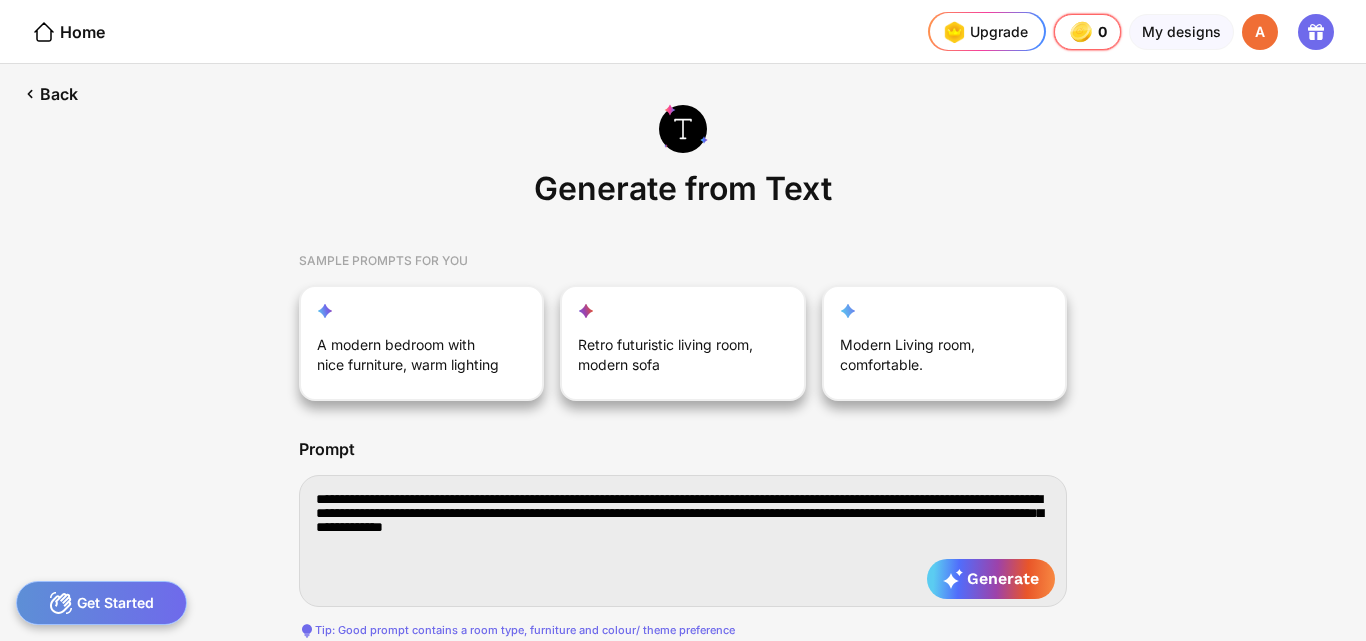 type on "**********" 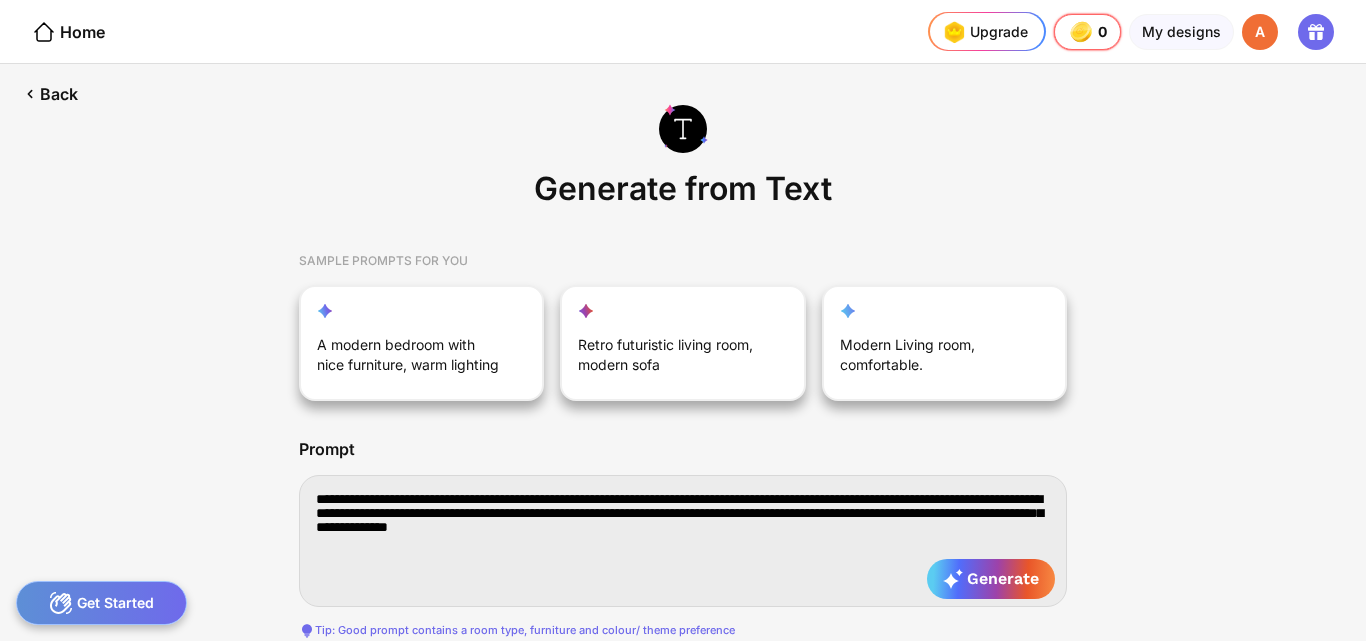 type on "**********" 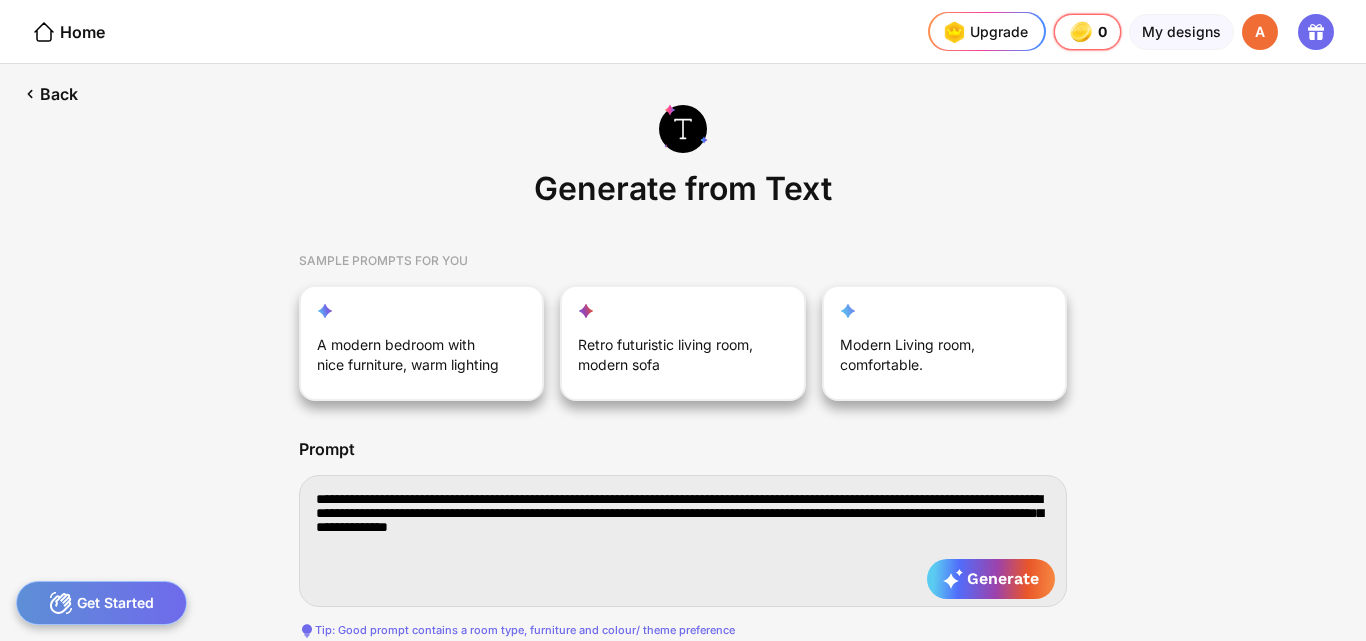 type on "**********" 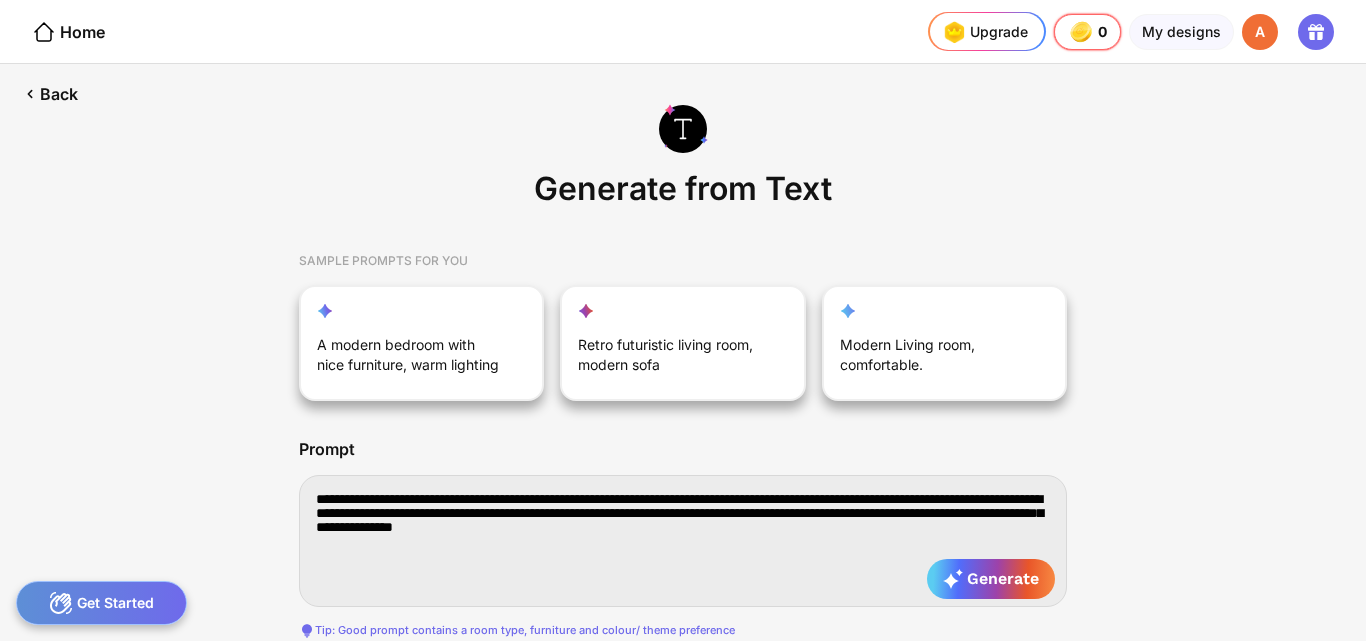 type on "**********" 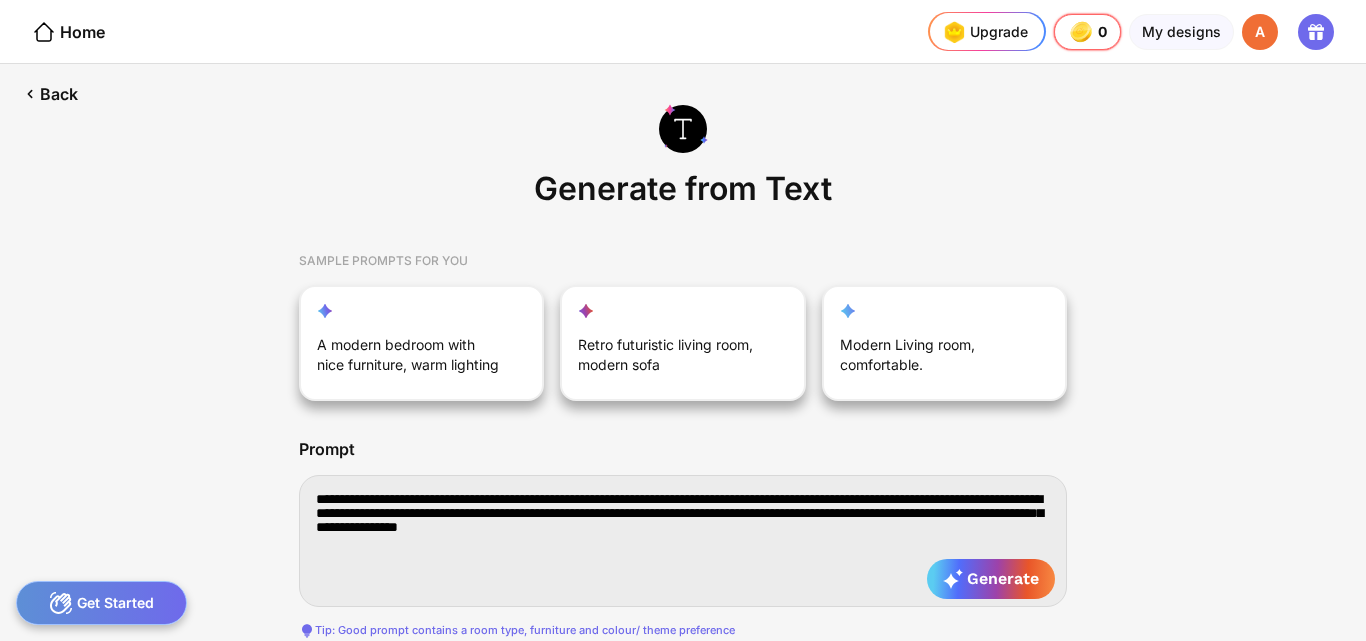 type on "**********" 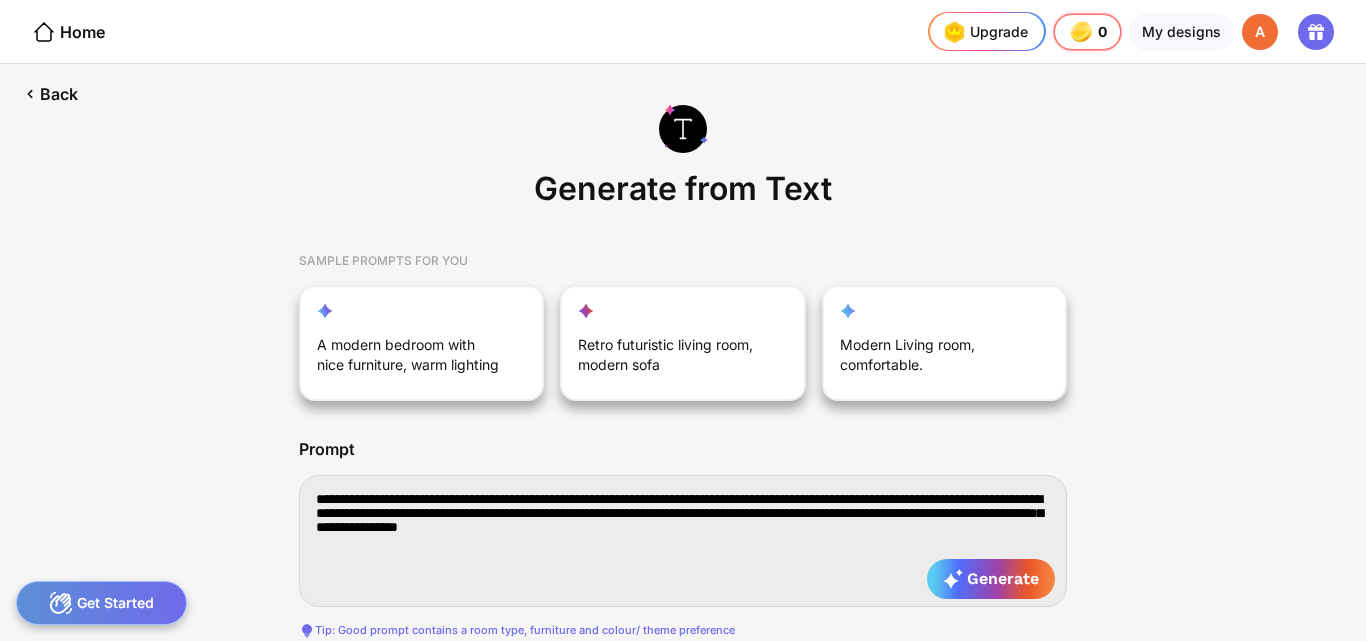 click on "**********" at bounding box center (683, 541) 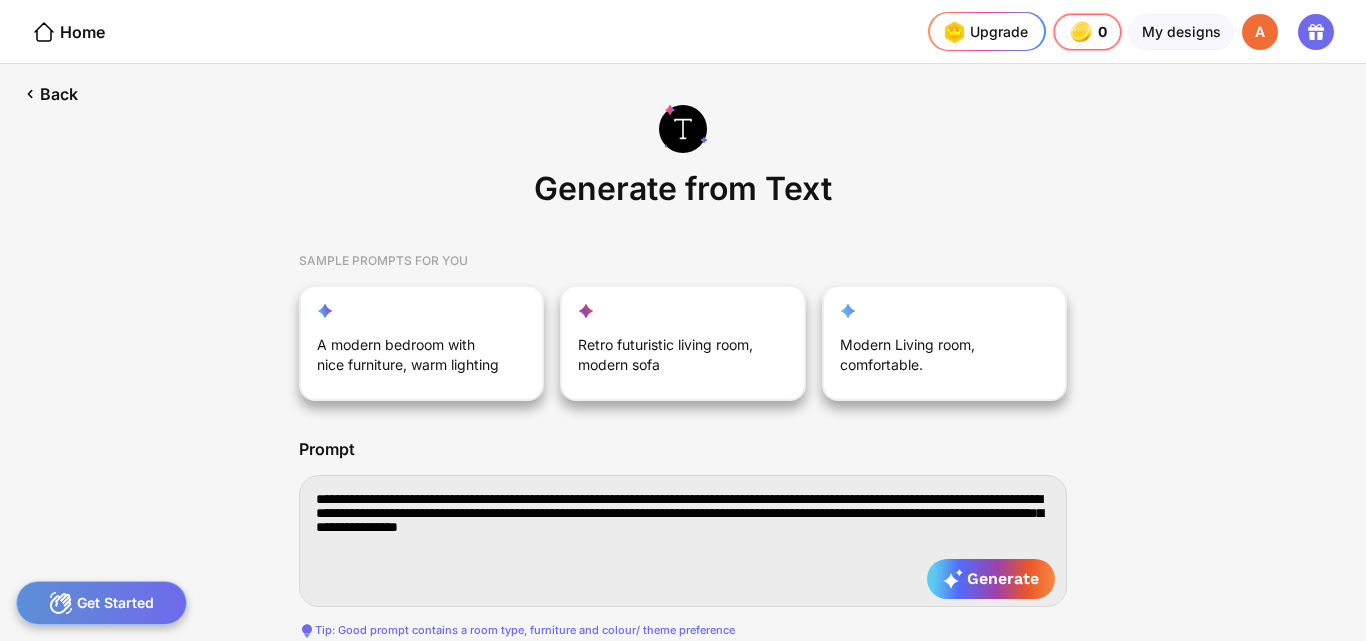 click on "**********" at bounding box center (683, 541) 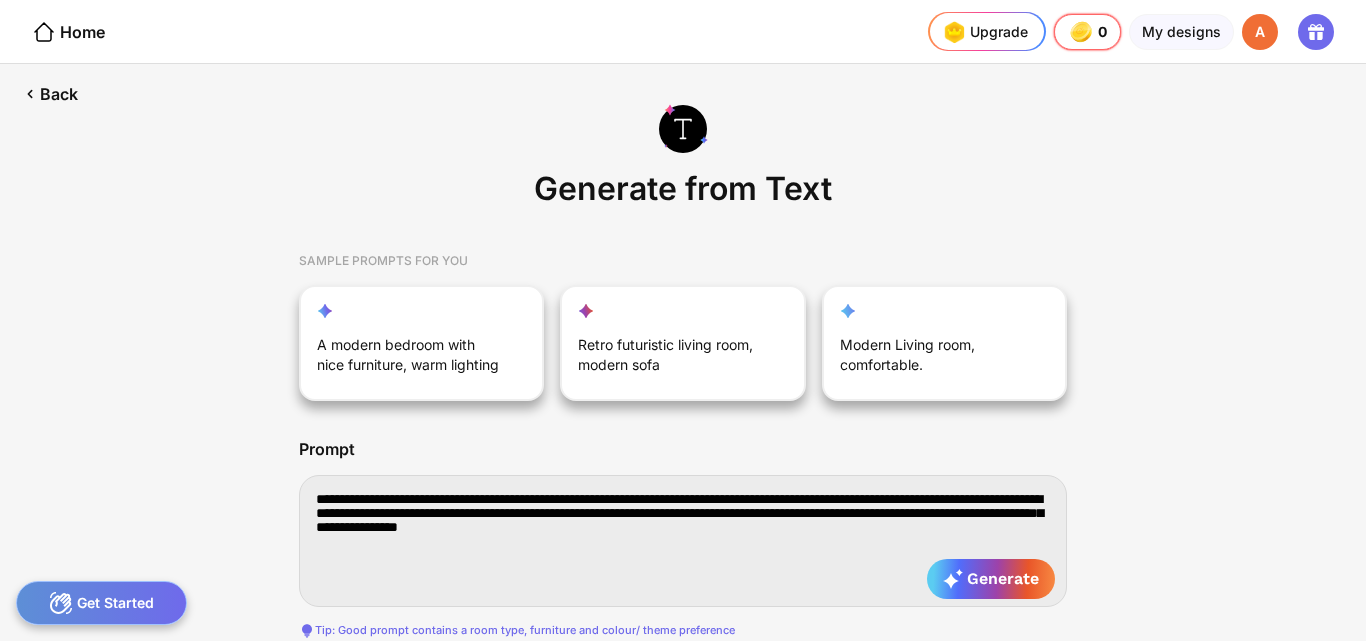 type on "**********" 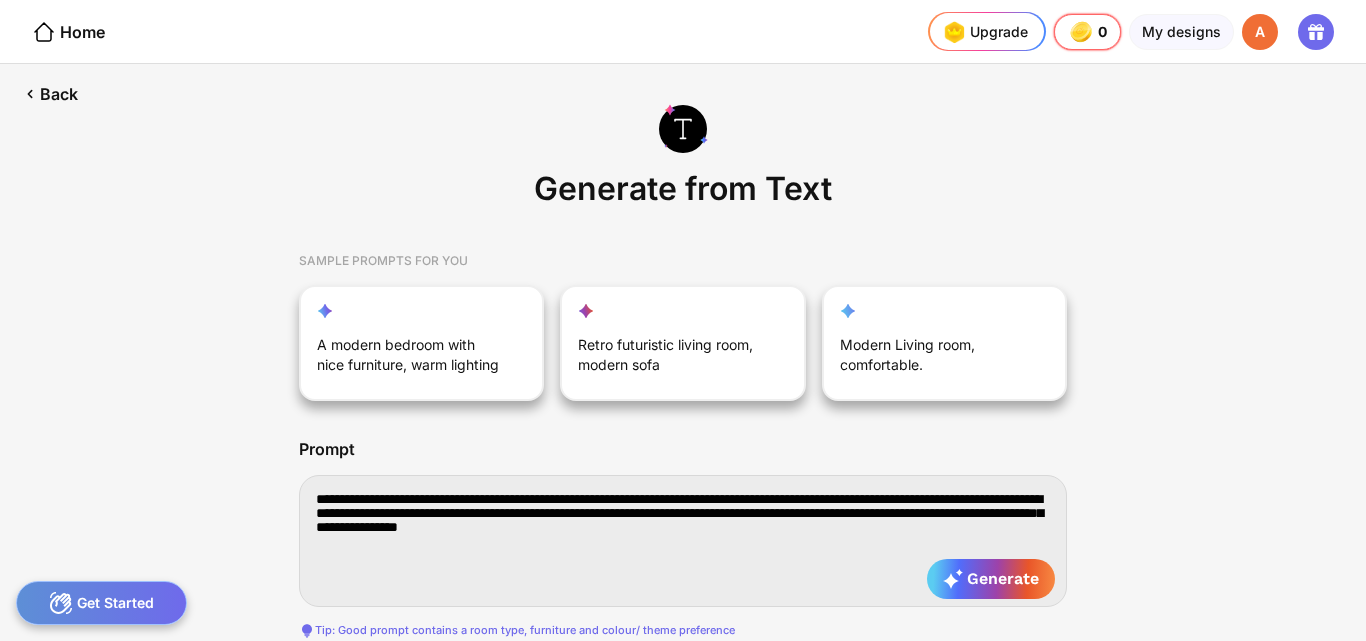 type on "**********" 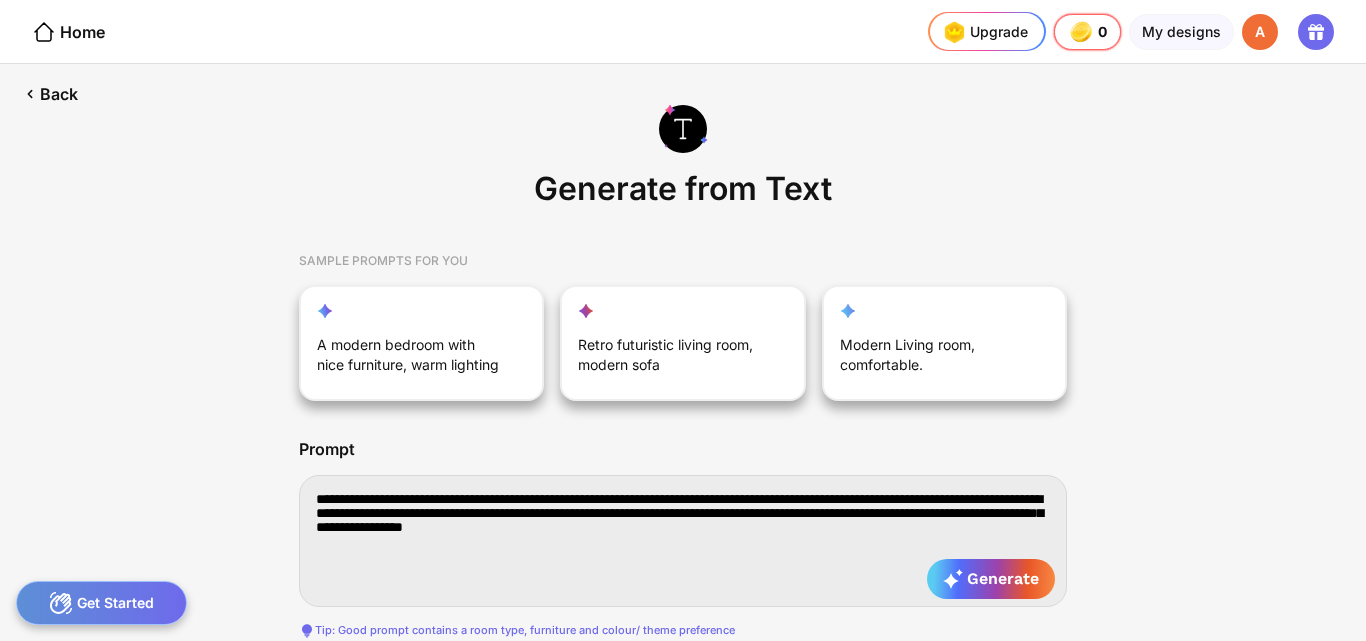 type on "**********" 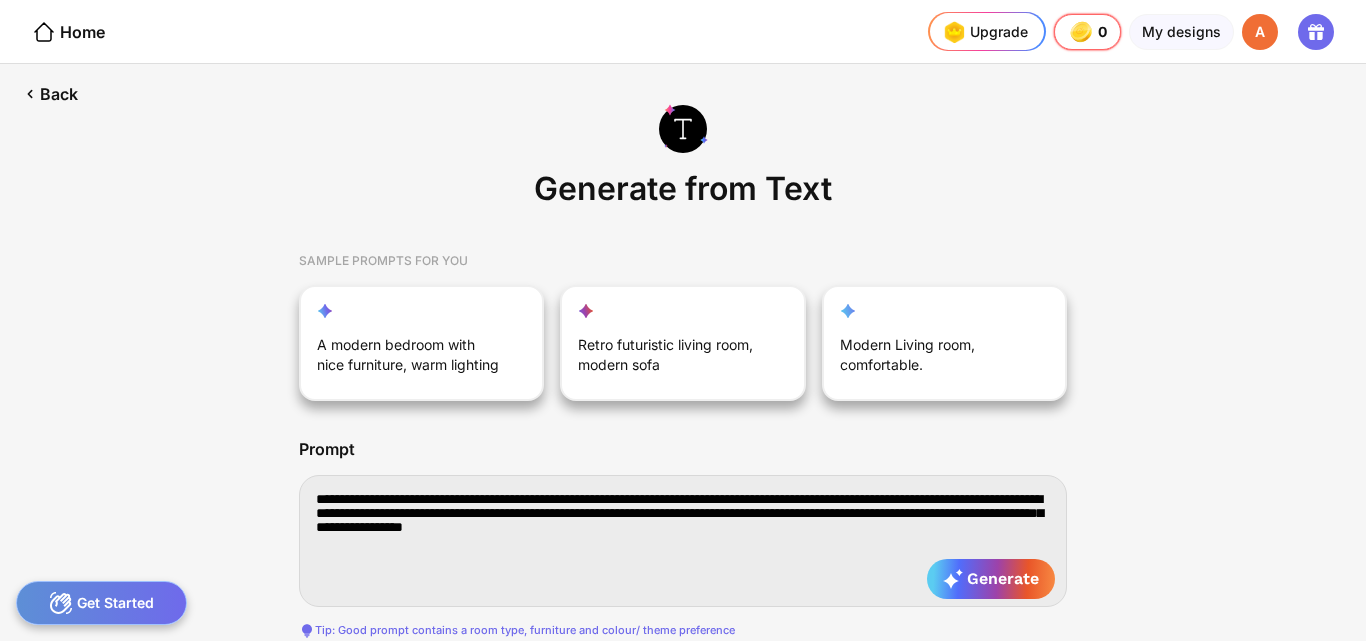 type on "**********" 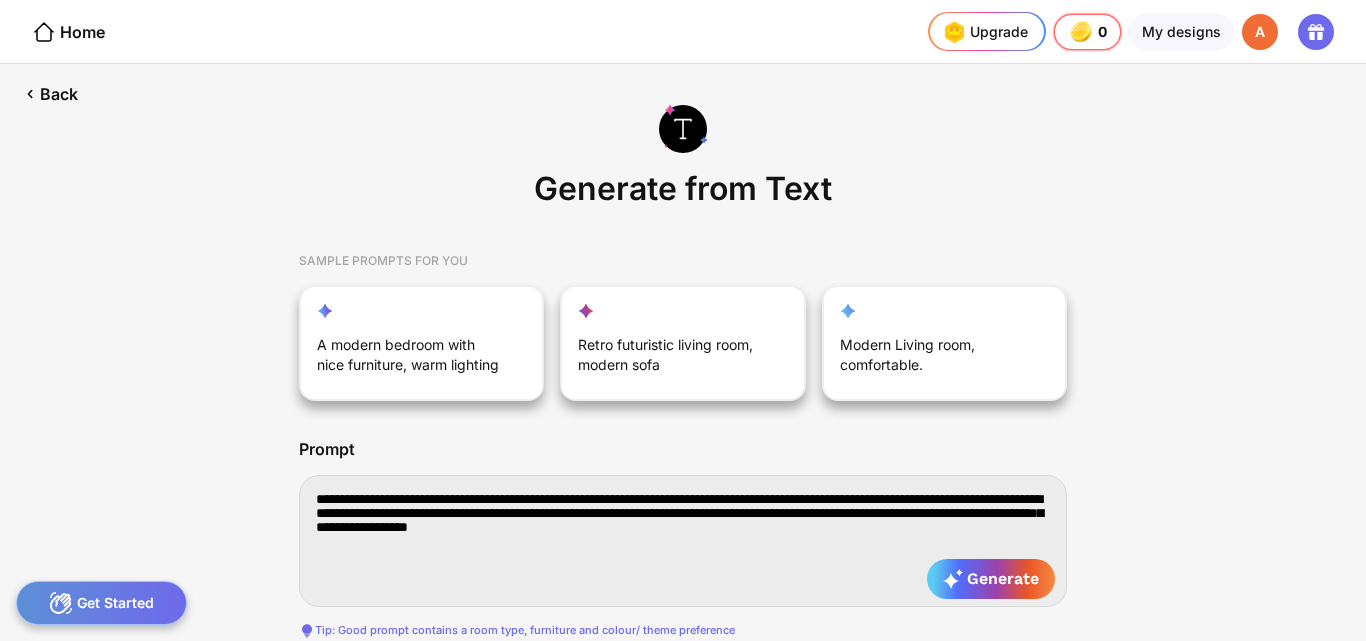 click on "**********" at bounding box center (683, 541) 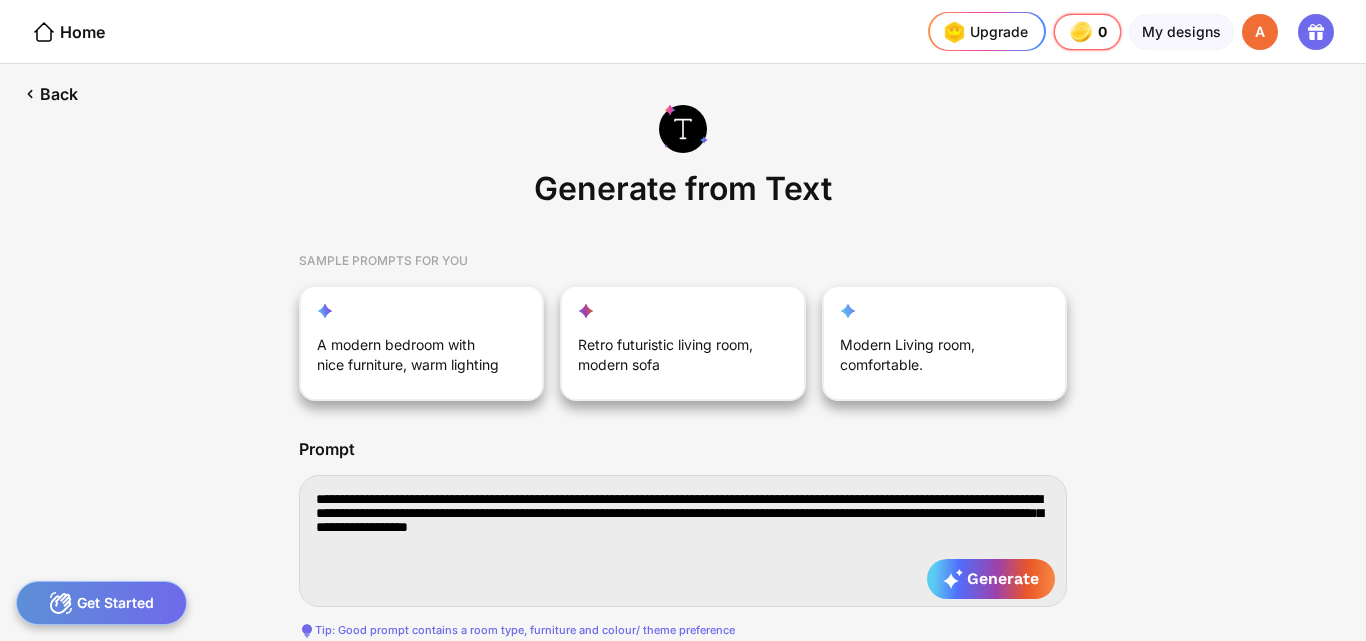 click on "**********" at bounding box center (683, 541) 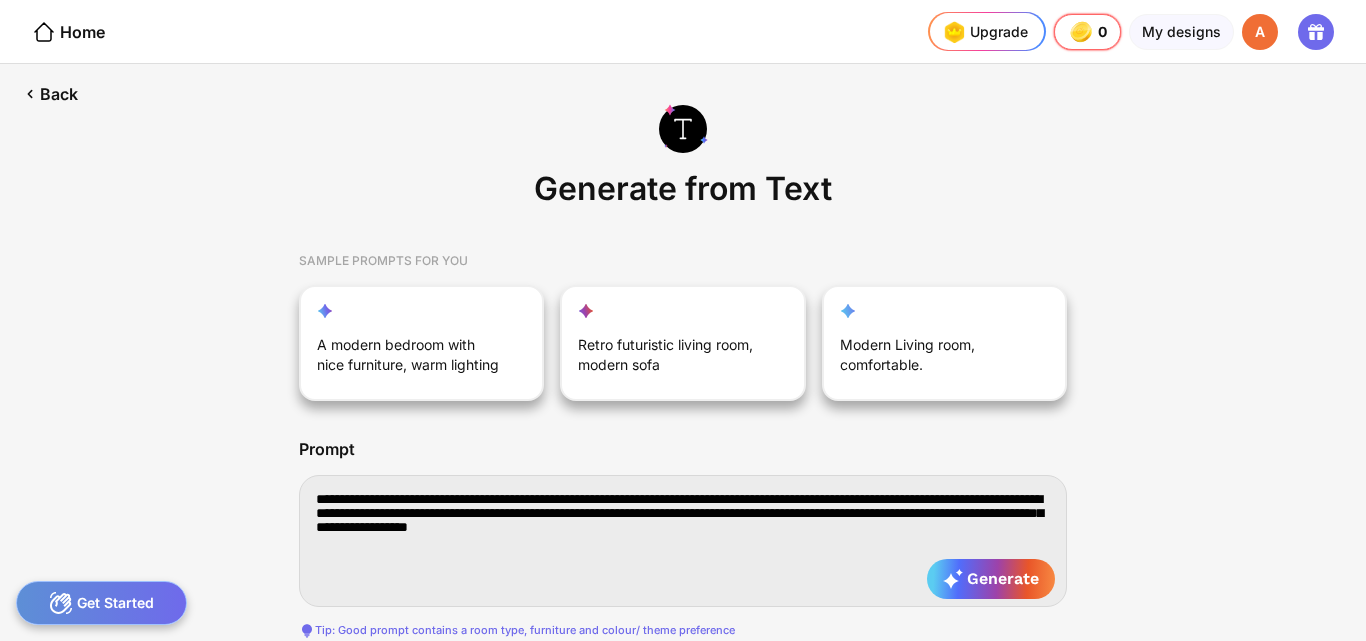 type on "**********" 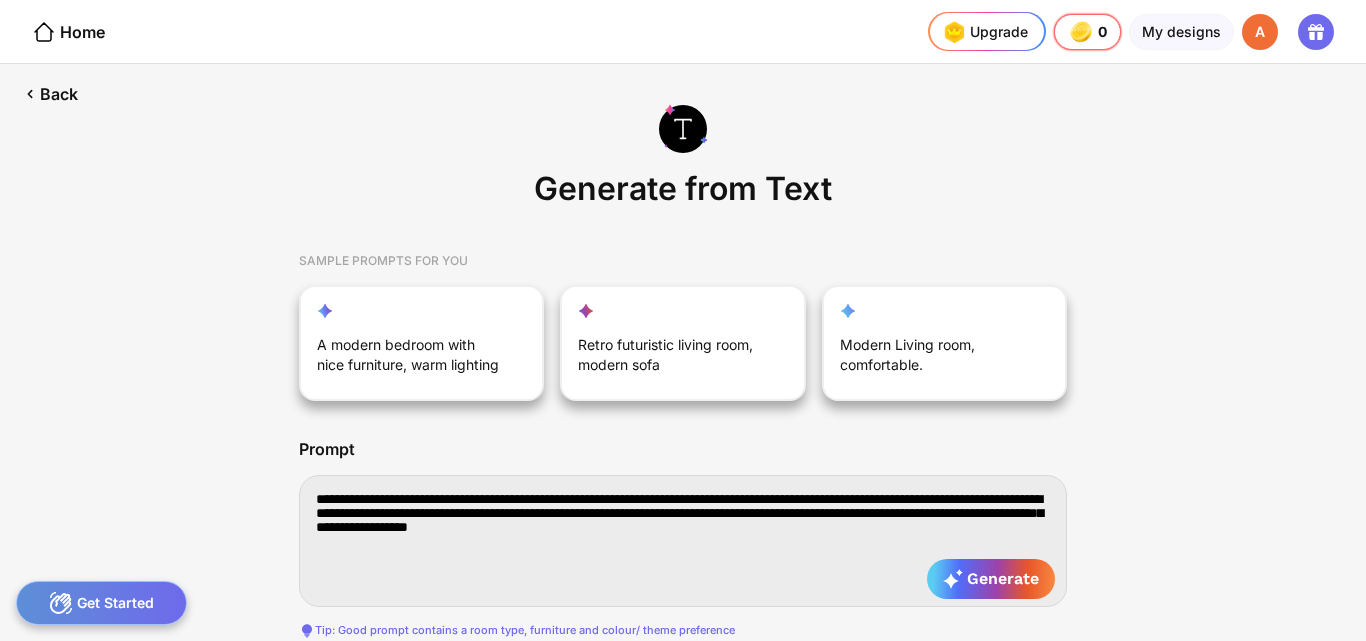 type on "**********" 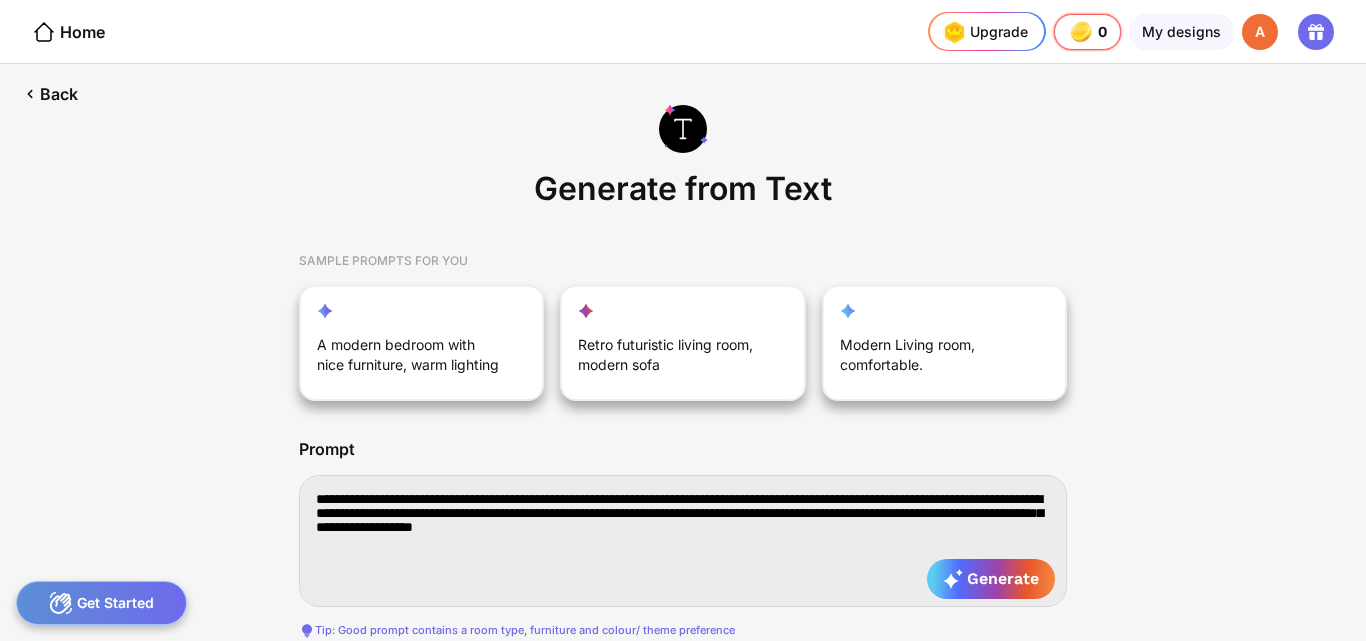 type on "**********" 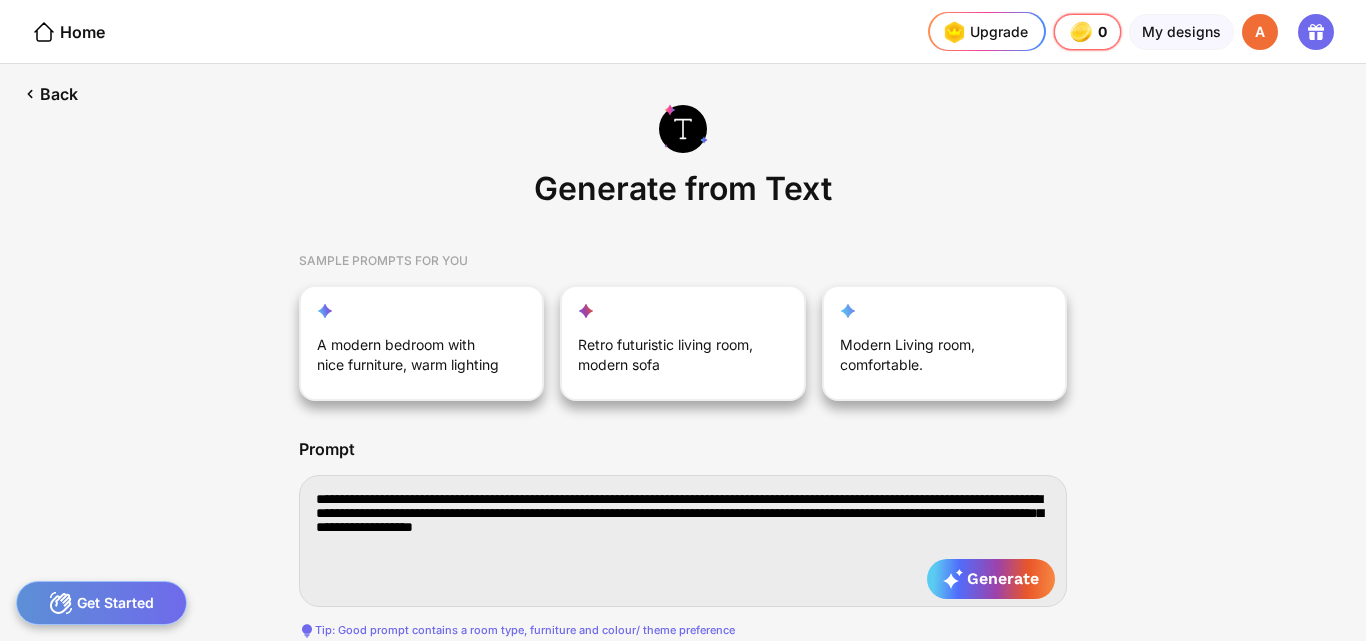 type on "**********" 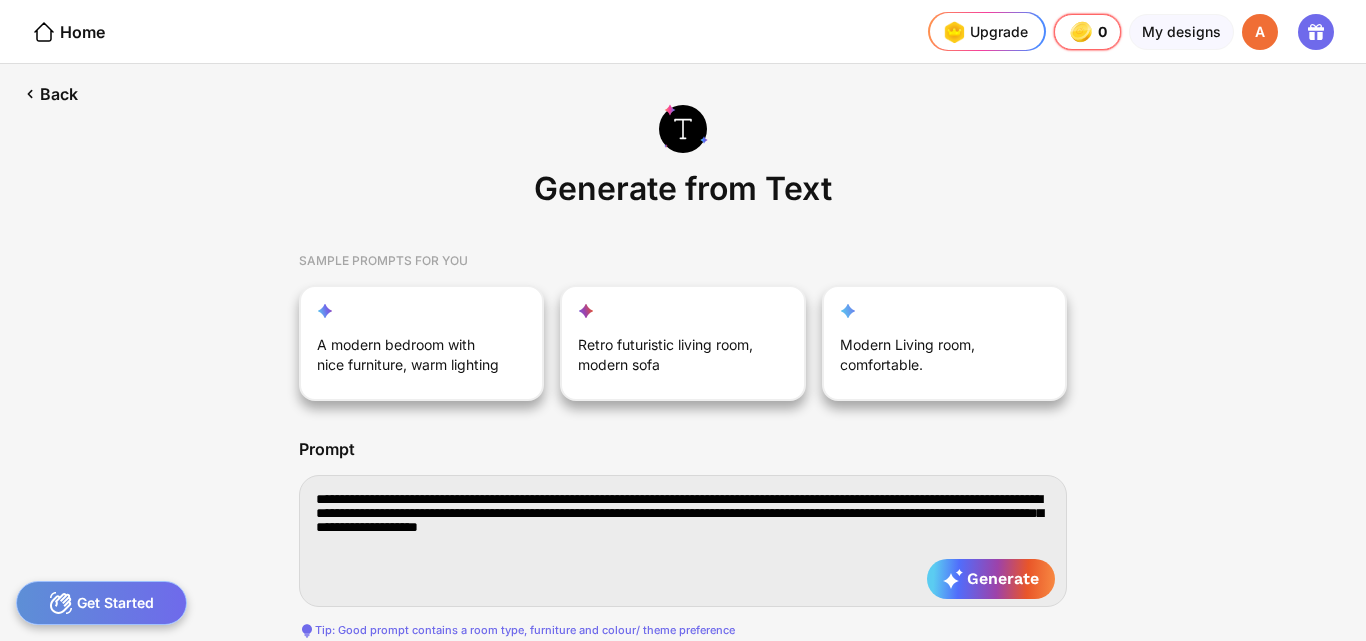 type on "**********" 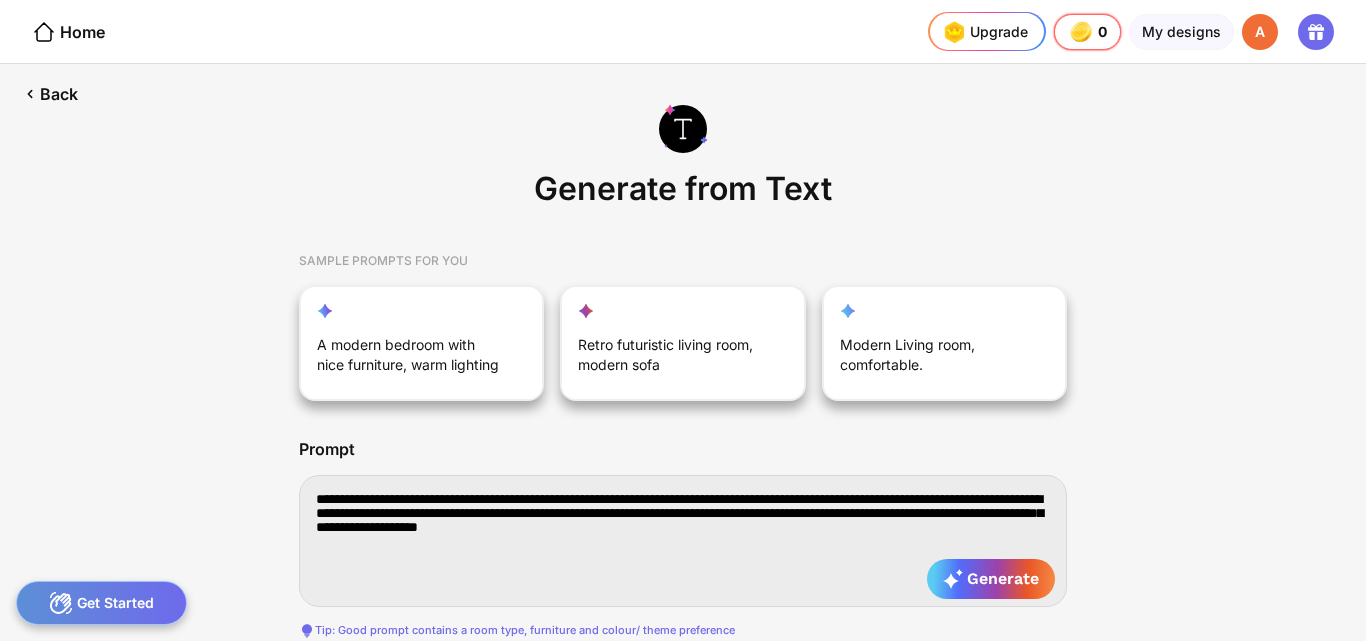 type on "**********" 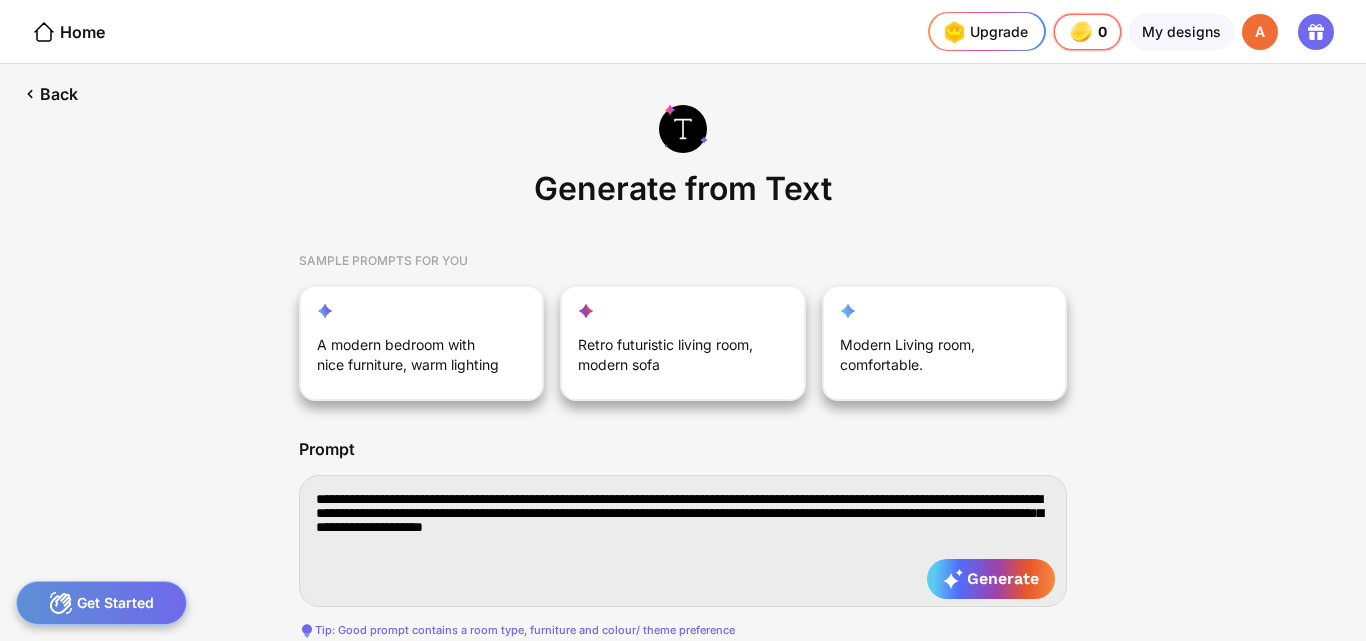 click on "**********" at bounding box center (683, 541) 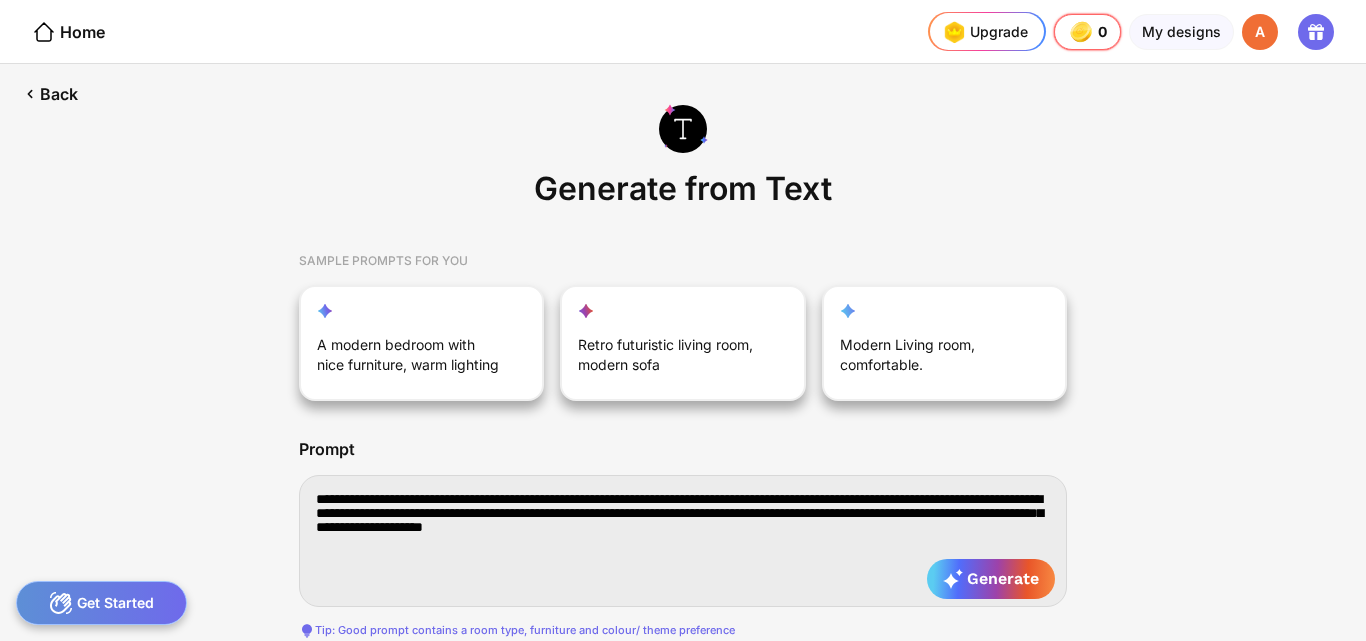 type on "**********" 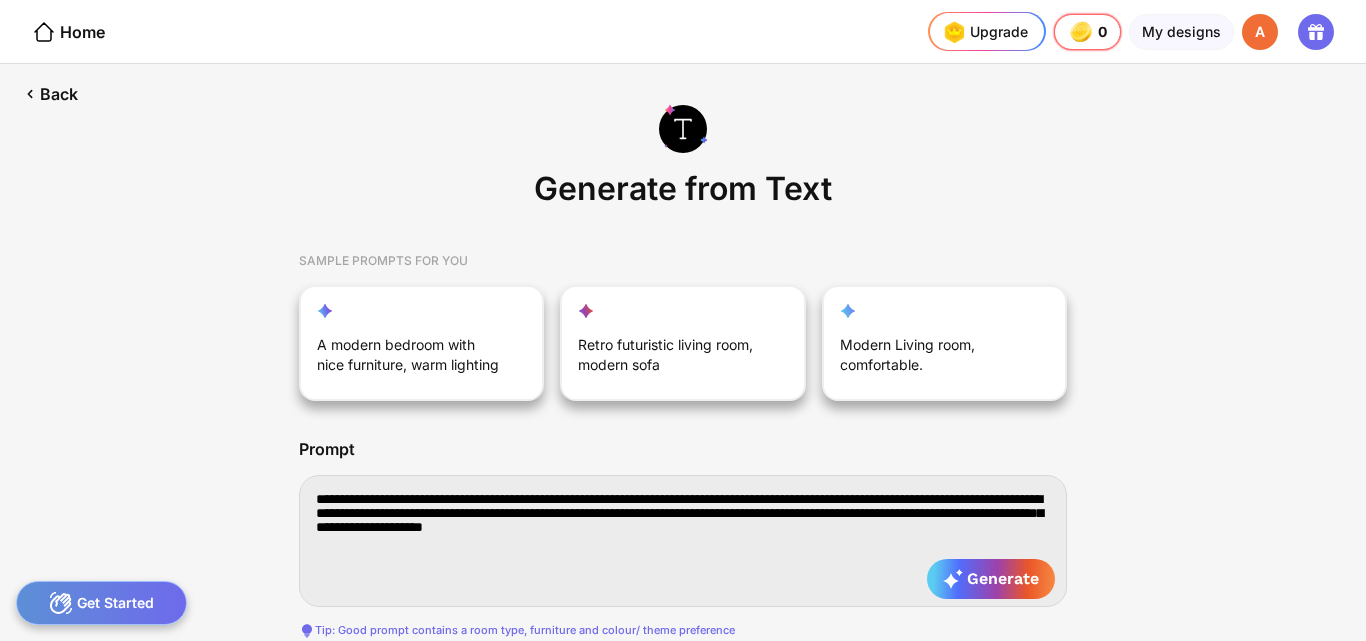 type on "**********" 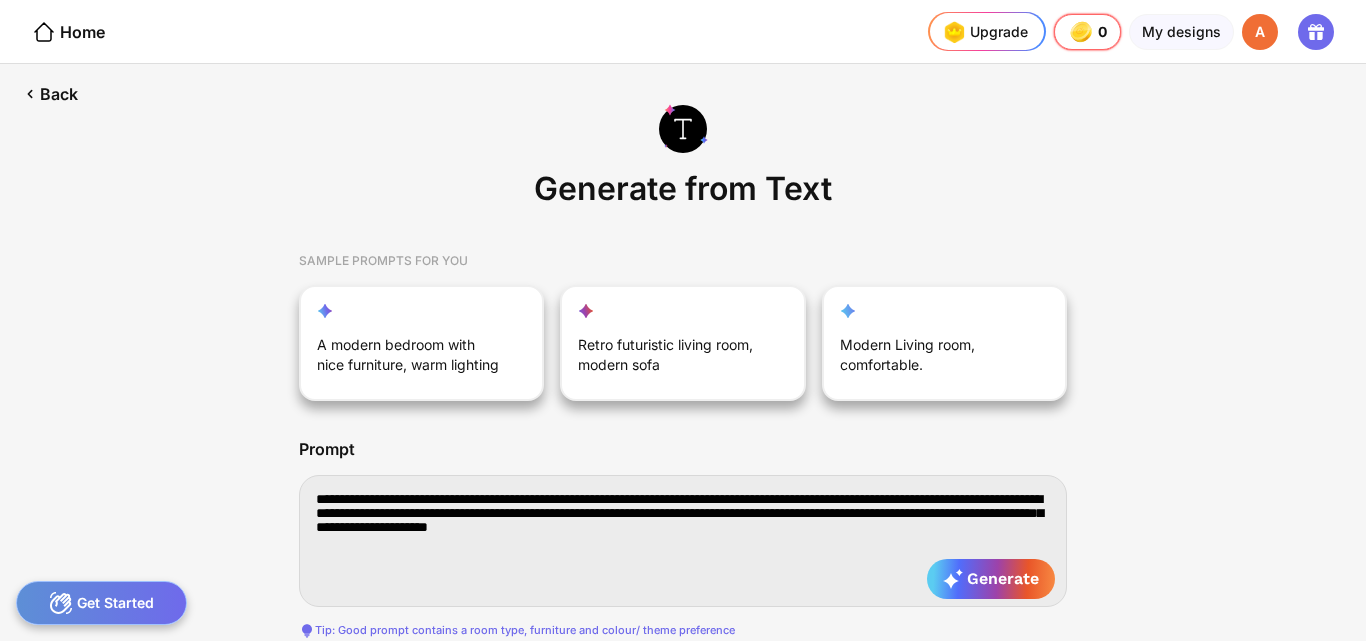 type on "**********" 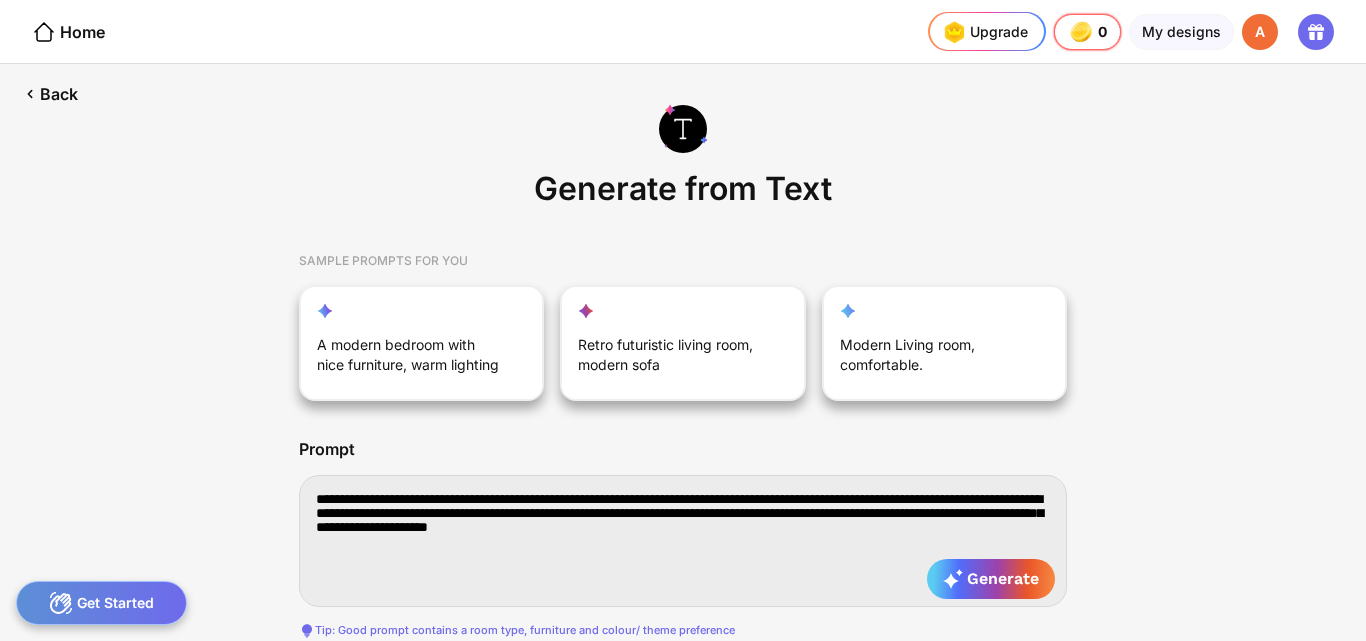type on "**********" 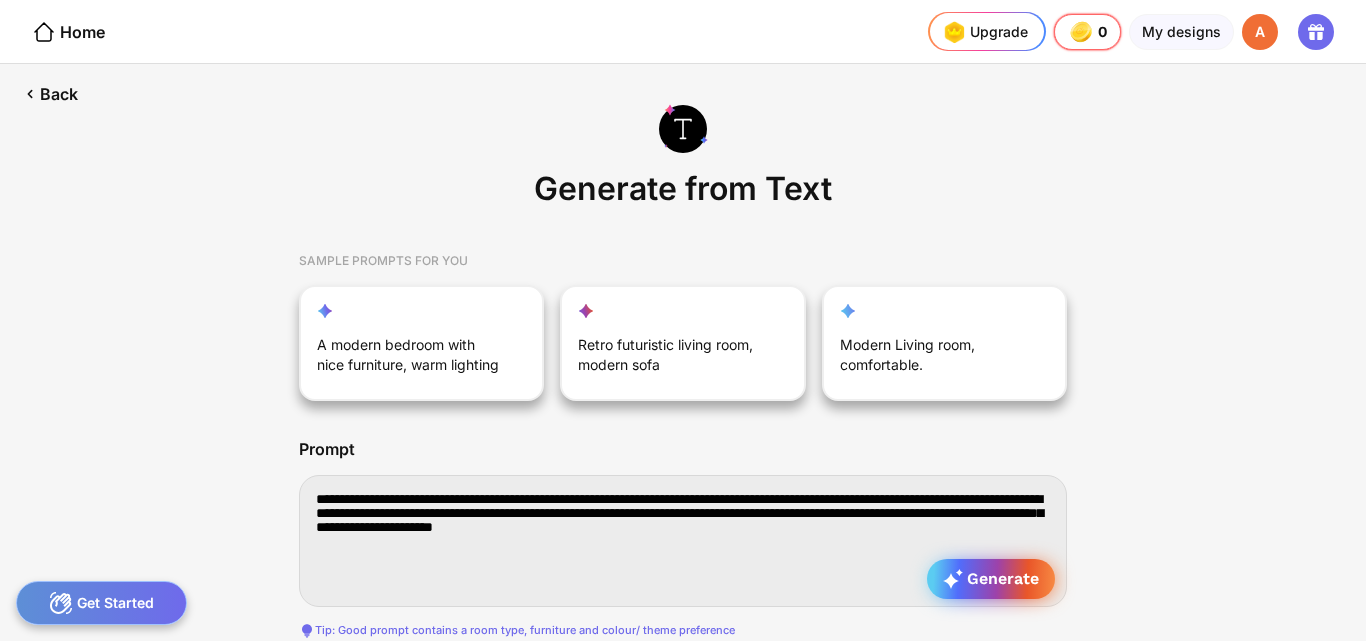 click on "Generate" at bounding box center (991, 579) 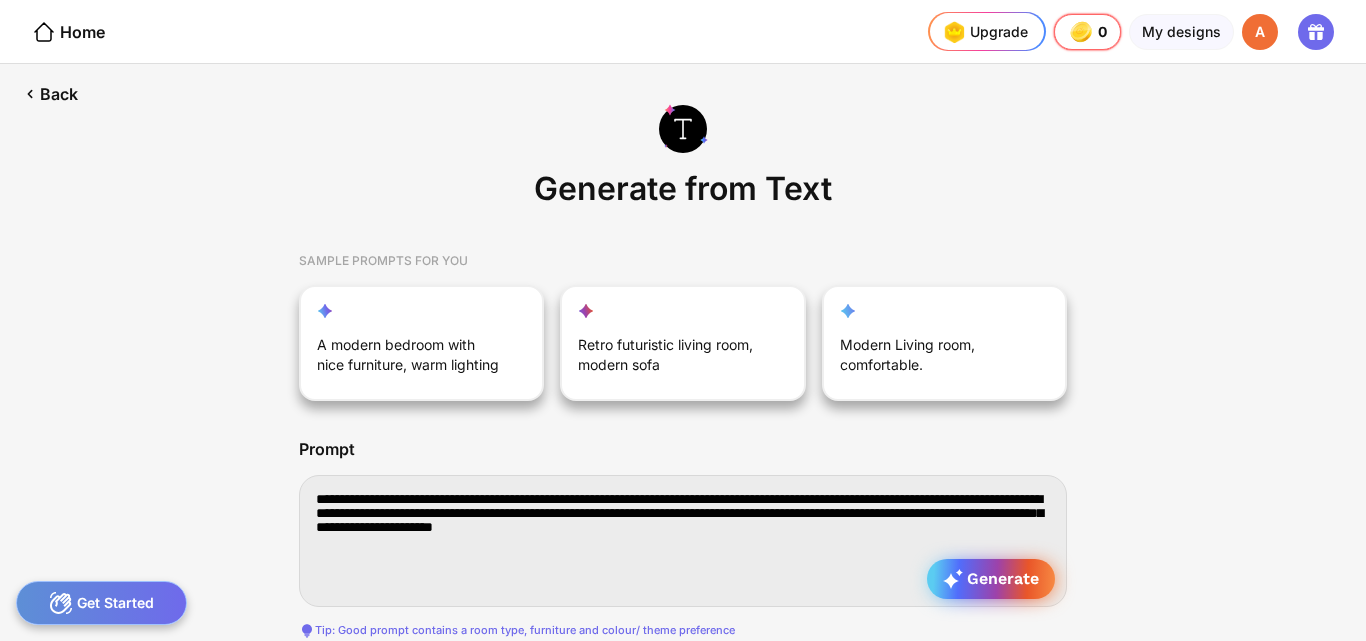 click on "Generate" at bounding box center (991, 579) 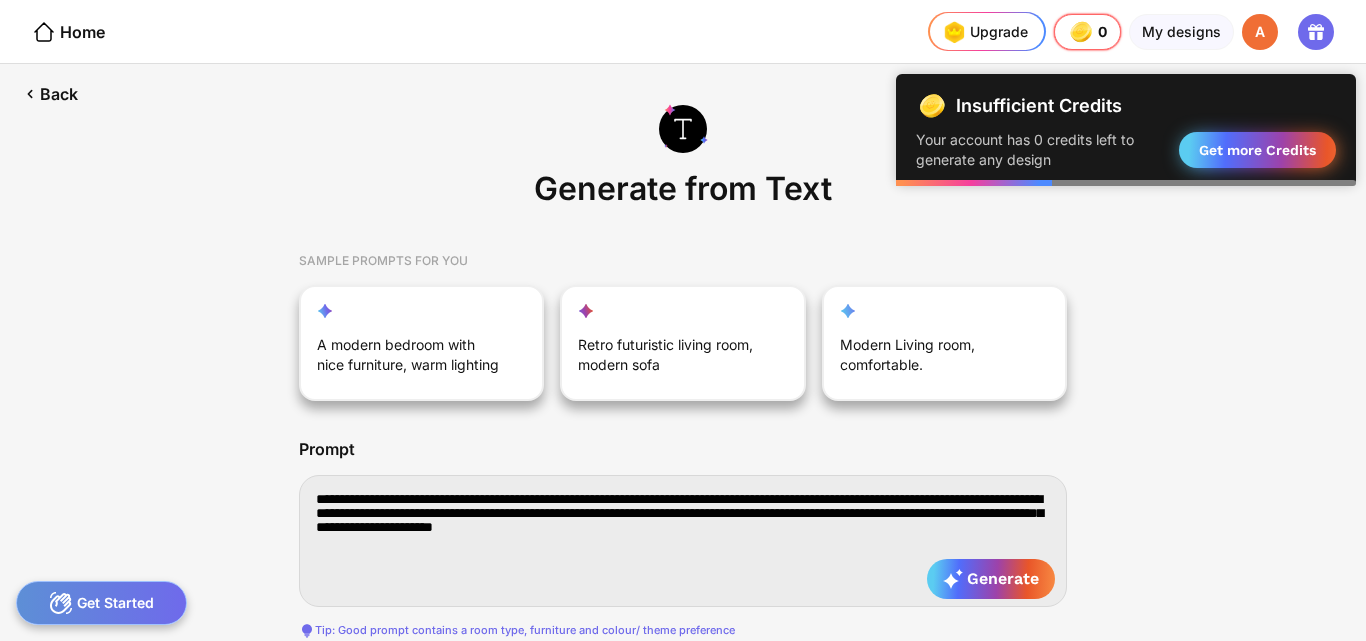 click on "Get more Credits" at bounding box center (1257, 150) 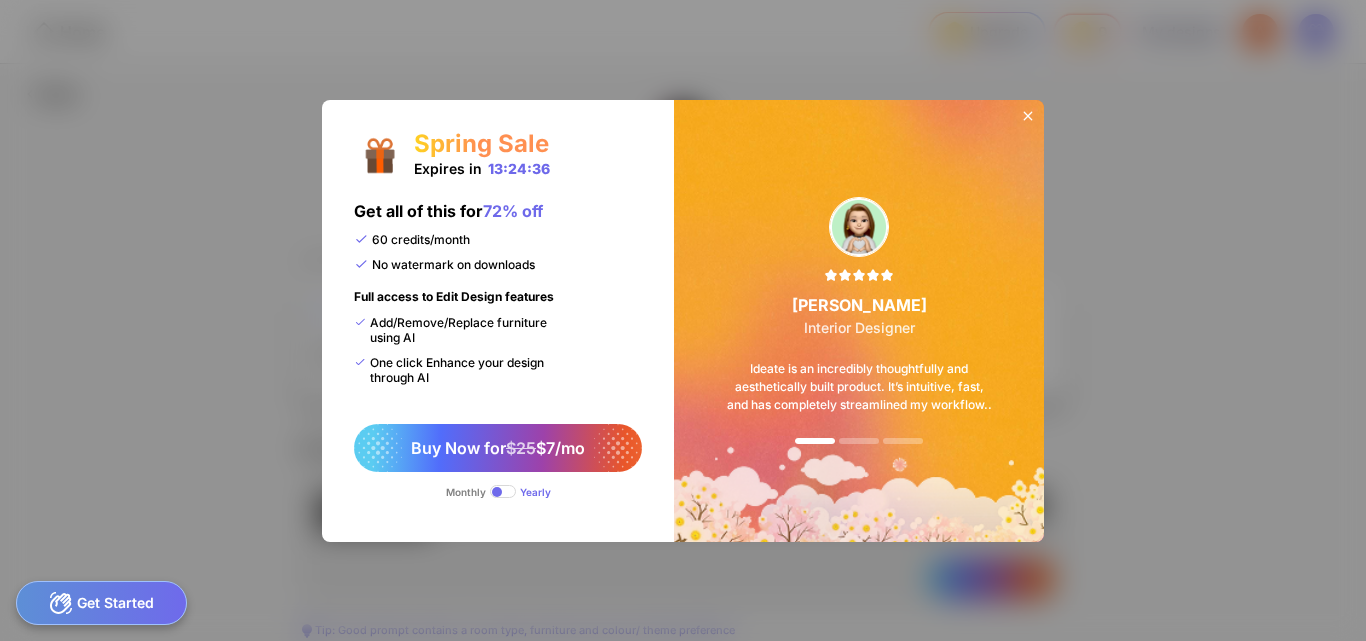 click on "Monthly" at bounding box center [466, 492] 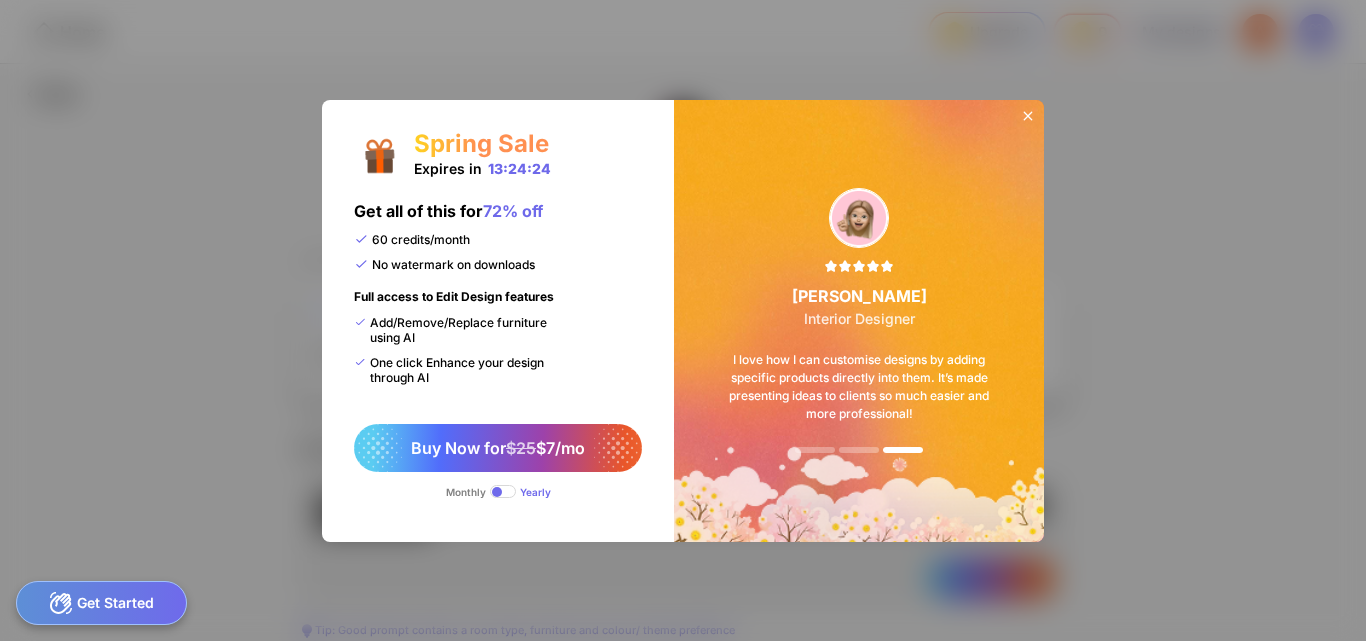 click at bounding box center (380, 133) 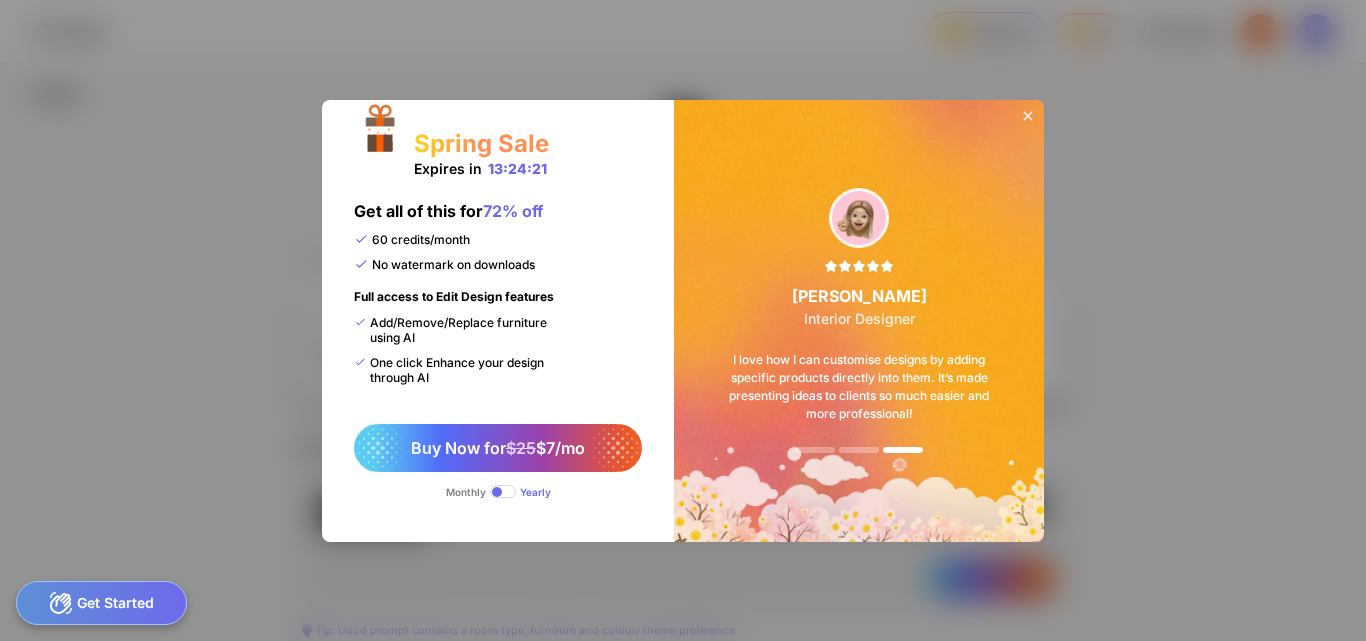 click on "Yearly" at bounding box center [535, 492] 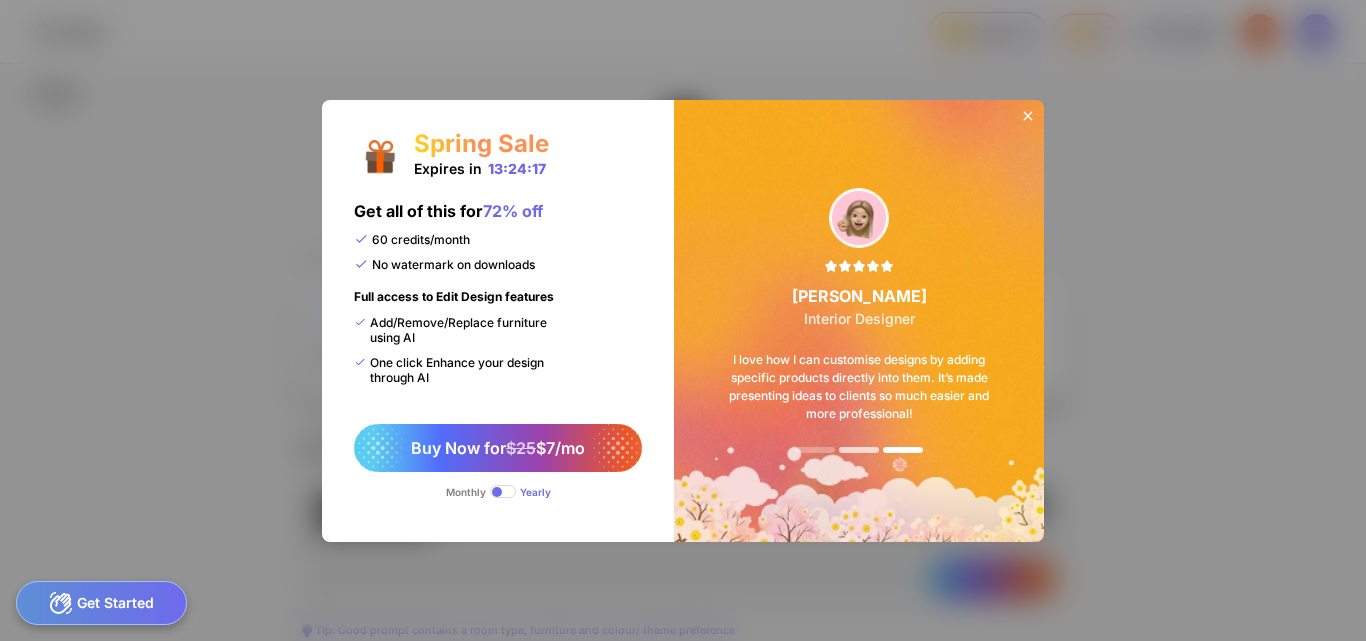 click 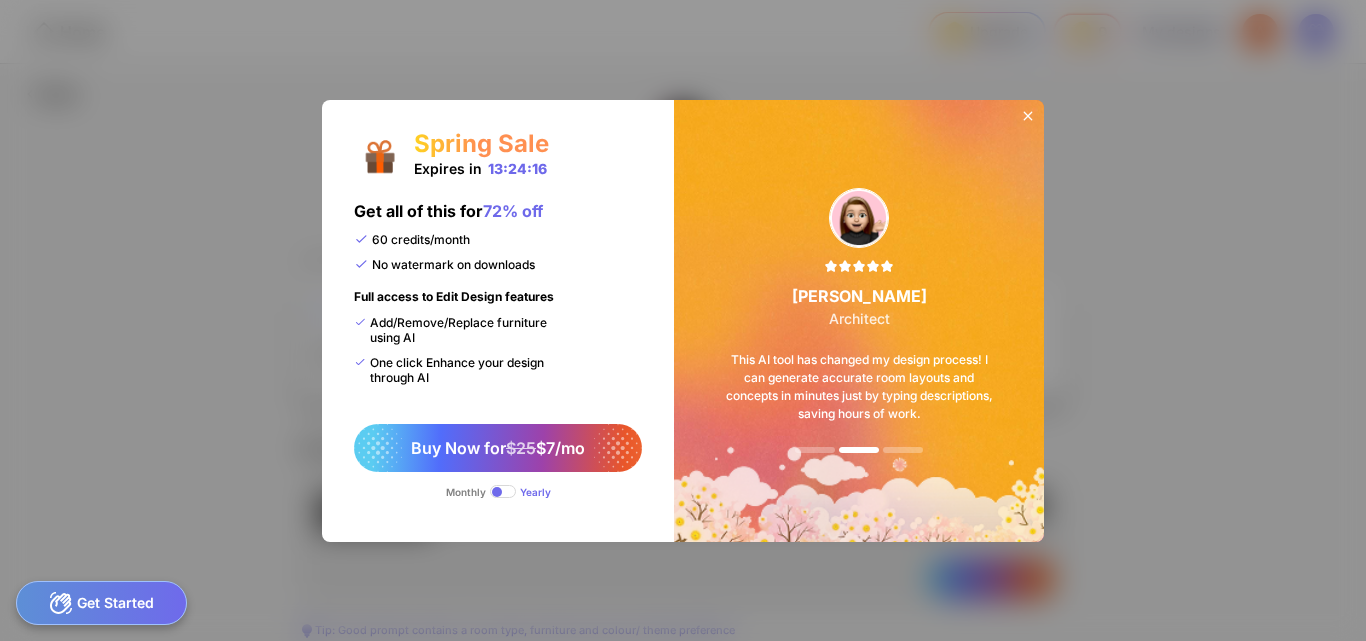 click on "This AI tool has changed my design process! I can generate accurate room layouts and concepts in minutes just by typing descriptions, saving hours of work." at bounding box center [859, 387] 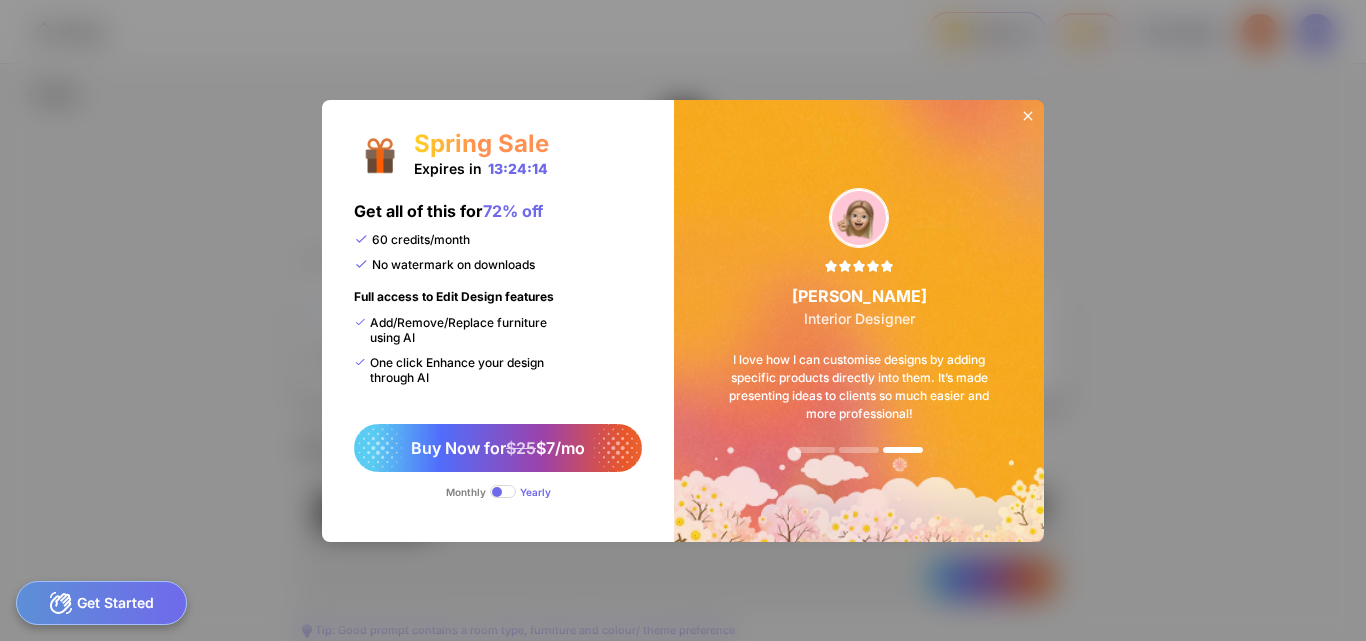 click 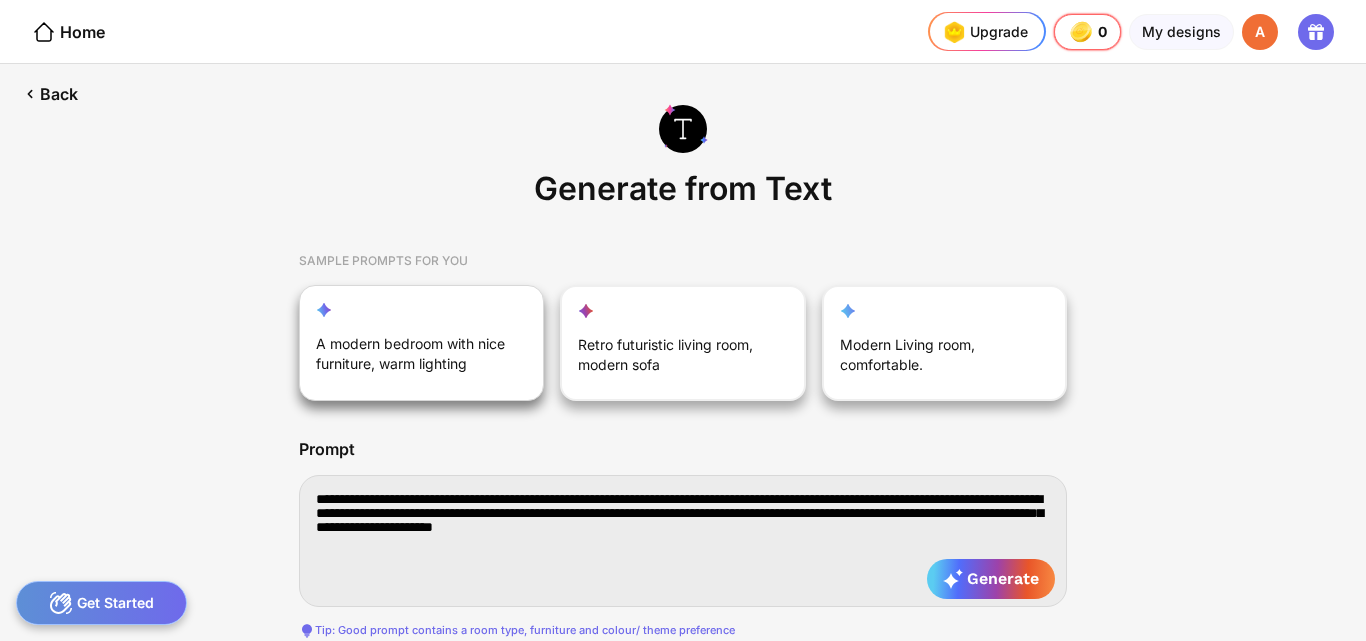 click on "A modern bedroom with nice furniture, warm lighting" at bounding box center [411, 358] 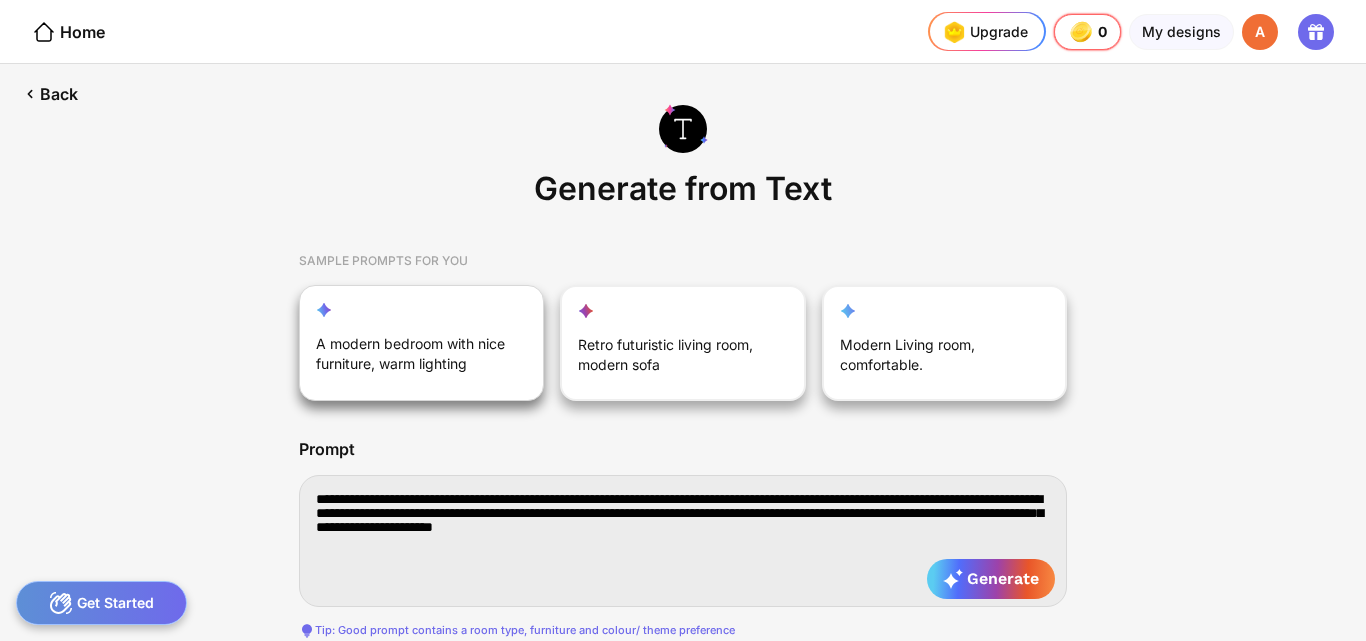type on "**********" 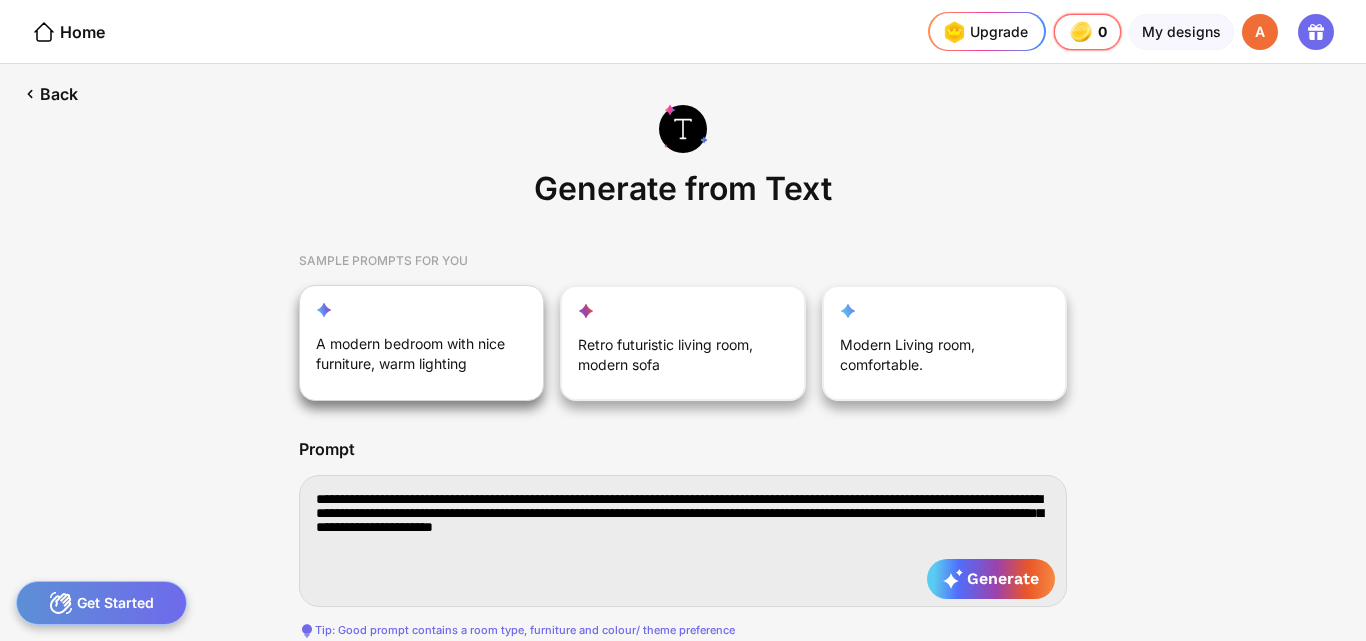 type on "**********" 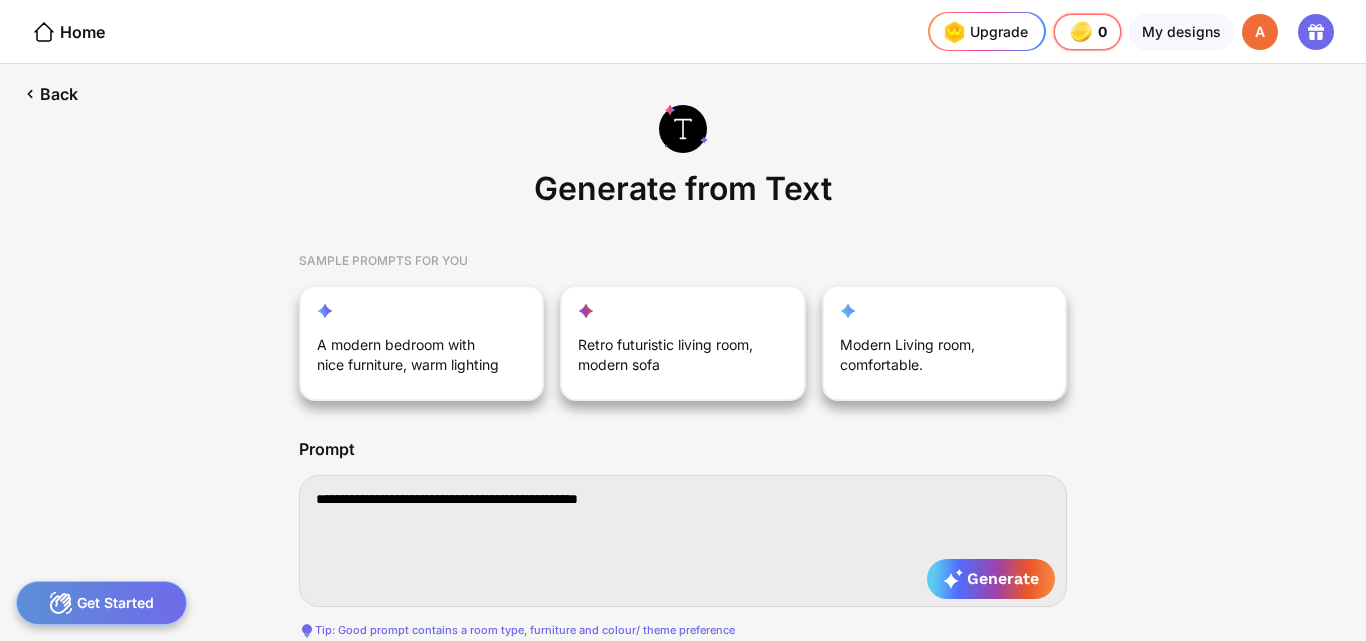 drag, startPoint x: 670, startPoint y: 504, endPoint x: 355, endPoint y: 490, distance: 315.31094 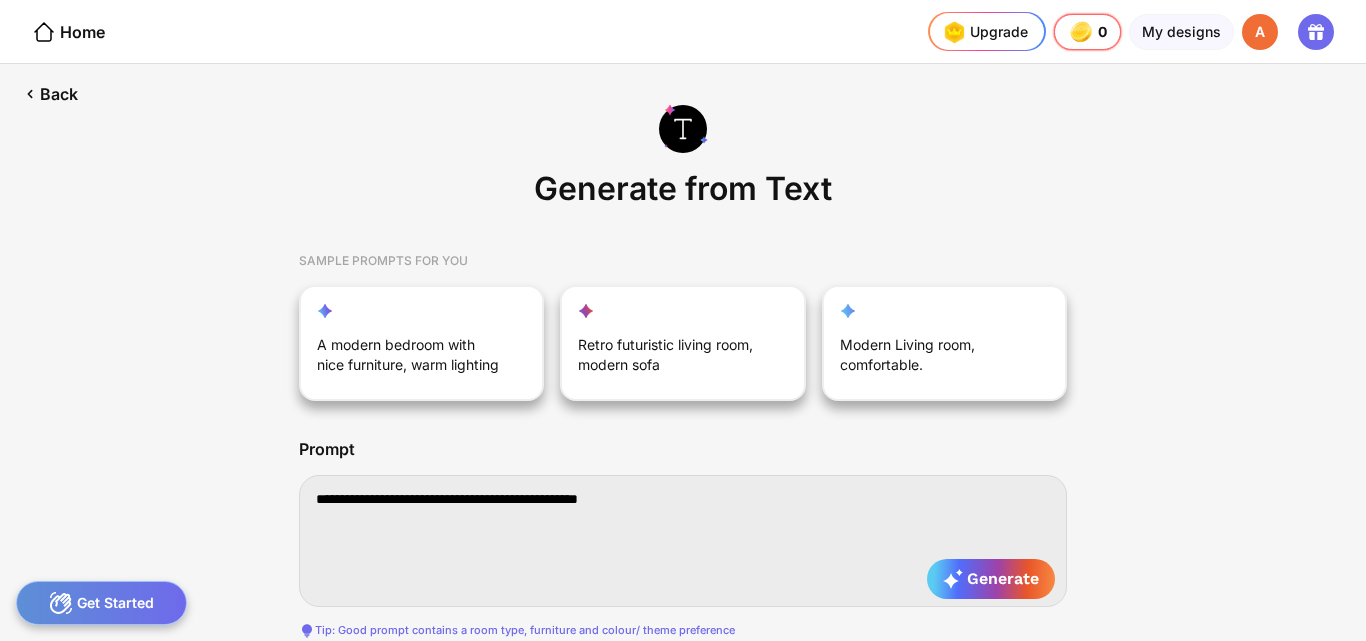 paste on "**********" 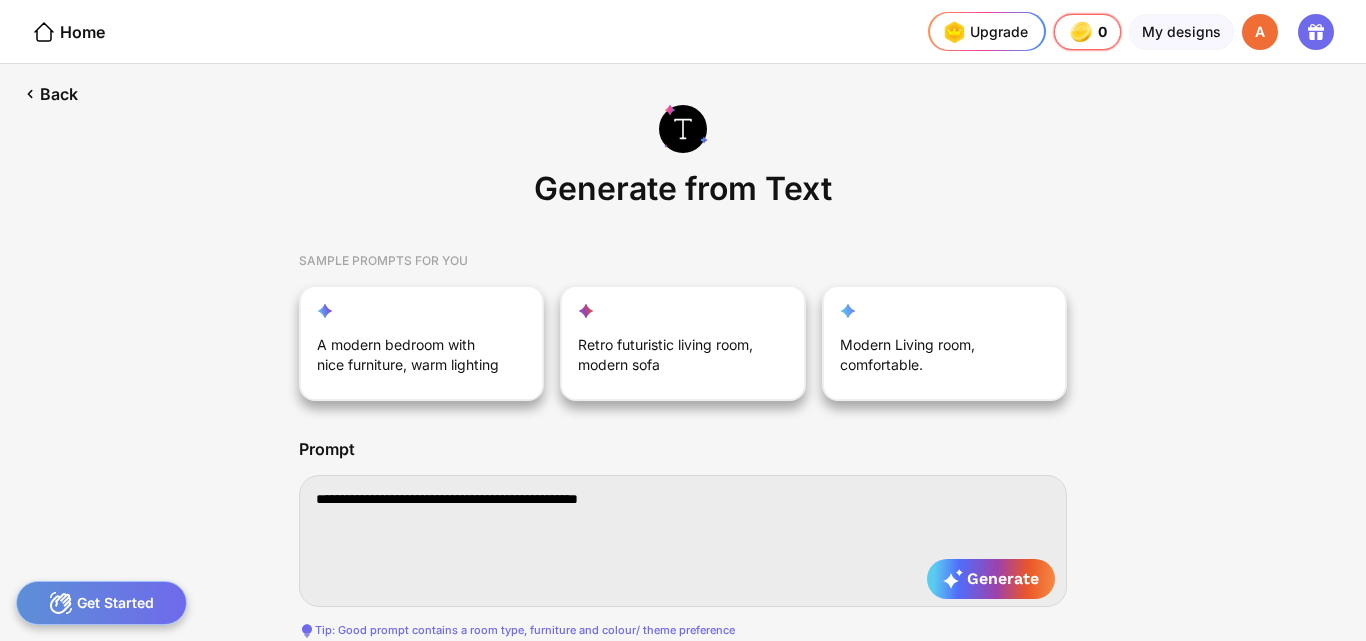 type on "**********" 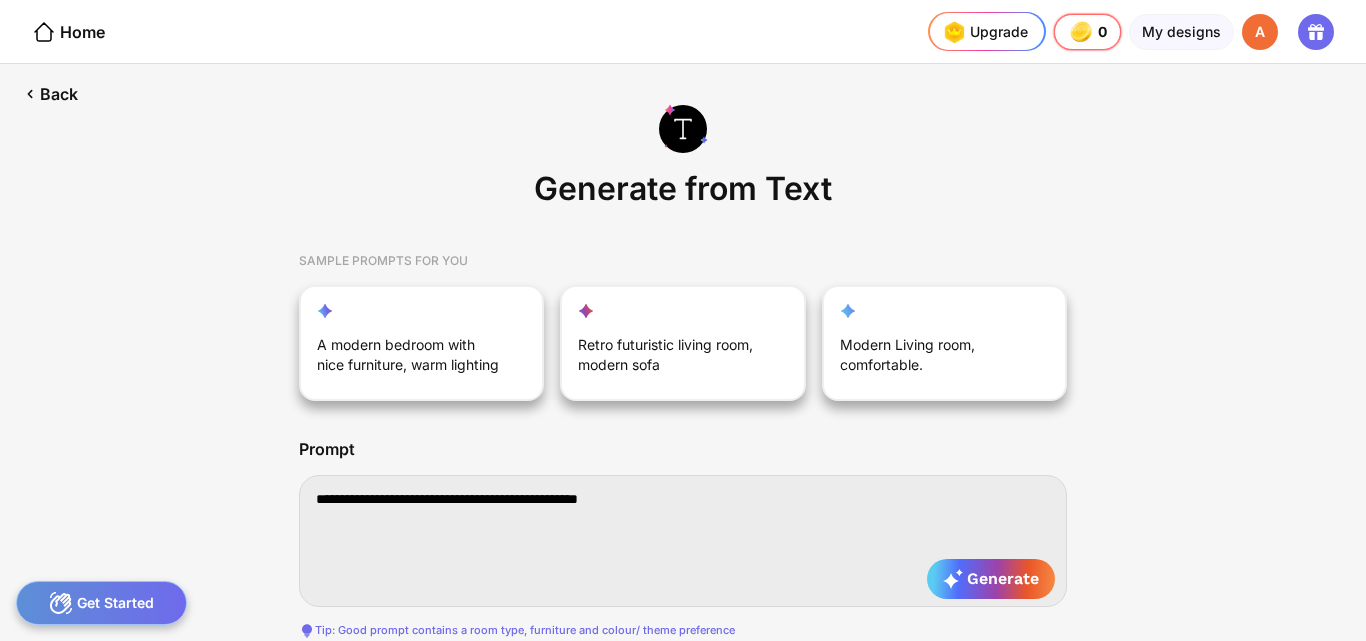 type on "**********" 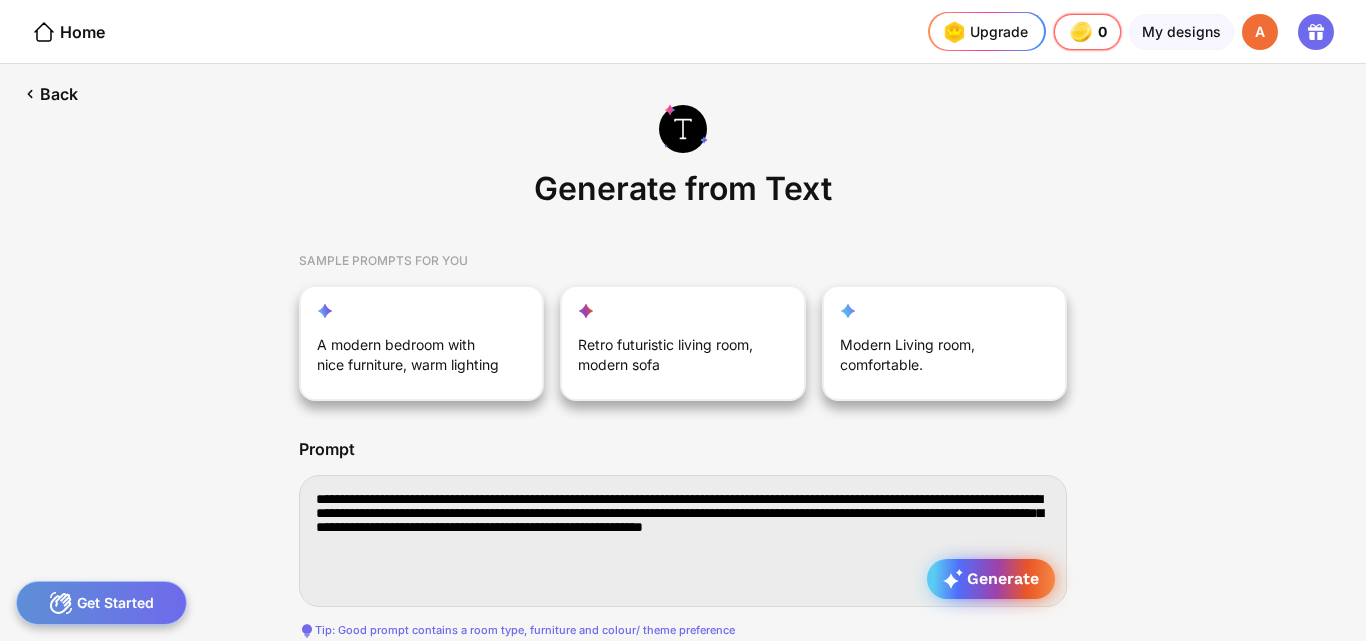 type on "**********" 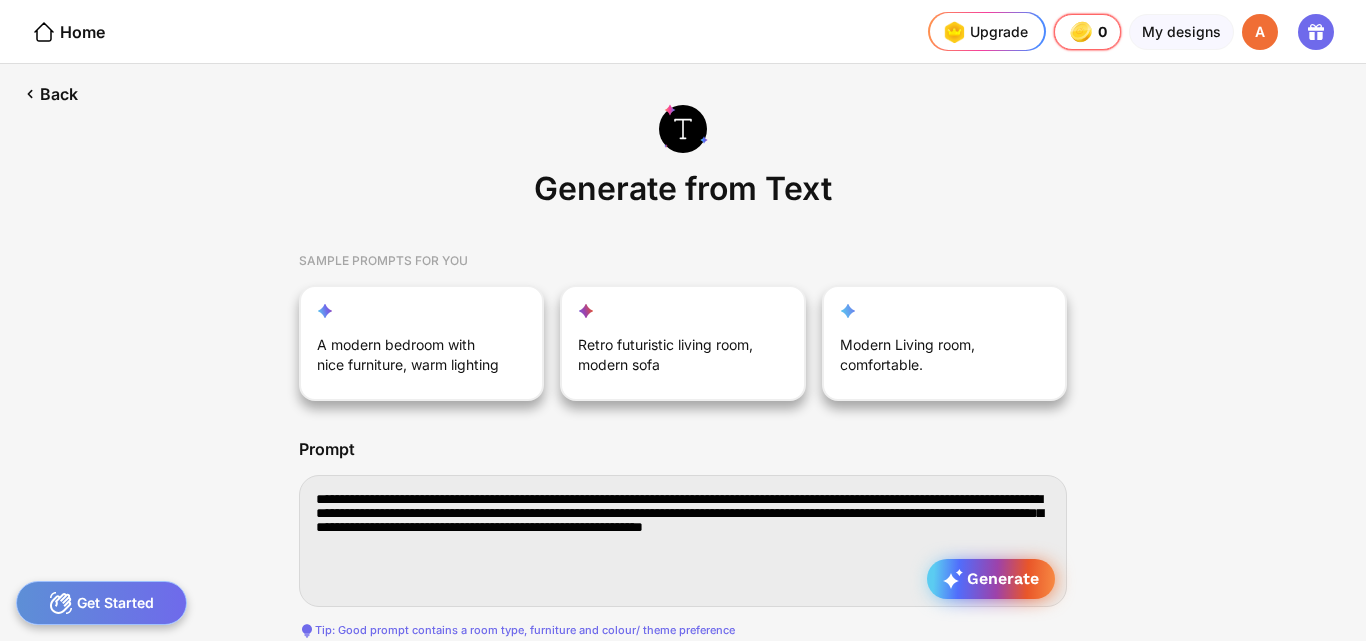 click on "Generate" at bounding box center [991, 579] 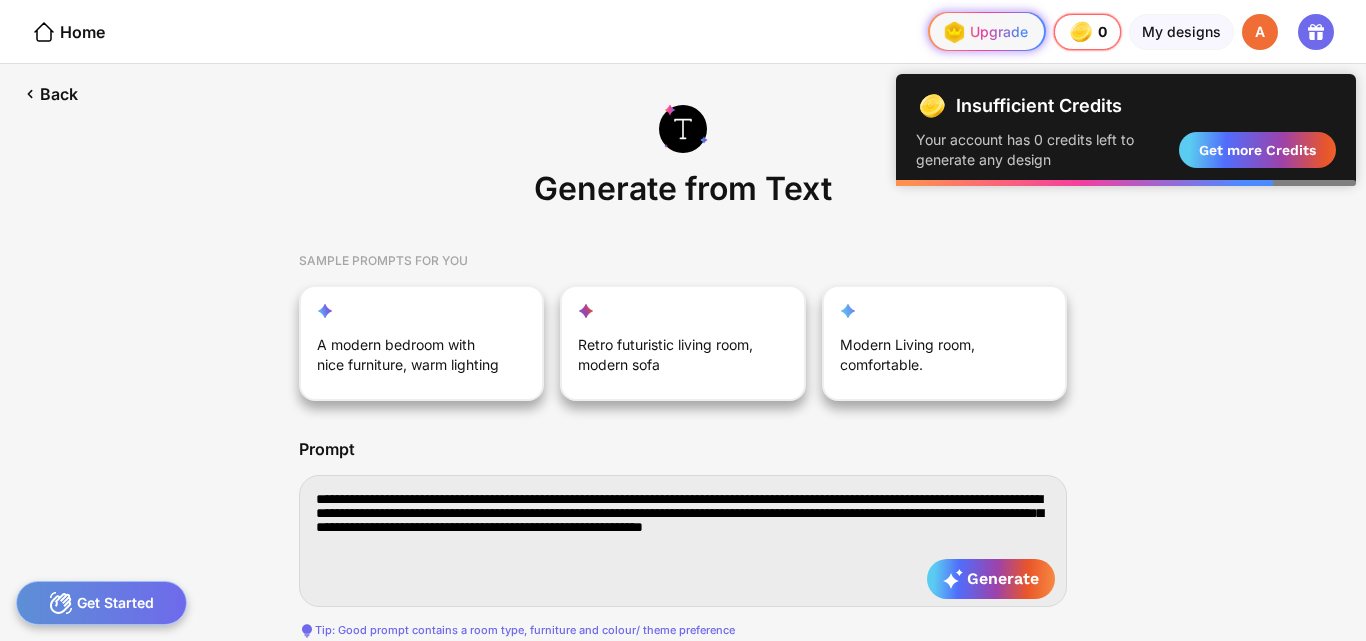 click on "Upgrade" at bounding box center (983, 32) 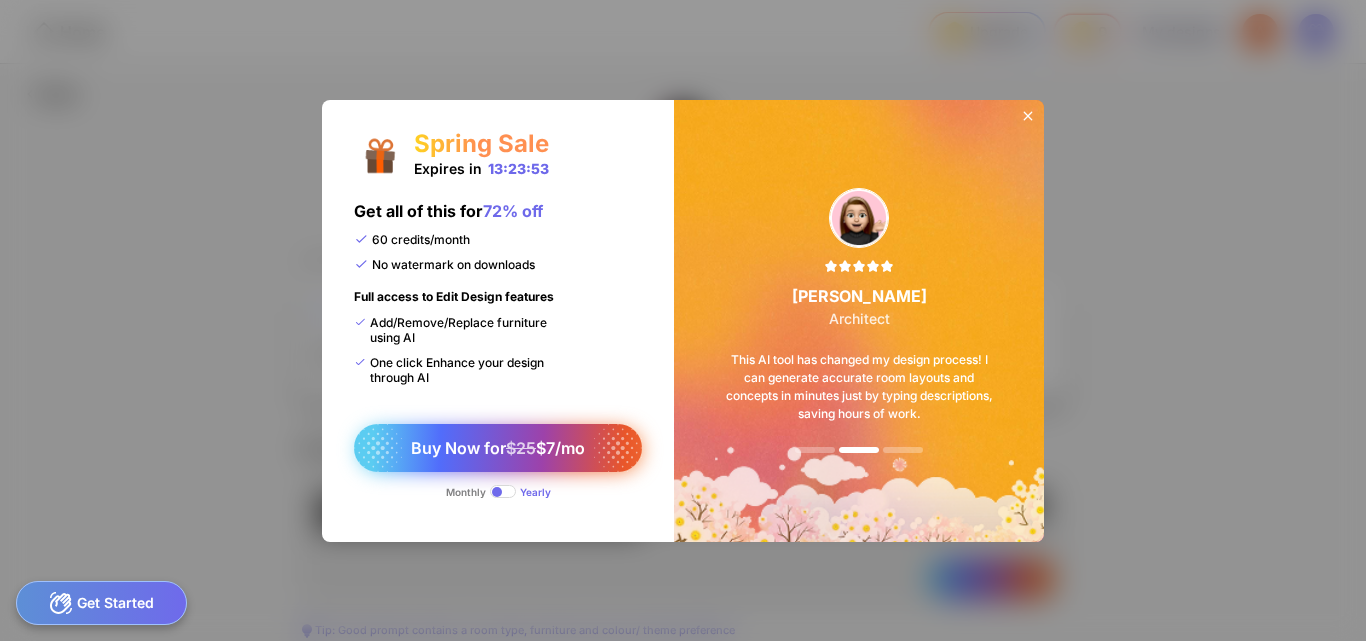 click on "Buy Now for  $25  $7/mo" at bounding box center (498, 448) 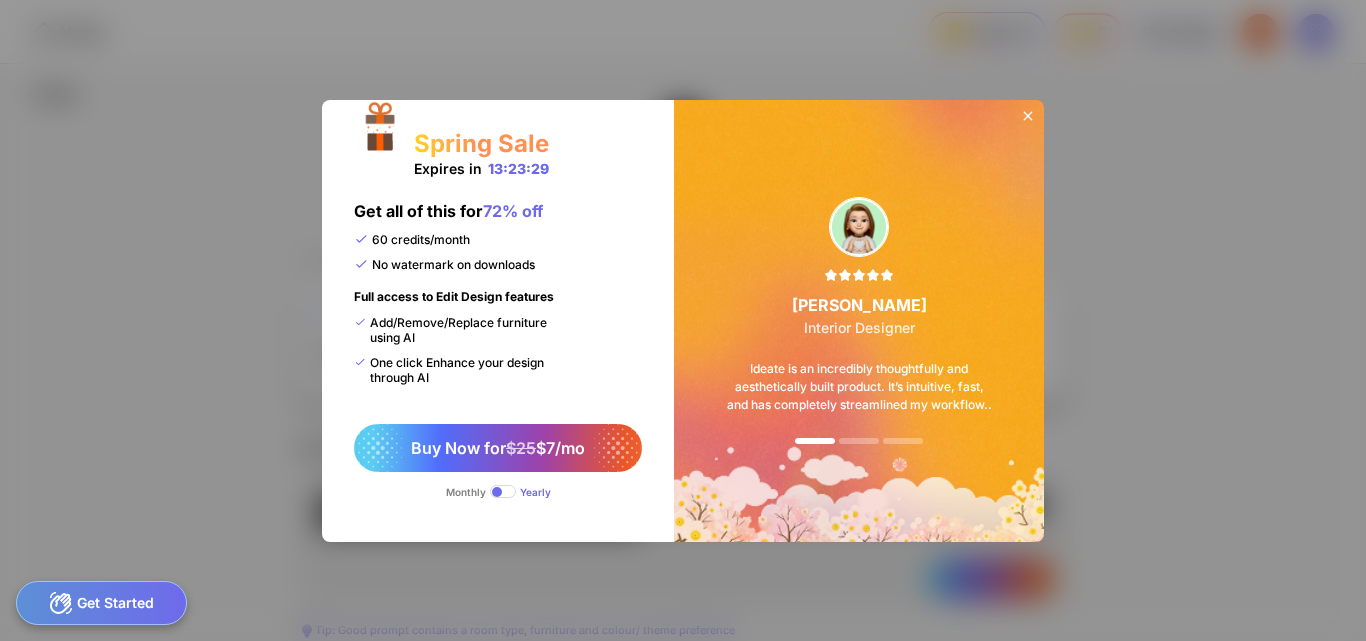 click 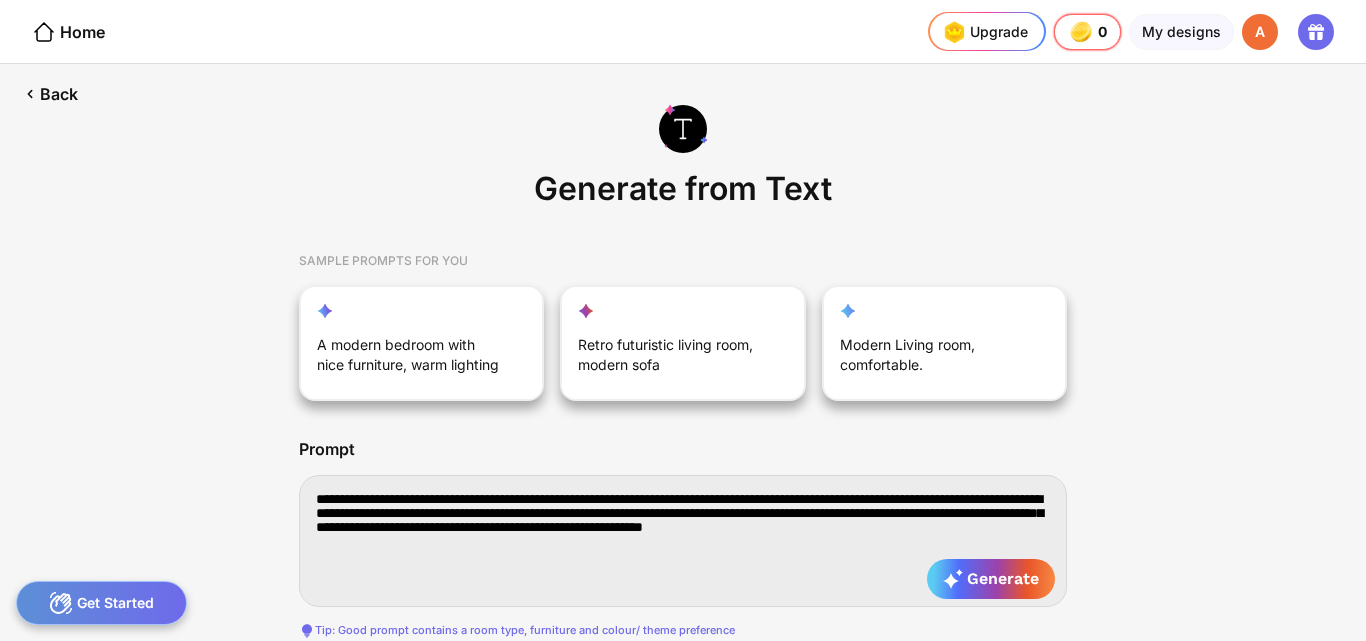 click 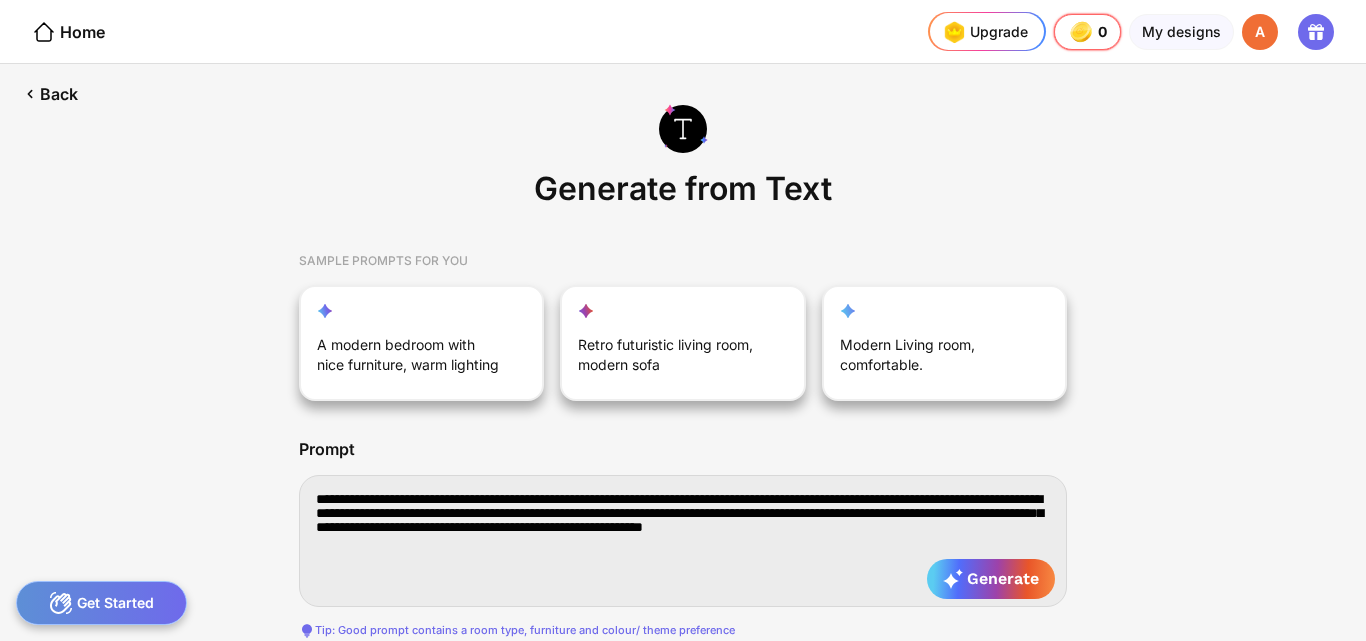 click 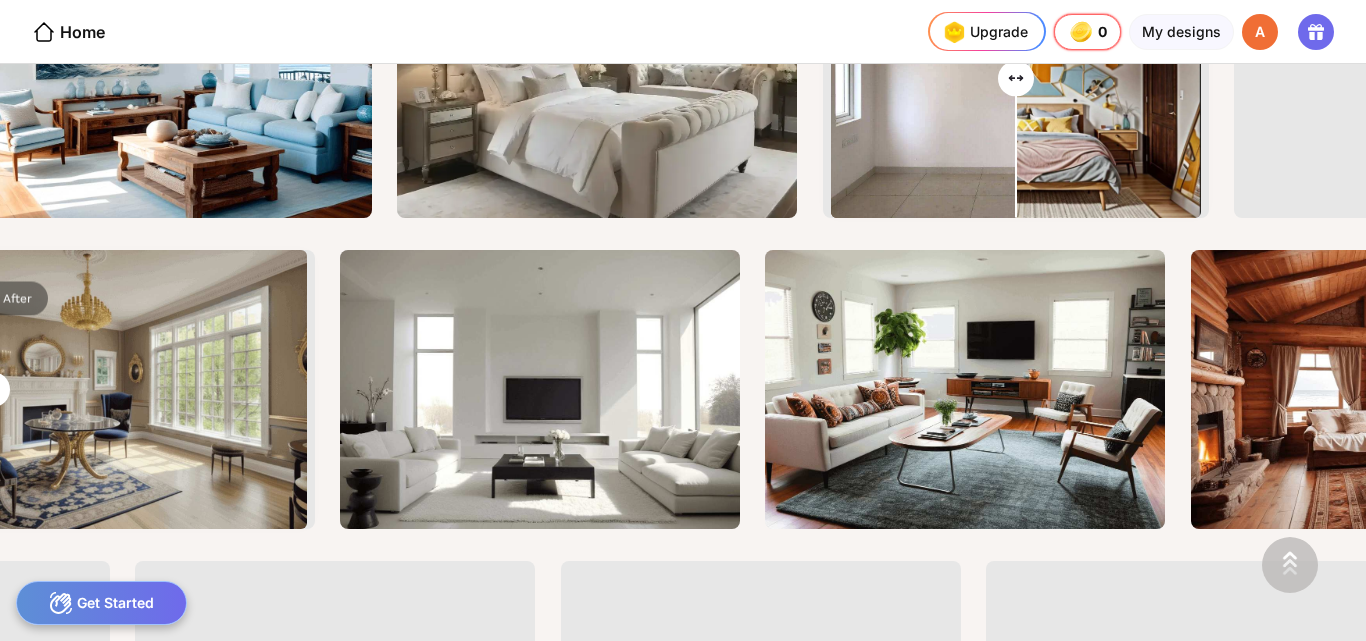 drag, startPoint x: 103, startPoint y: 389, endPoint x: 0, endPoint y: 403, distance: 103.947105 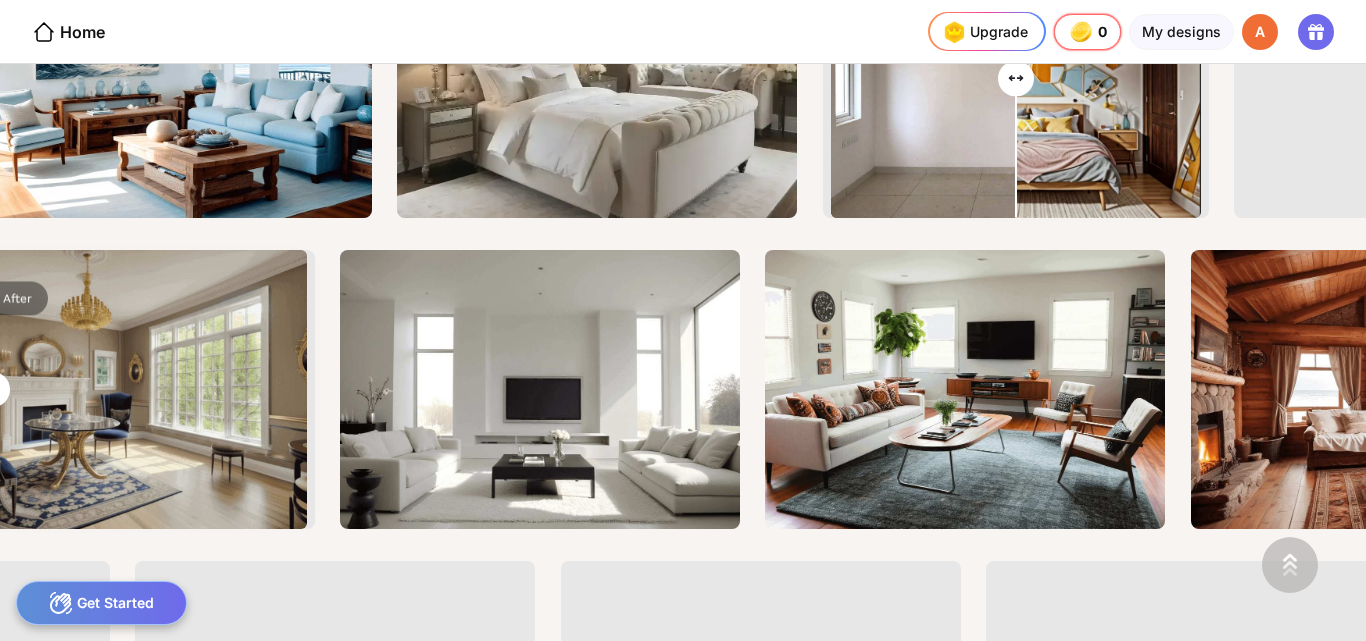 click at bounding box center [97, 391] 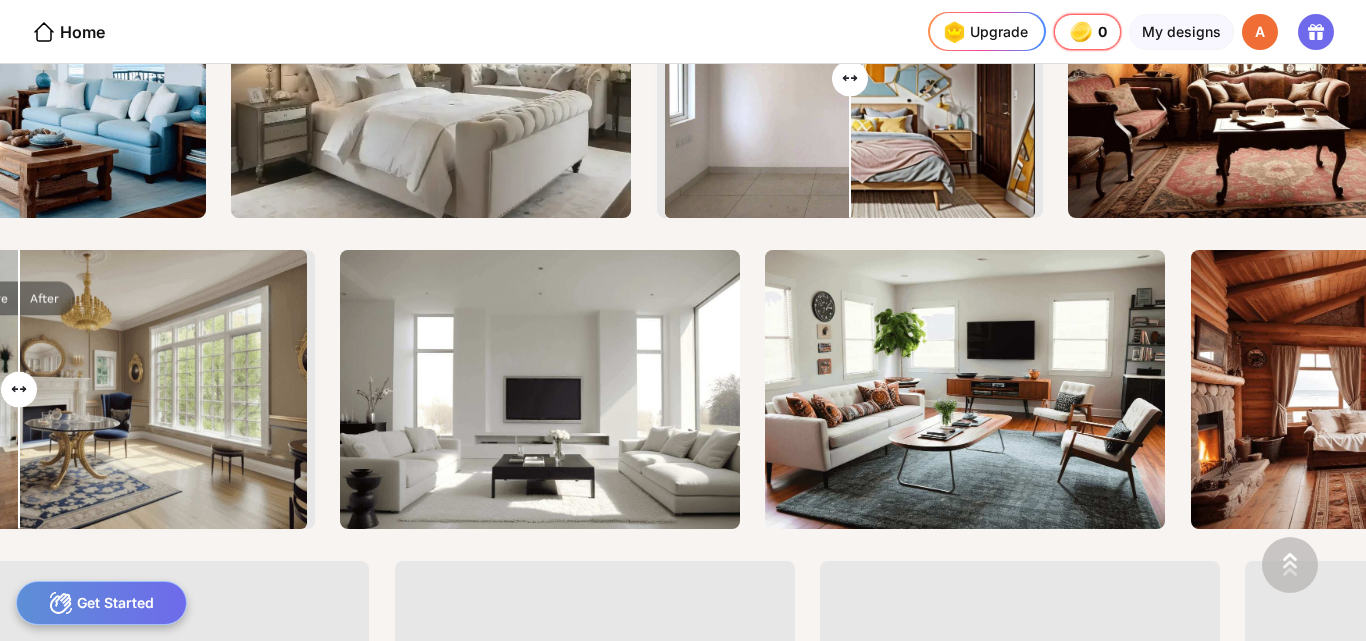 click at bounding box center [97, 391] 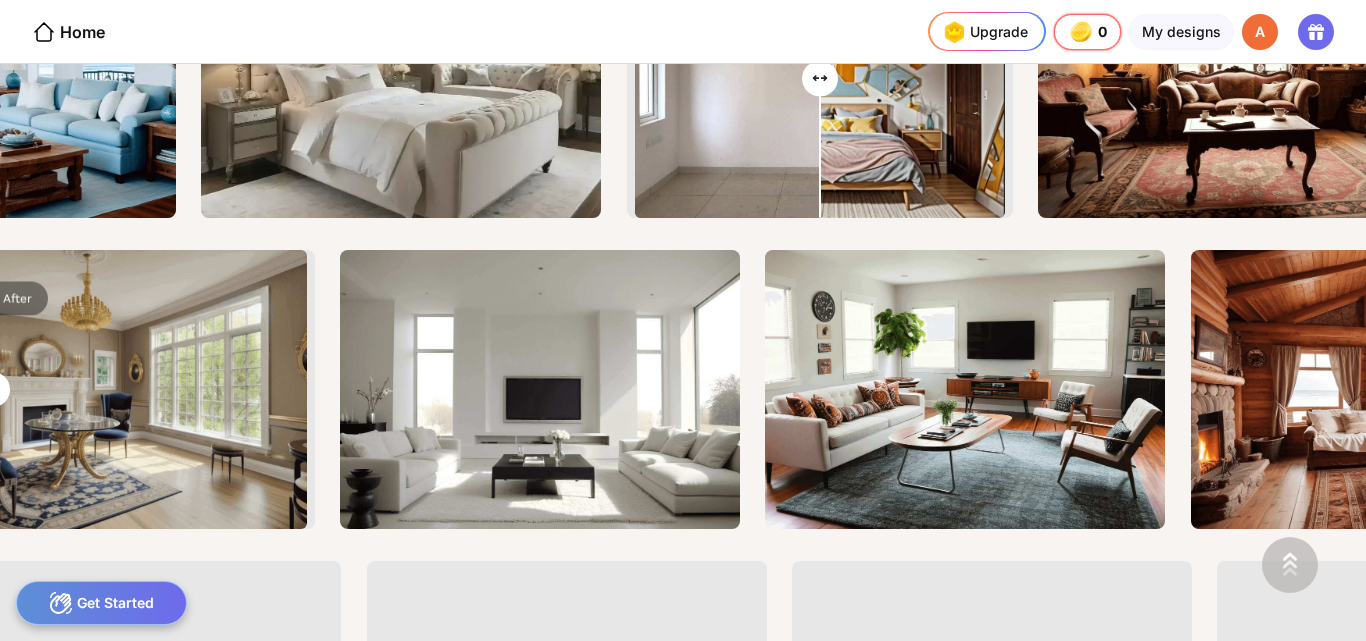 drag, startPoint x: 26, startPoint y: 298, endPoint x: 0, endPoint y: 304, distance: 26.683329 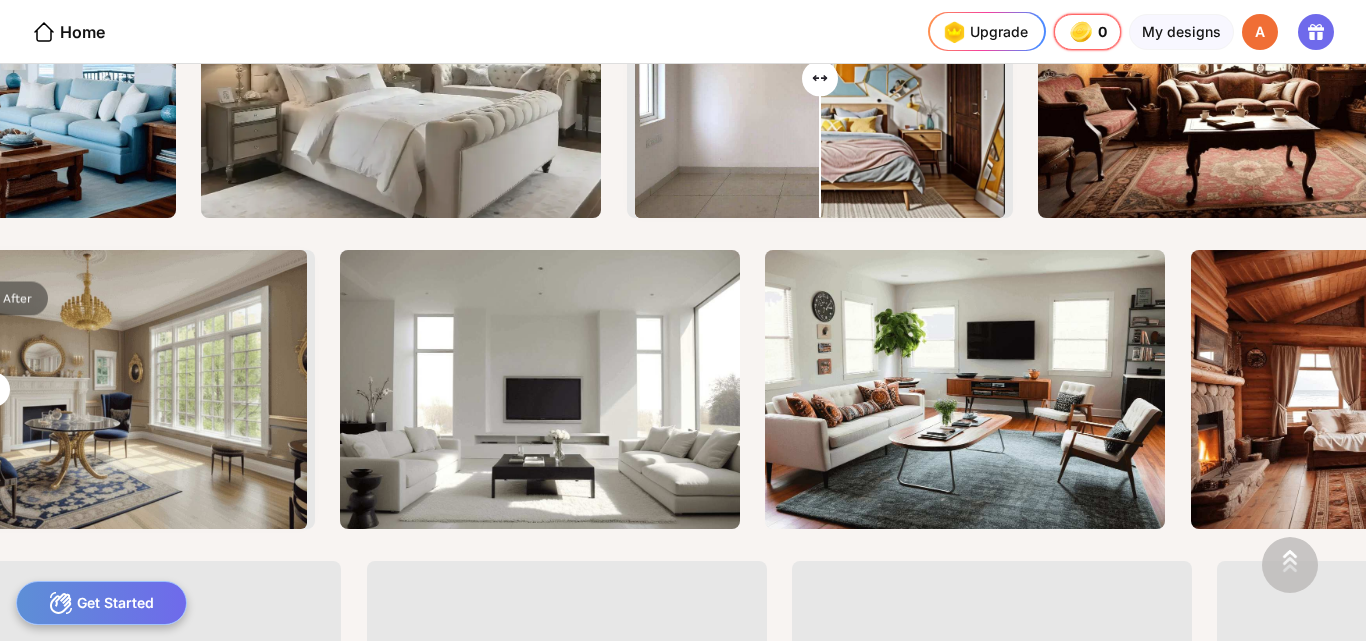 click at bounding box center [97, 391] 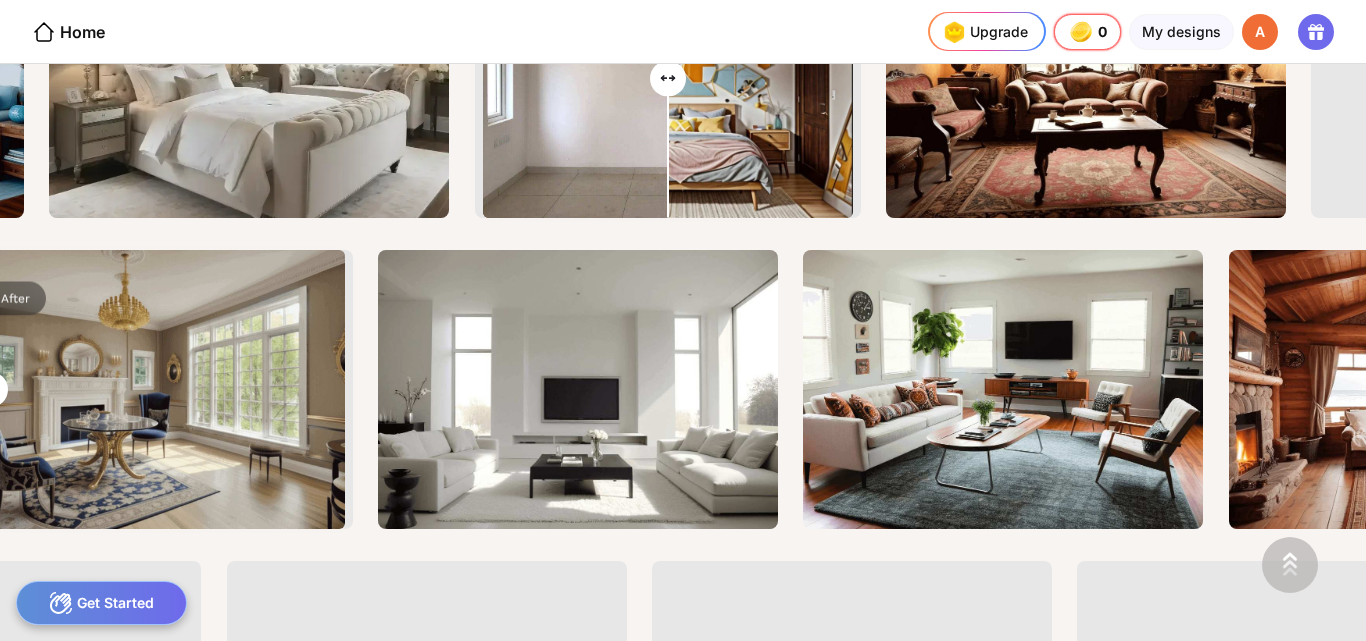 drag, startPoint x: 28, startPoint y: 386, endPoint x: 0, endPoint y: 406, distance: 34.4093 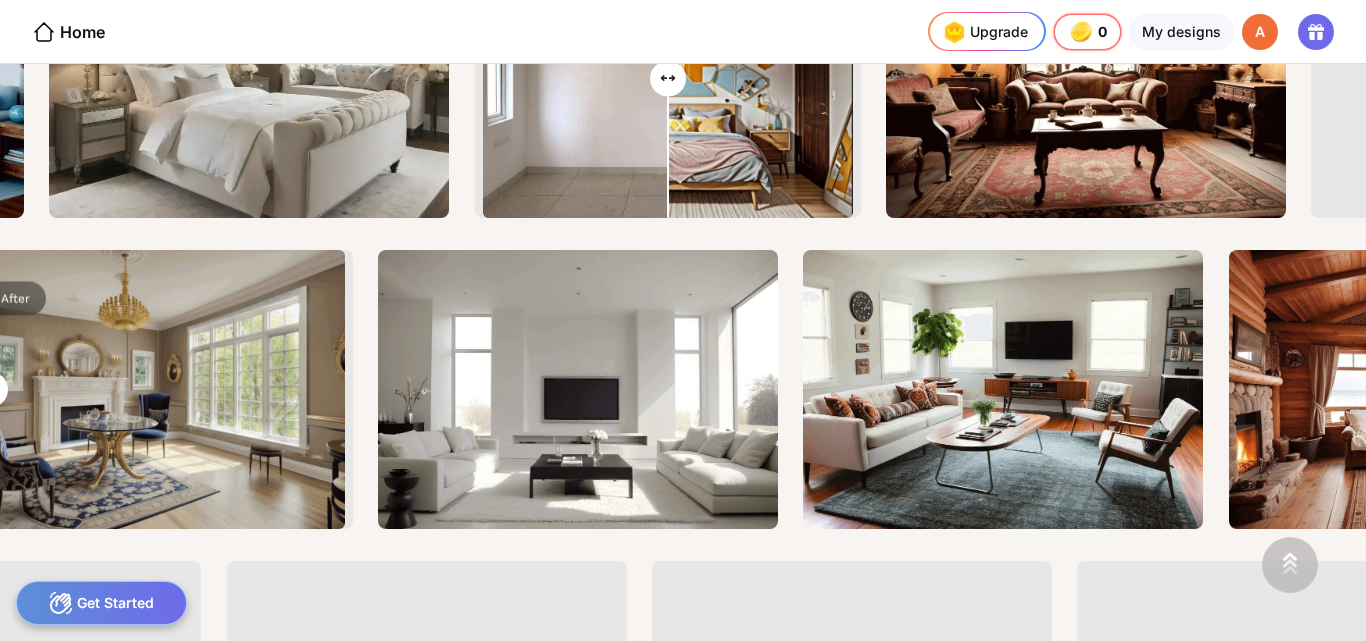 click at bounding box center (135, 391) 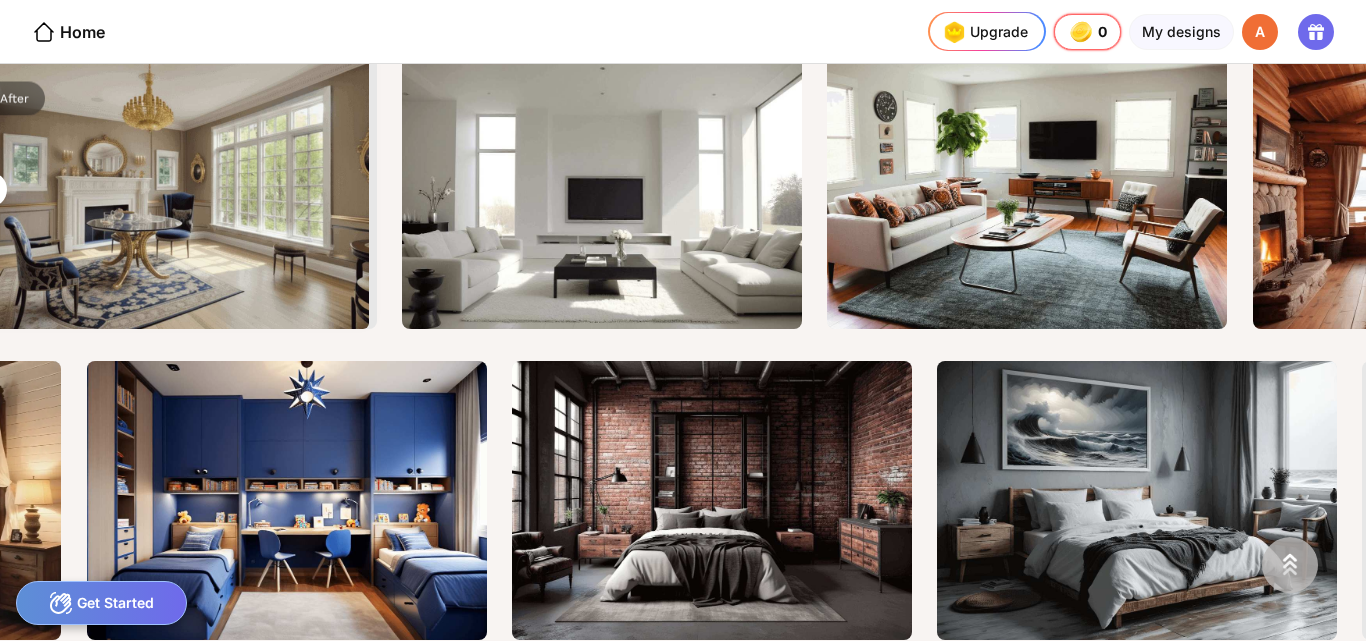 drag, startPoint x: 8, startPoint y: 193, endPoint x: 0, endPoint y: 203, distance: 12.806249 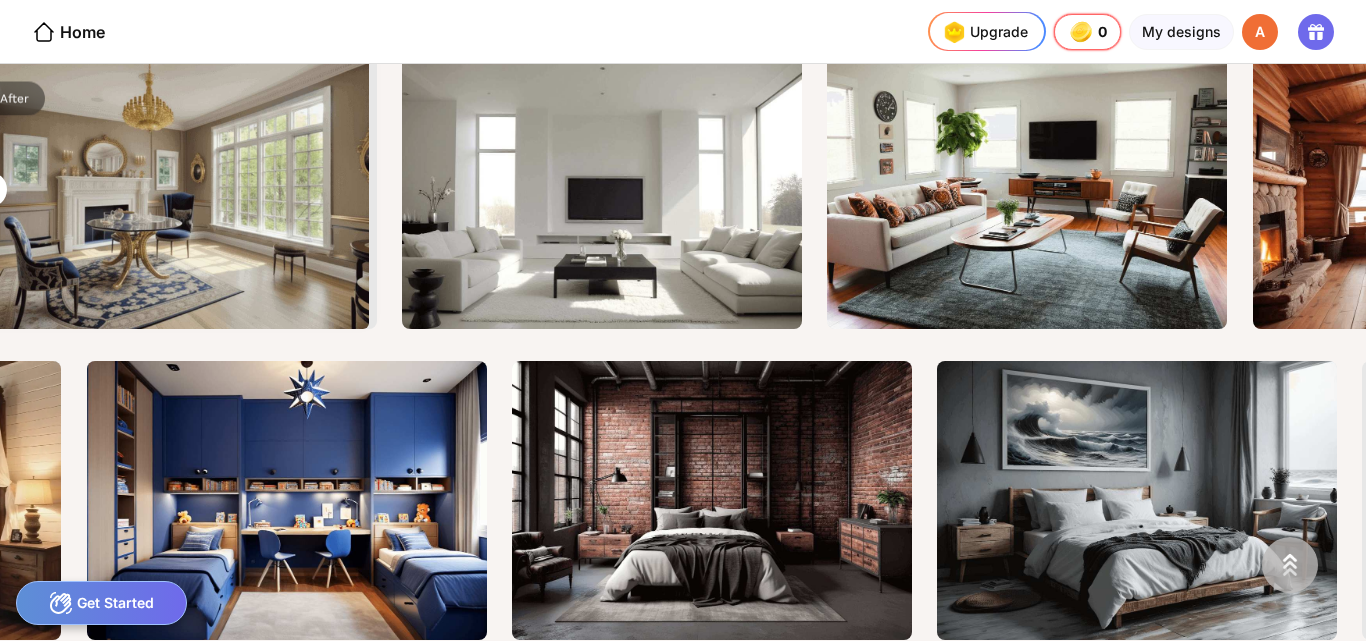 click at bounding box center [159, 191] 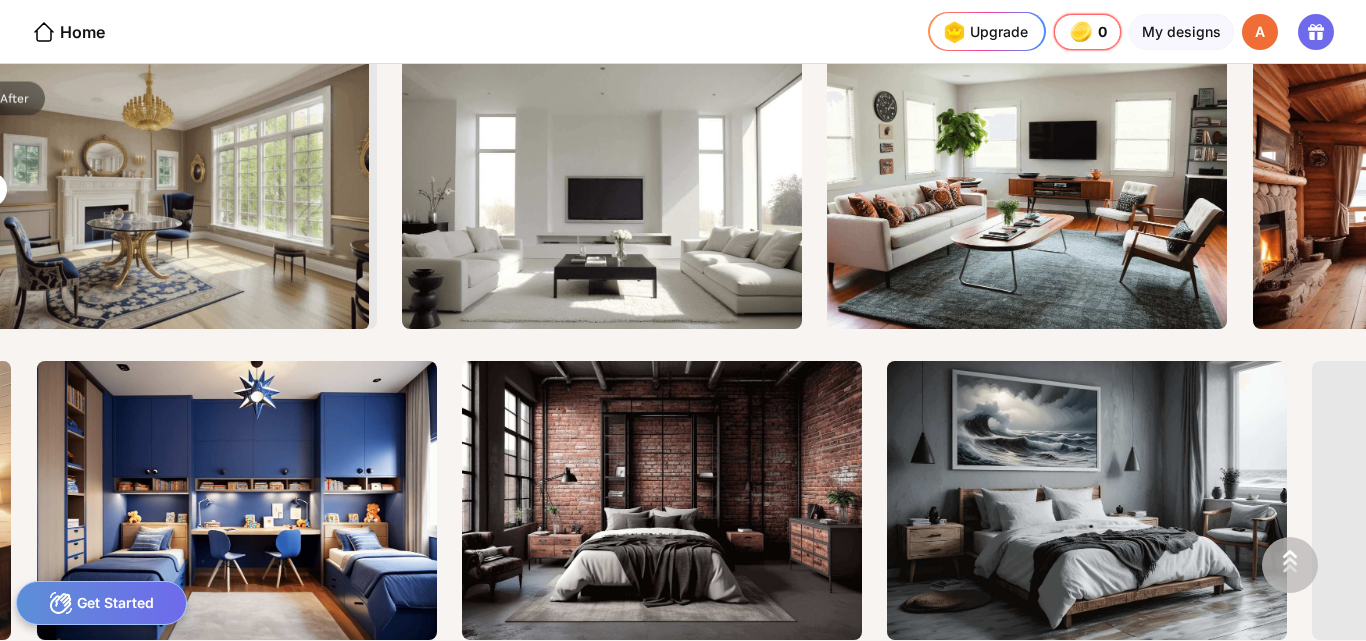 drag, startPoint x: 354, startPoint y: 126, endPoint x: 343, endPoint y: 126, distance: 11 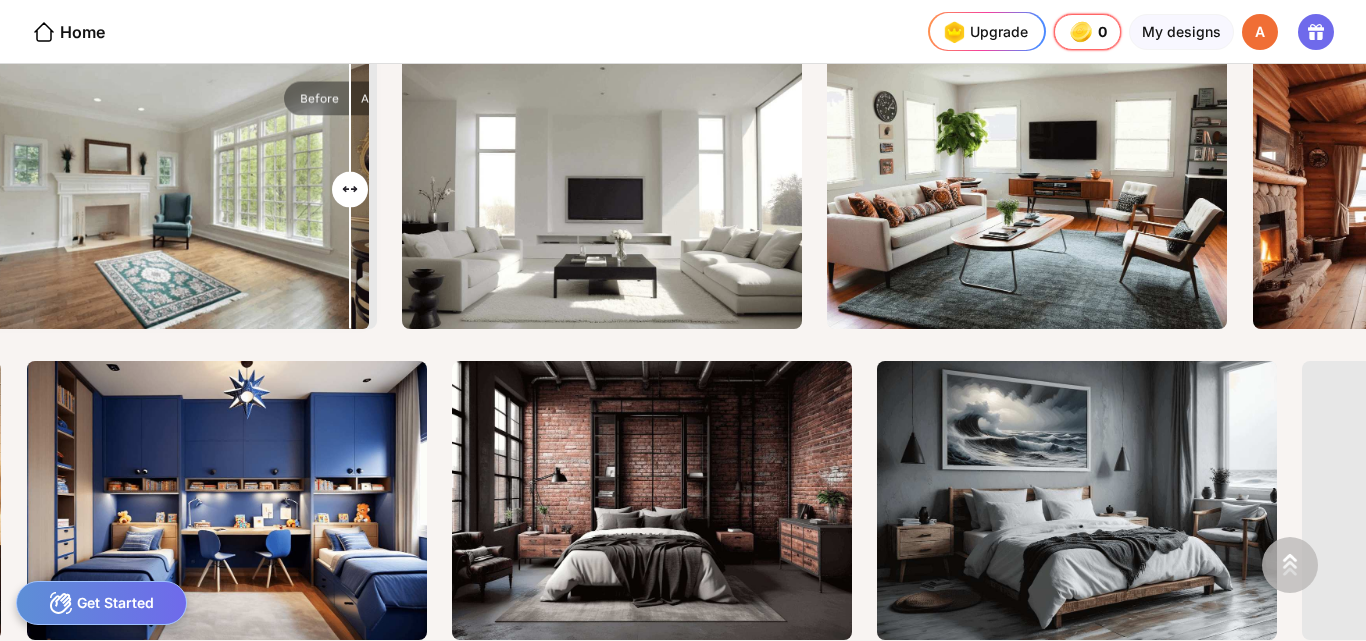 click at bounding box center [159, 191] 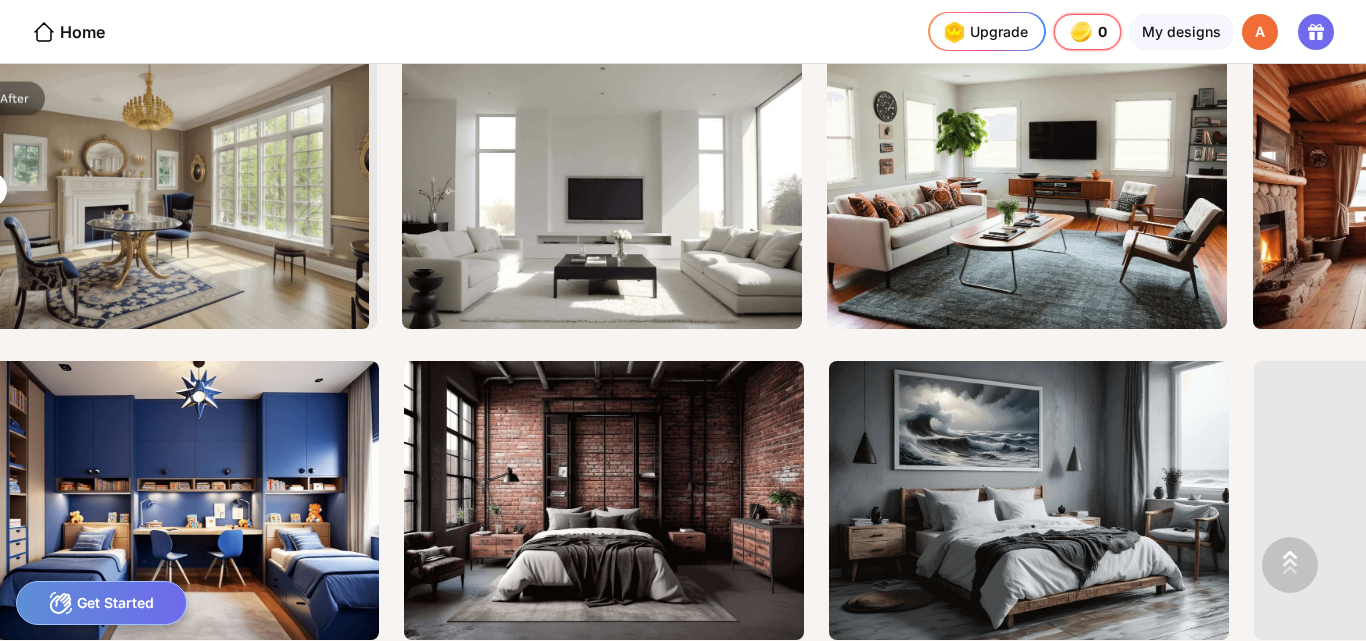 drag, startPoint x: 341, startPoint y: 126, endPoint x: 0, endPoint y: 68, distance: 345.89737 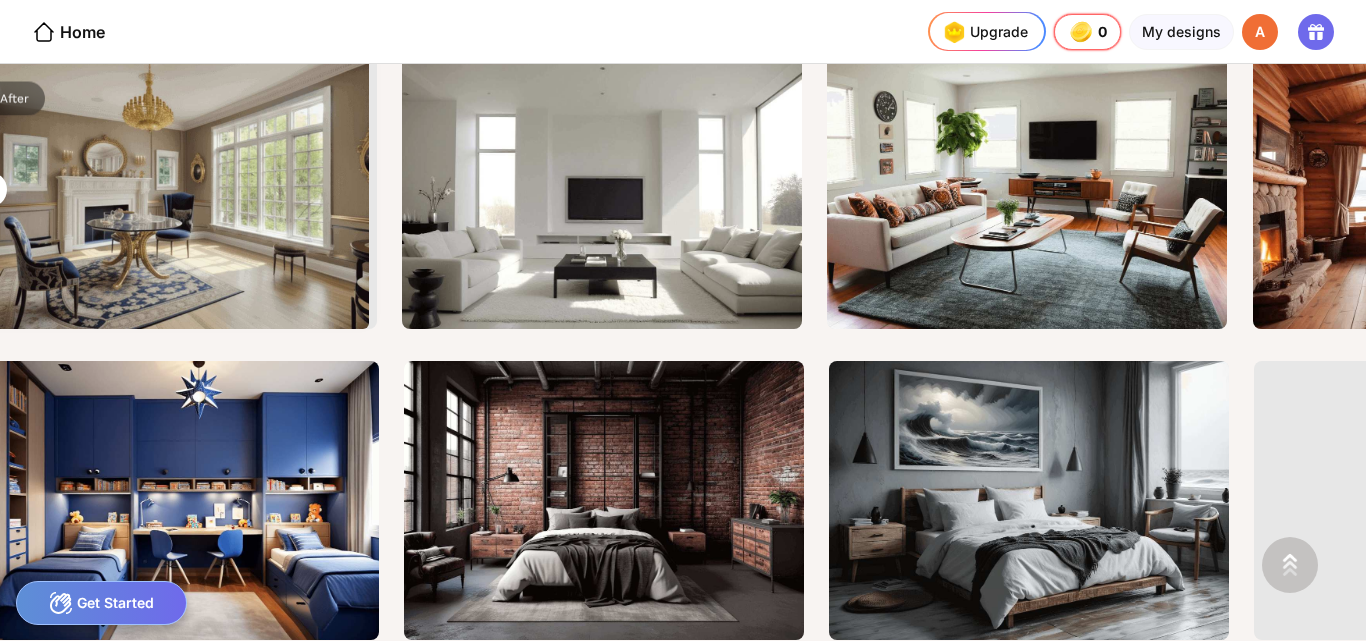 type on "***" 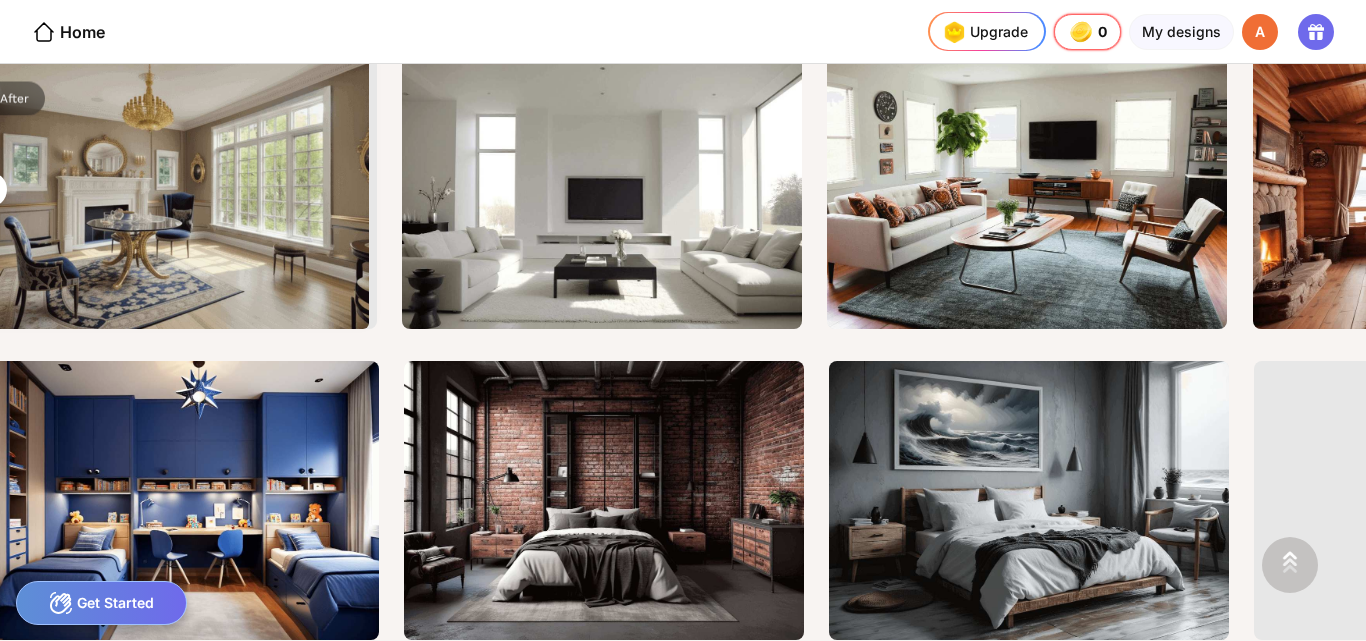 click at bounding box center (159, 191) 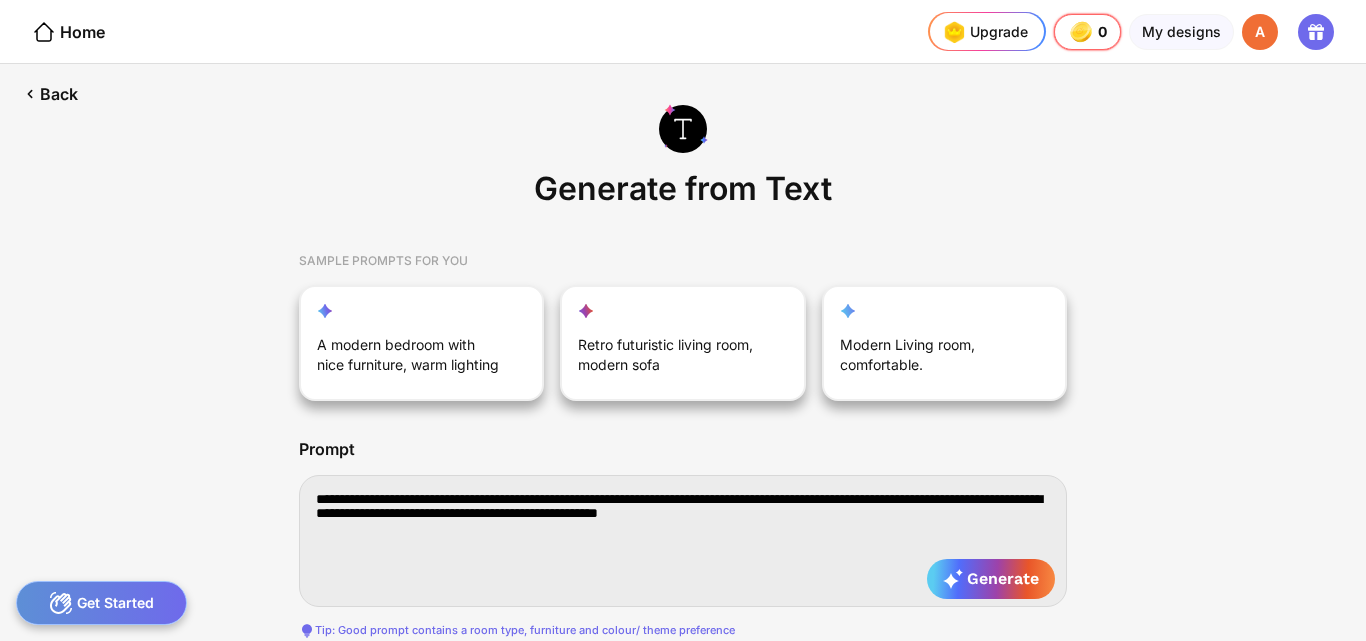 scroll, scrollTop: 0, scrollLeft: 0, axis: both 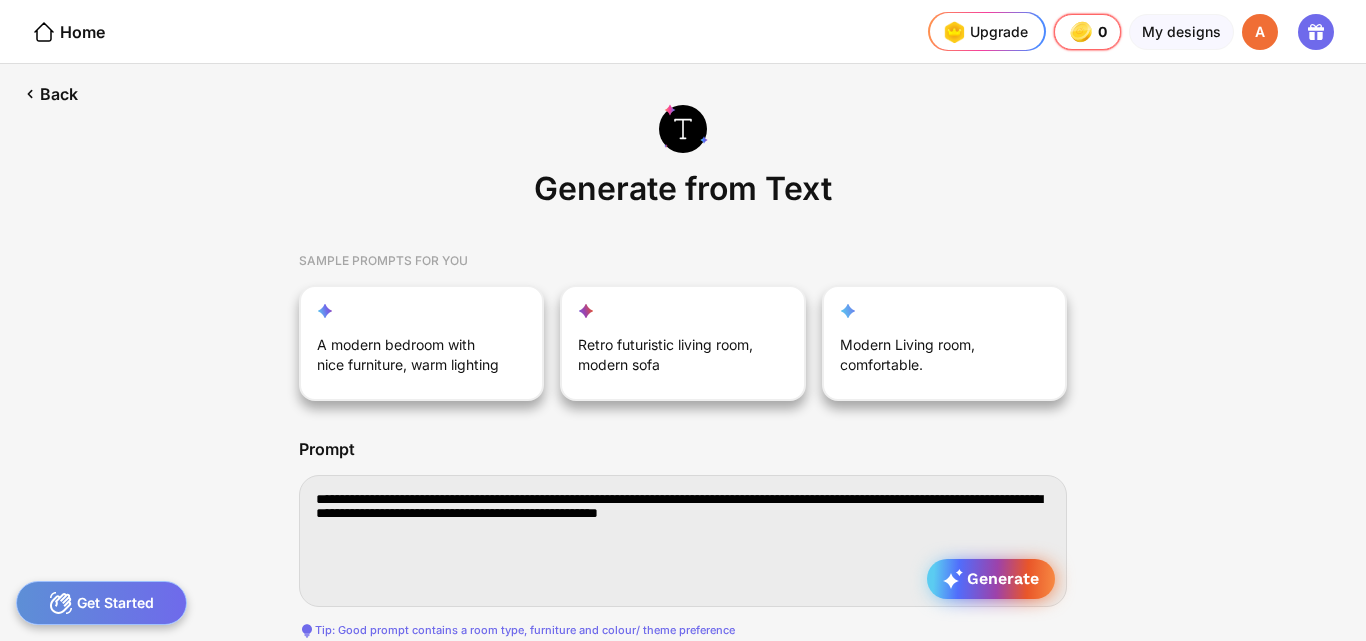 click on "Generate" at bounding box center [991, 579] 